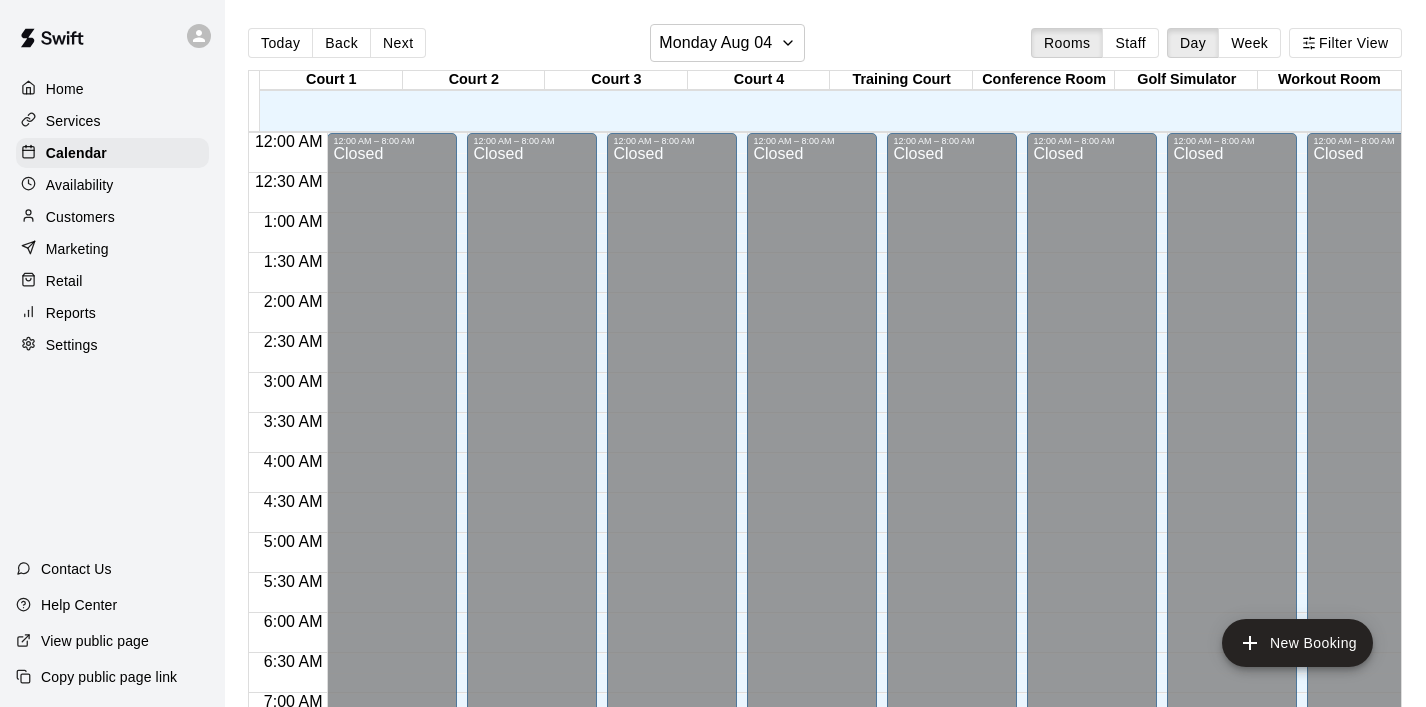 scroll, scrollTop: 0, scrollLeft: 0, axis: both 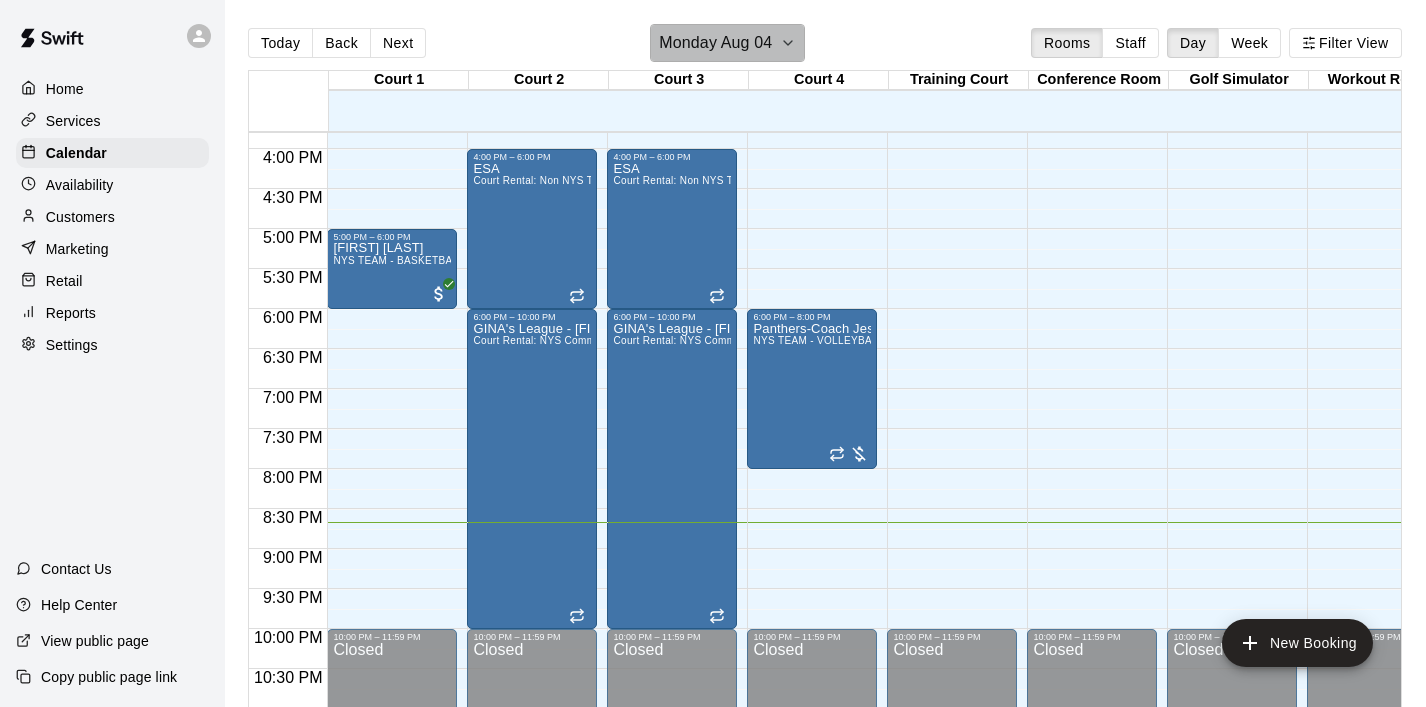 click on "Monday Aug 04" at bounding box center (727, 43) 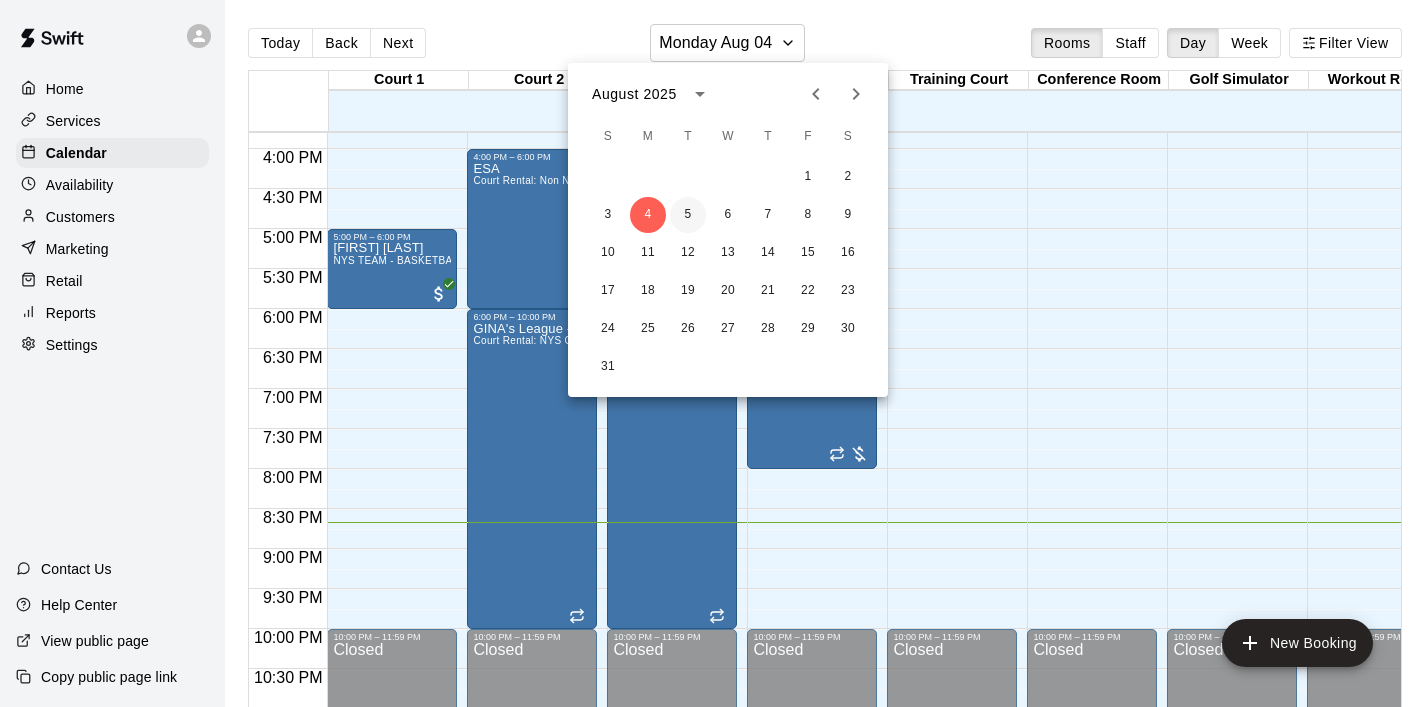 click on "5" at bounding box center (688, 215) 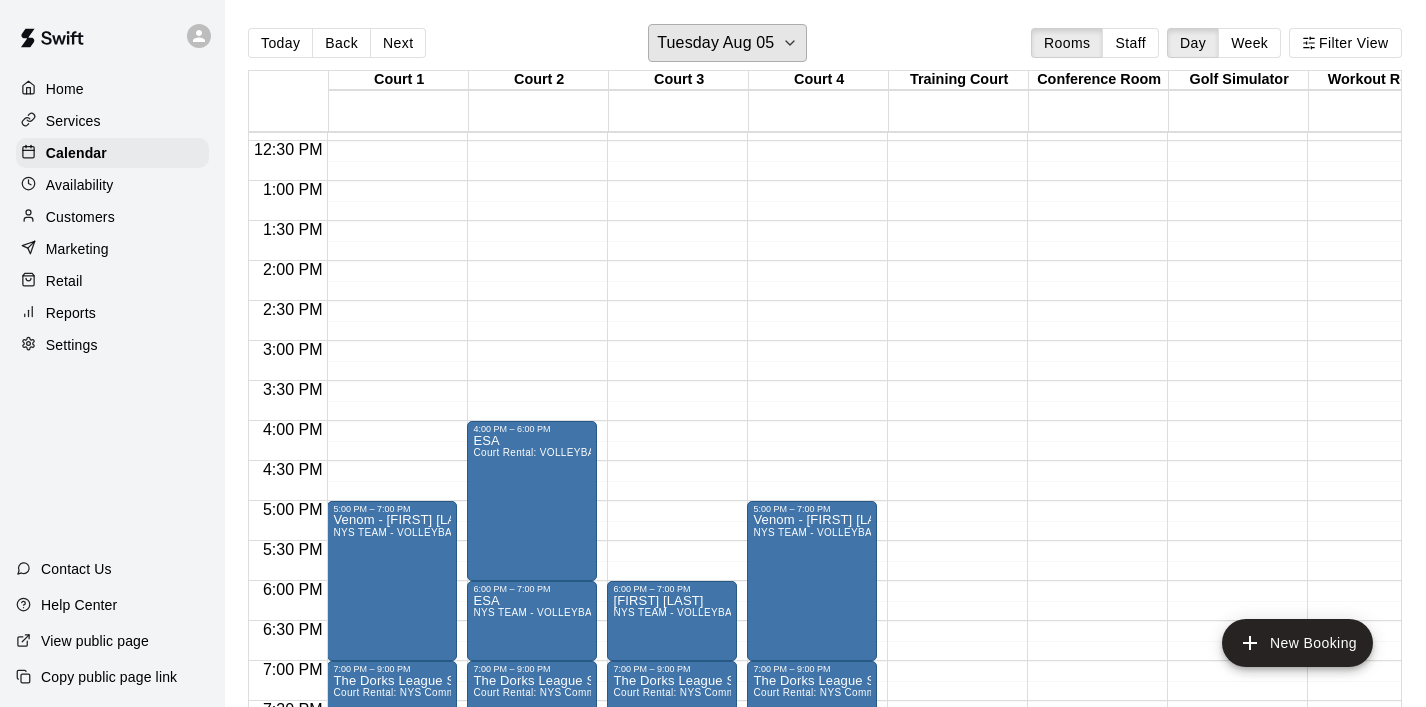 scroll, scrollTop: 1014, scrollLeft: 0, axis: vertical 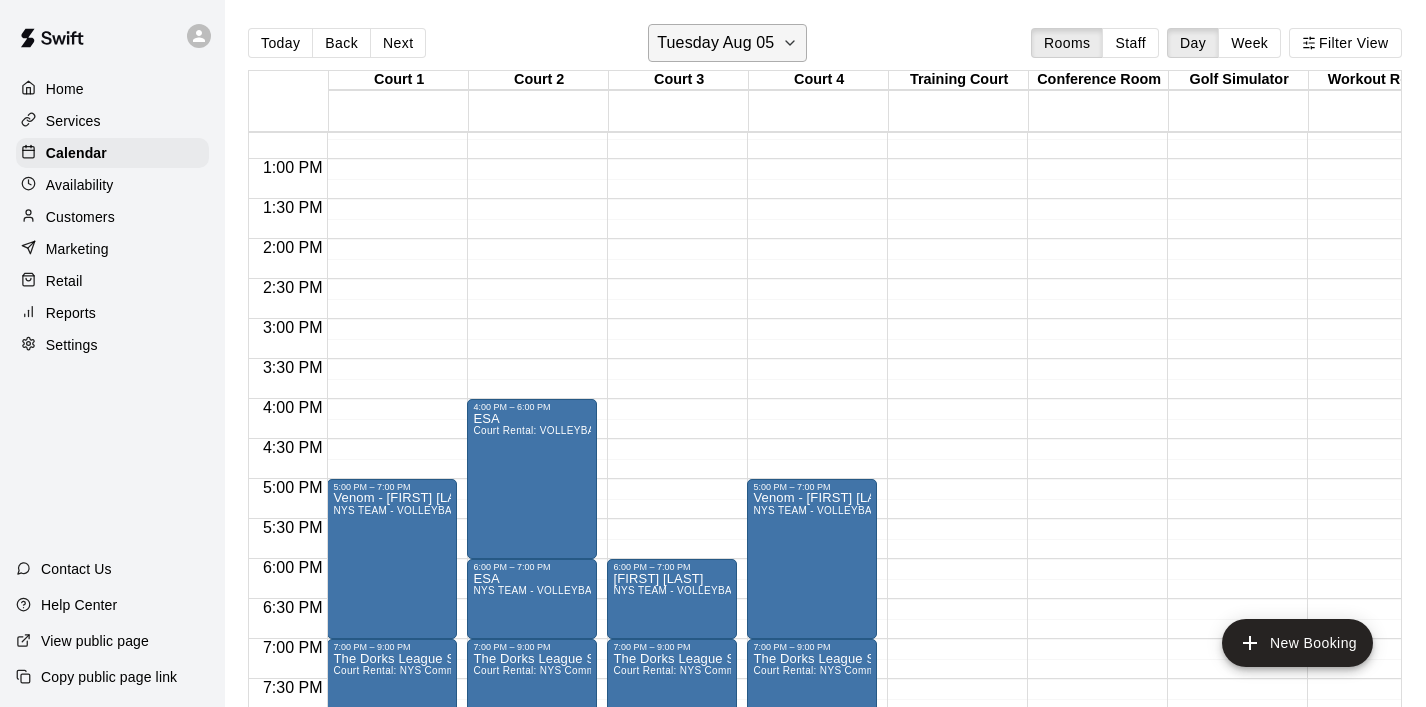 click on "Tuesday Aug 05" at bounding box center [727, 43] 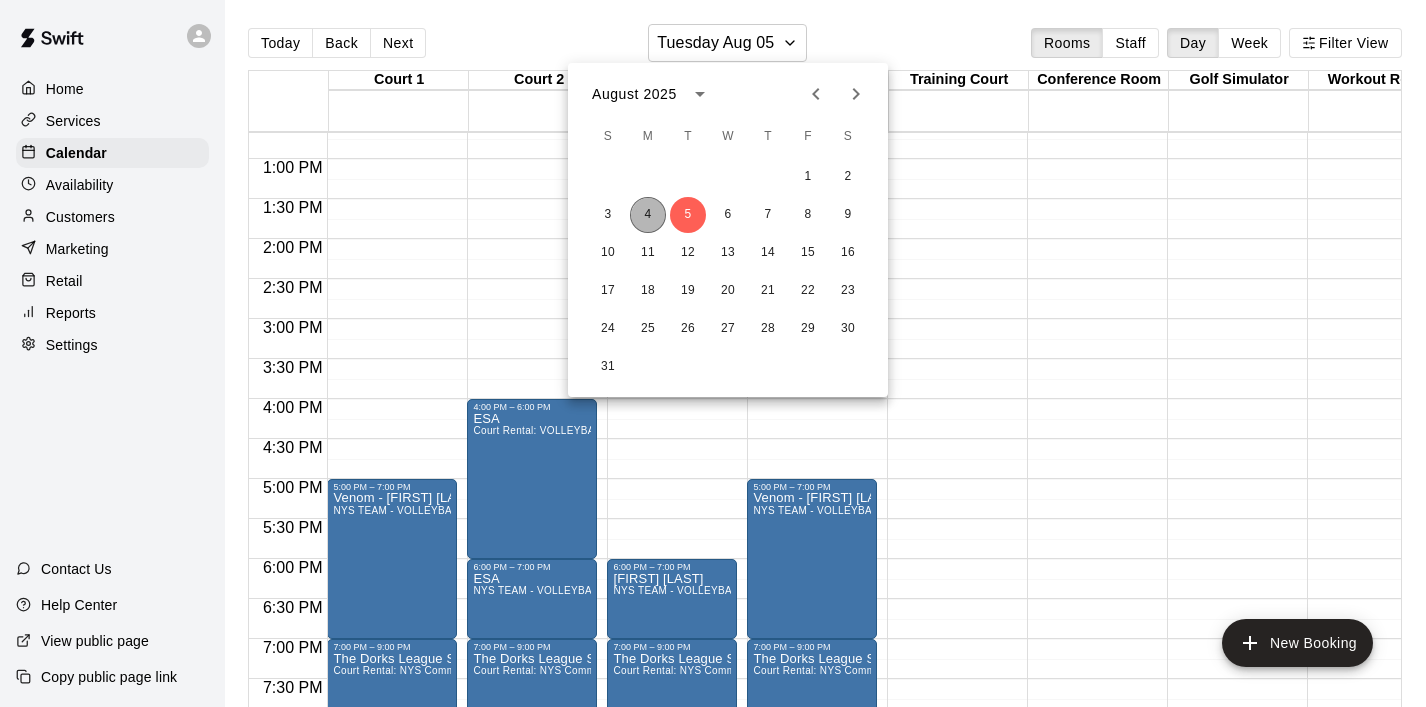 click on "4" at bounding box center (648, 215) 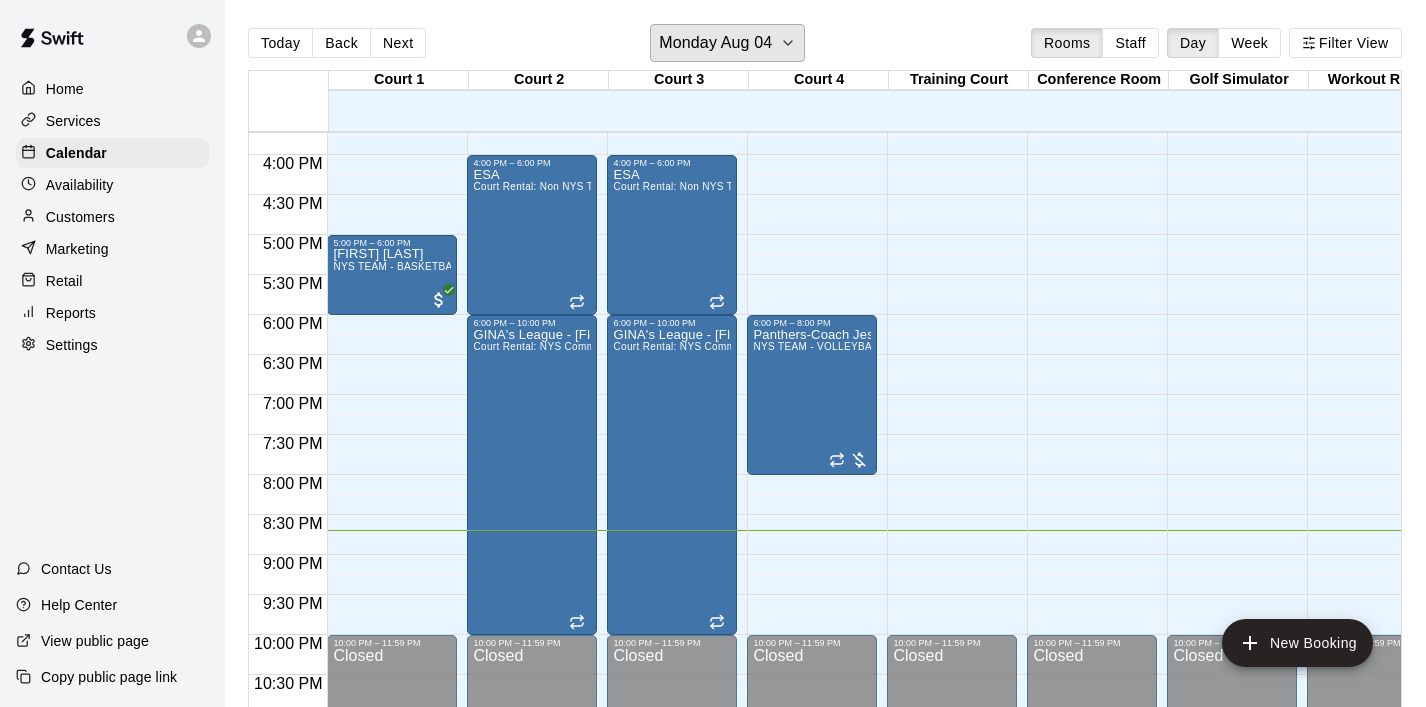 scroll, scrollTop: 1290, scrollLeft: 0, axis: vertical 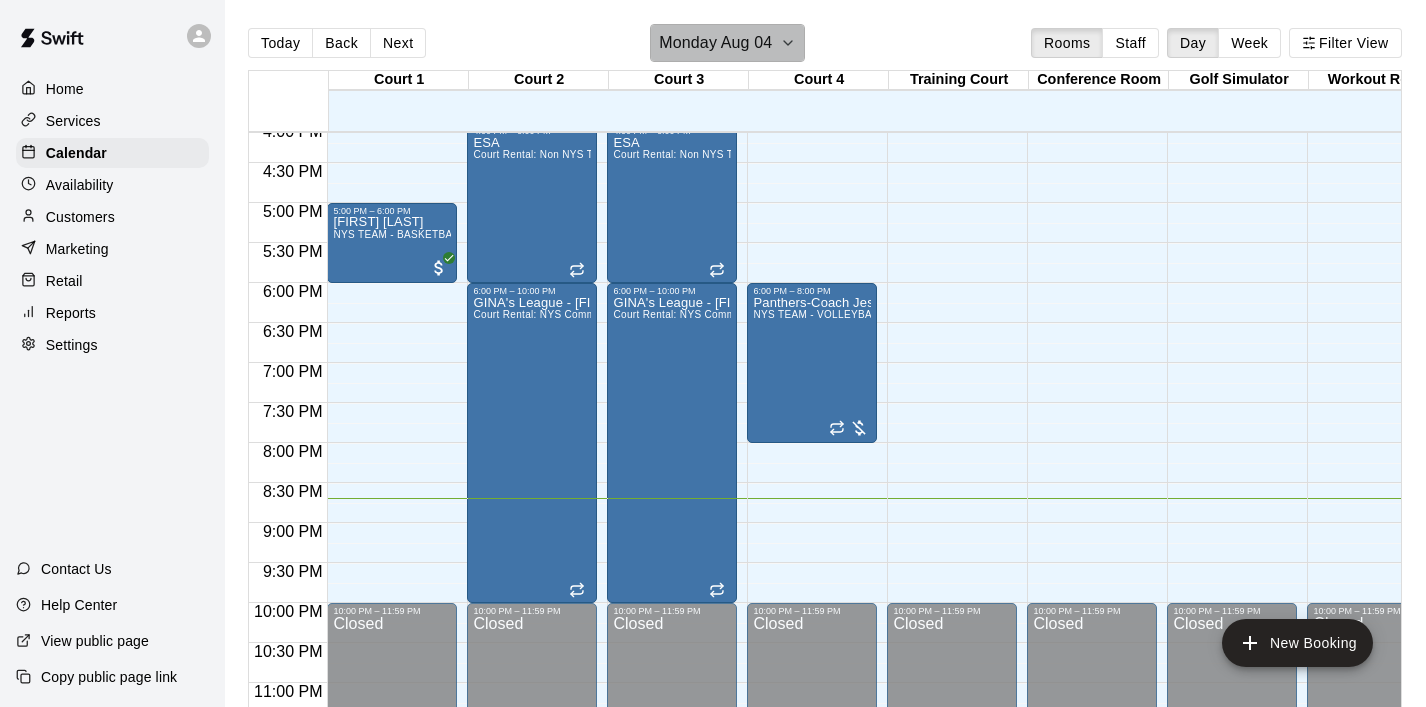click 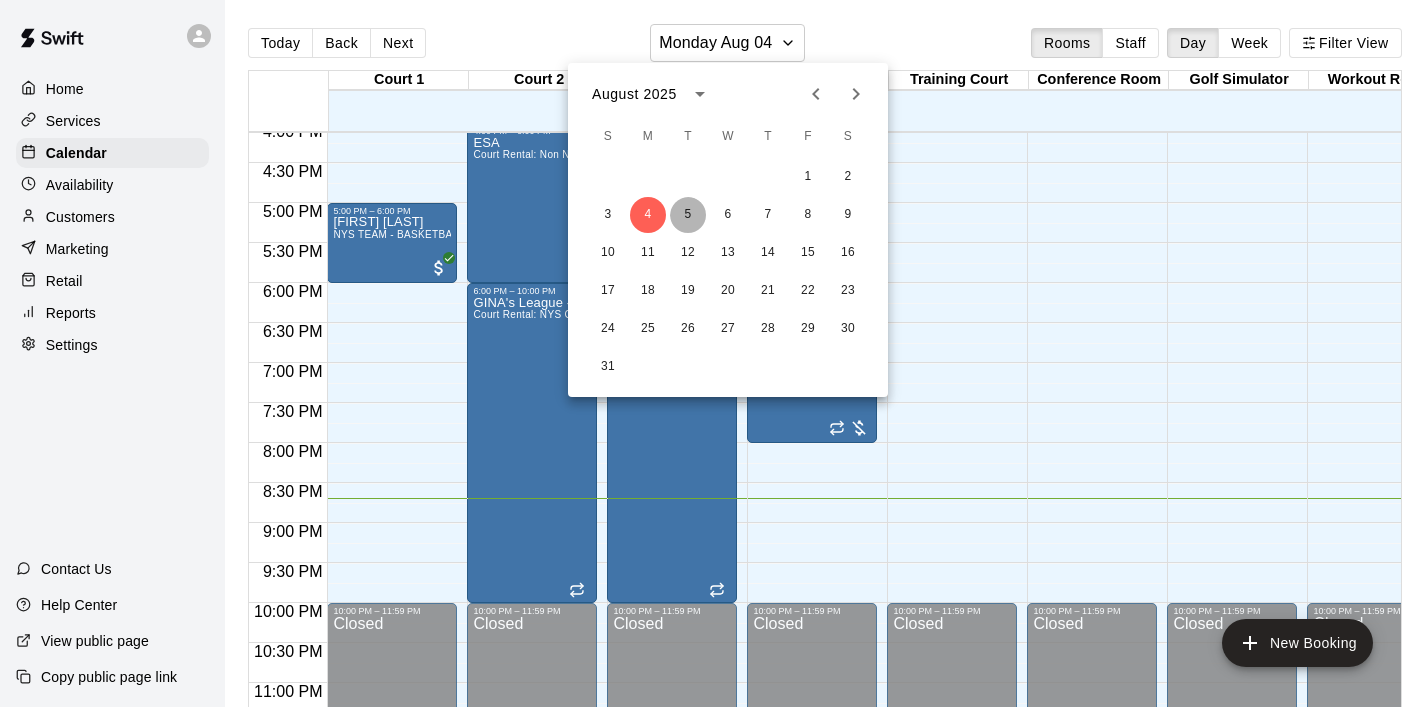 click on "5" at bounding box center [688, 215] 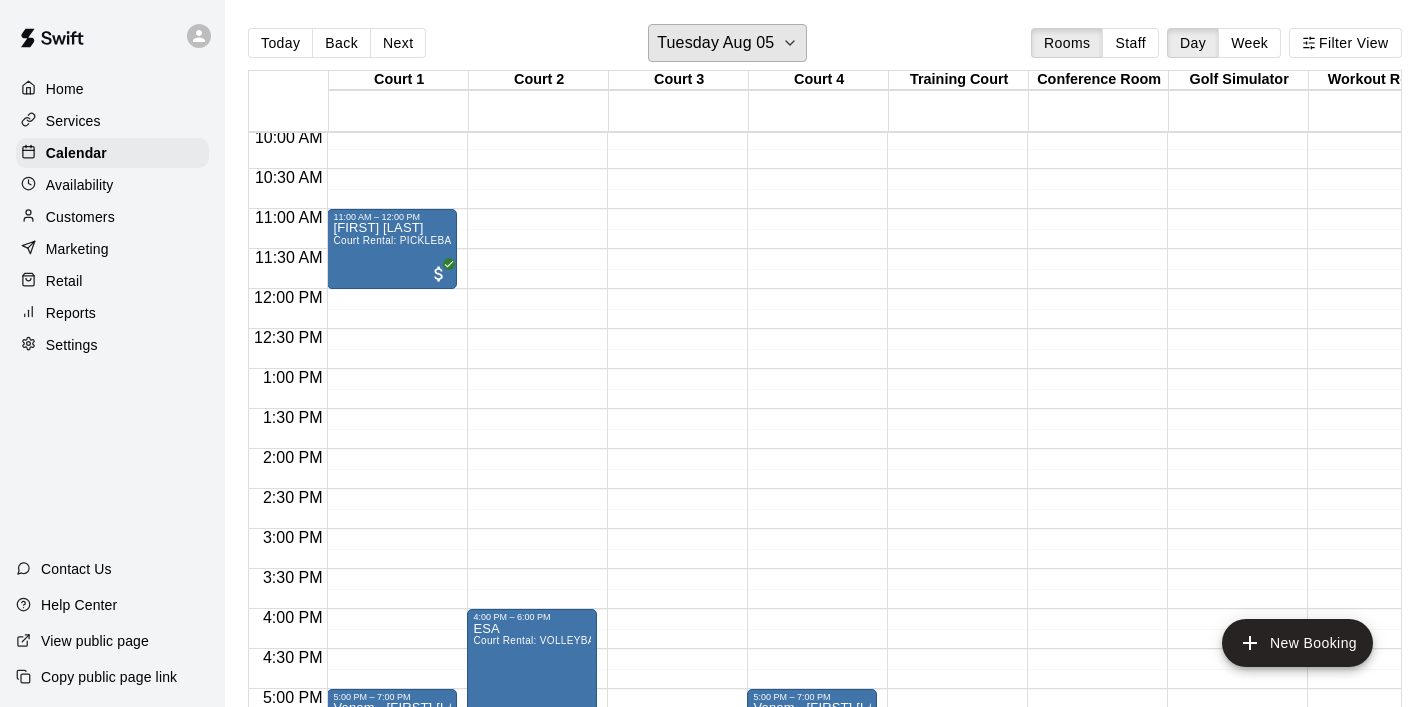 scroll, scrollTop: 858, scrollLeft: 0, axis: vertical 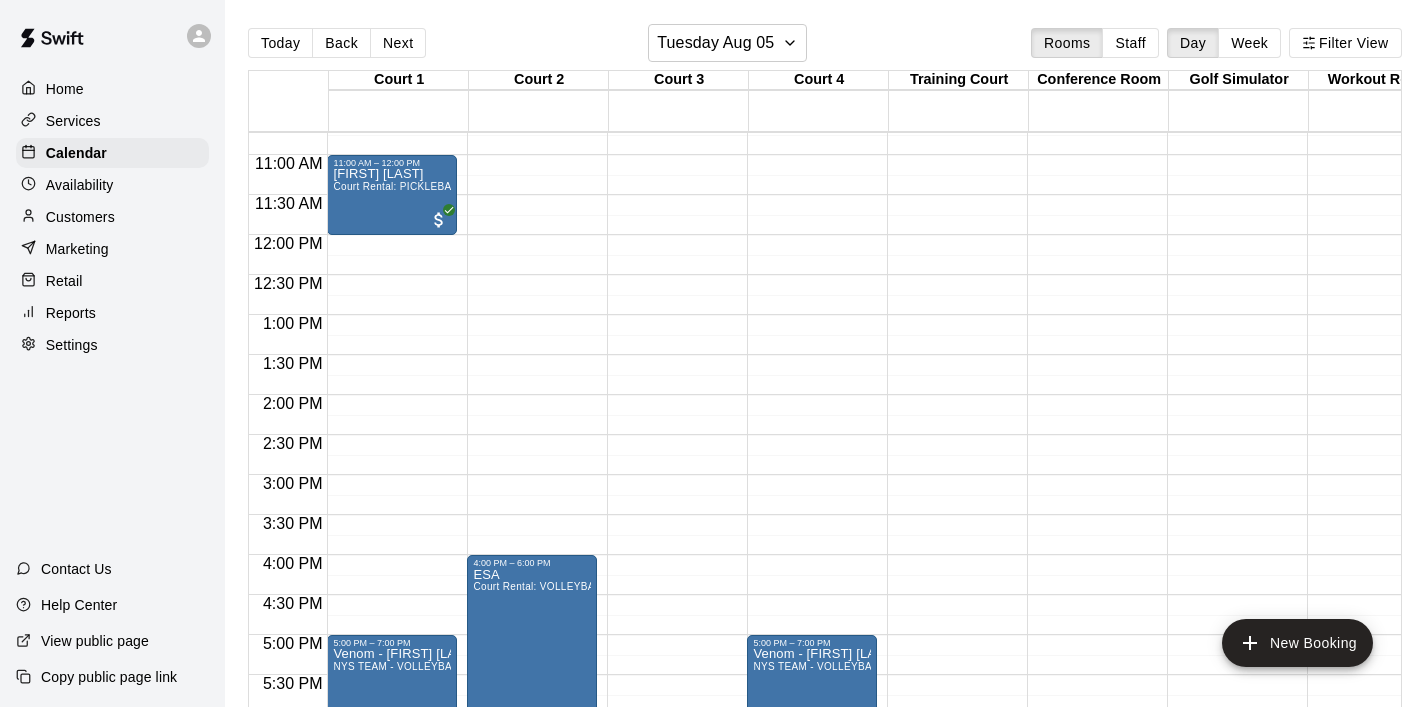 click on "12:00 AM – 8:00 AM Closed 9:00 AM – 10:00 AM [FIRST] [LAST] Court Rental: VOLLEYBALL (Monday - Friday 8 am - 3 pm) 11:00 AM – 12:00 PM [FIRST] [LAST] Court Rental: PICKLEBALL (Monday - Friday 8 am - 3 pm) 5:00 PM – 7:00 PM Venom - [FIRST] [LAST] NYS TEAM - VOLLEYBALL (After 3 pm) 7:00 PM – 9:00 PM The Dorks League Session # 2 Court Rental: NYS Community Club / League Volleyball (After 3 pm) 10:00 PM – 11:59 PM Closed" at bounding box center (392, 235) 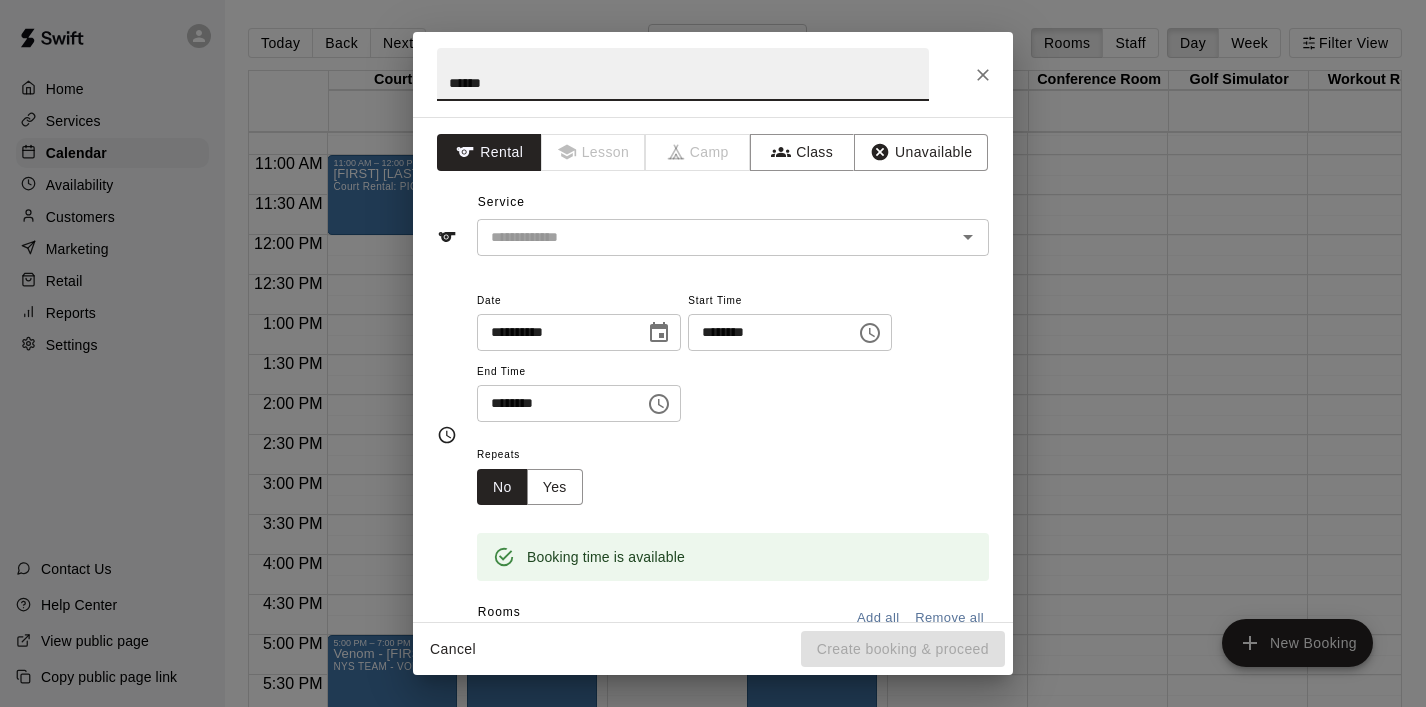 type on "******" 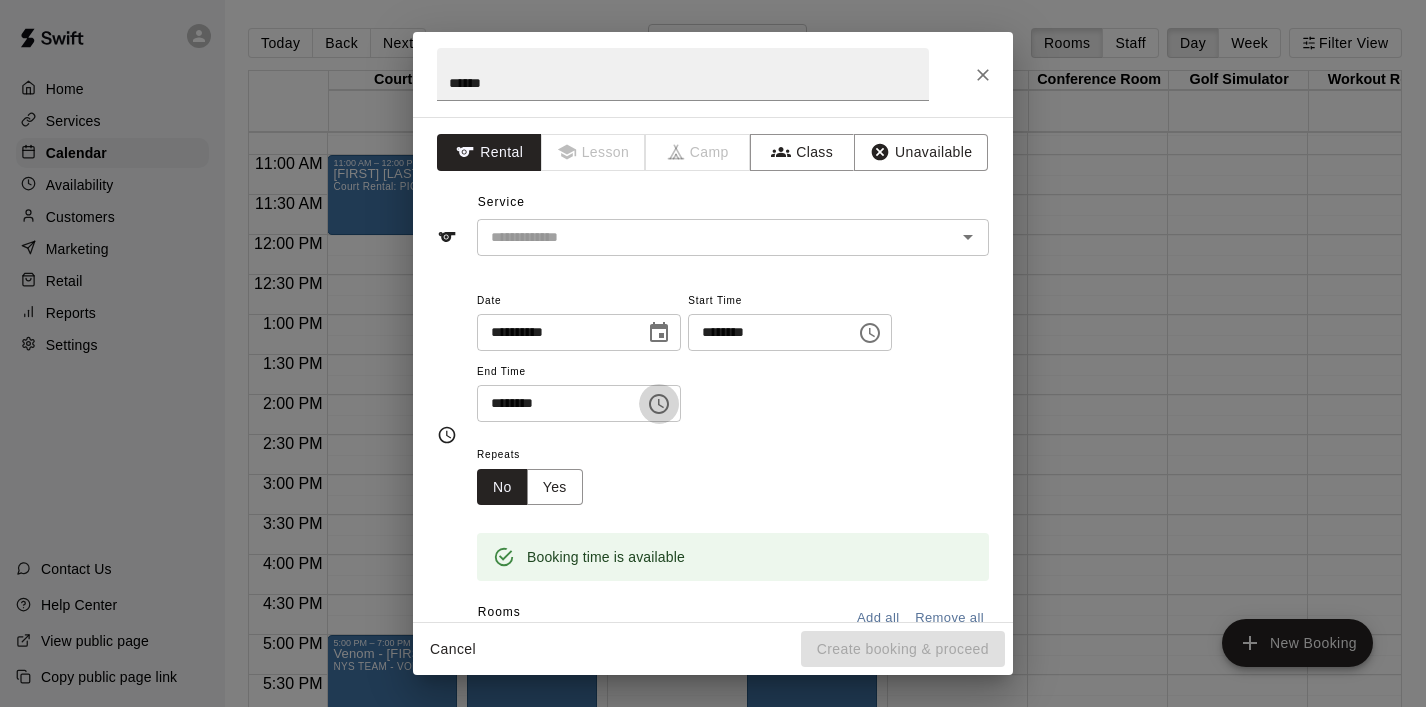 click 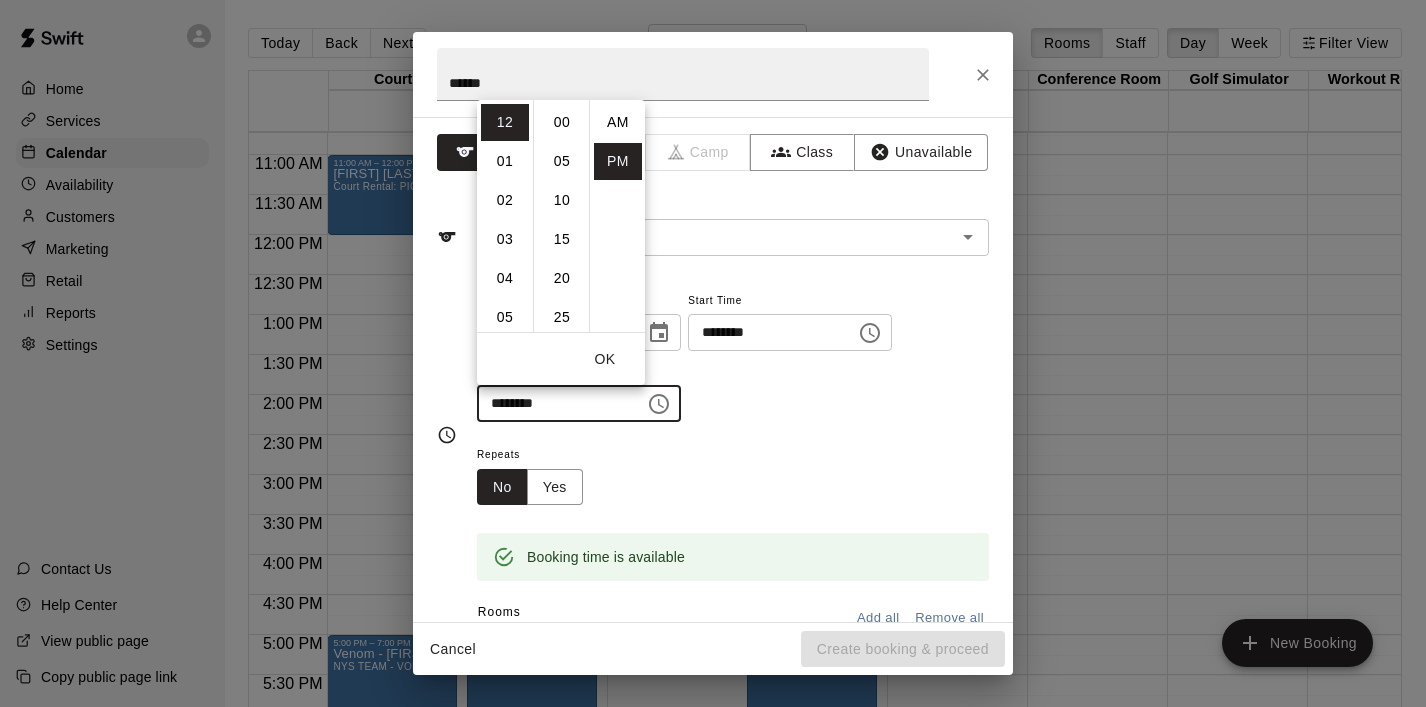 scroll, scrollTop: 234, scrollLeft: 0, axis: vertical 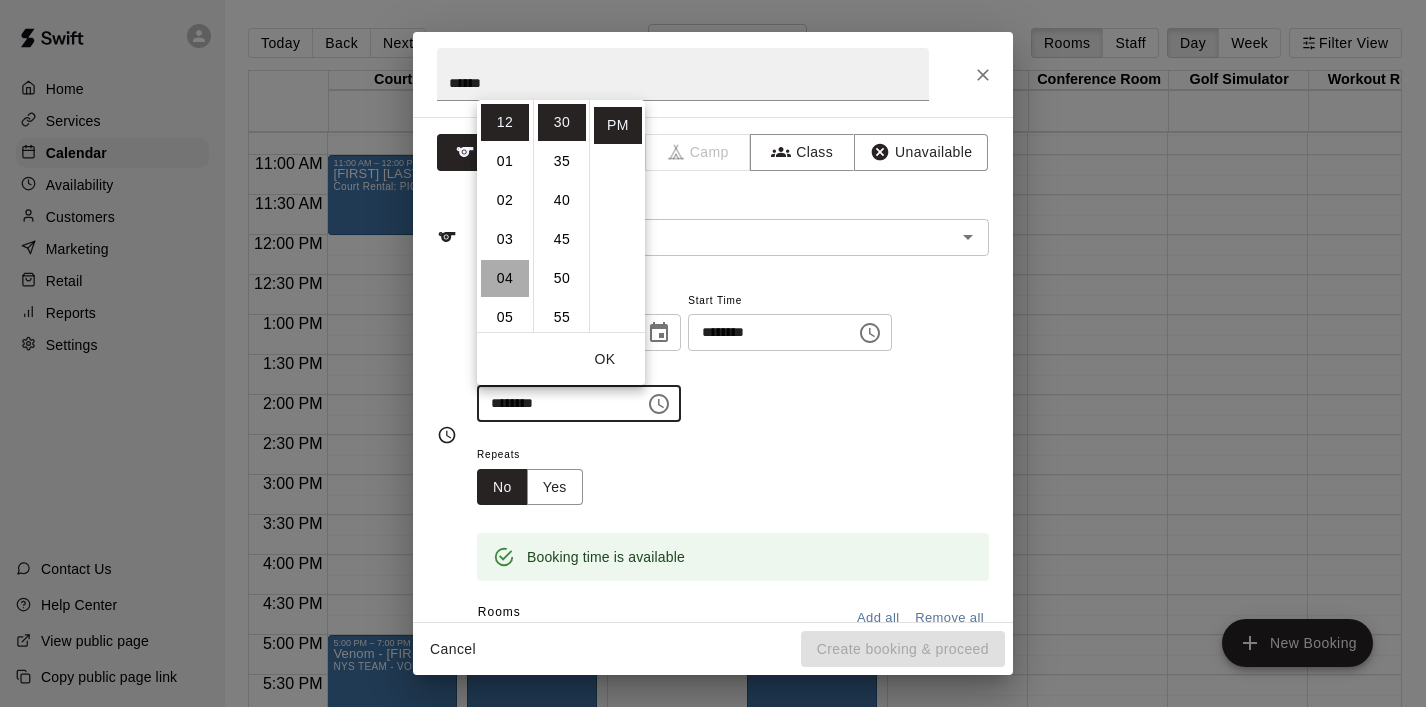 click on "04" at bounding box center (505, 278) 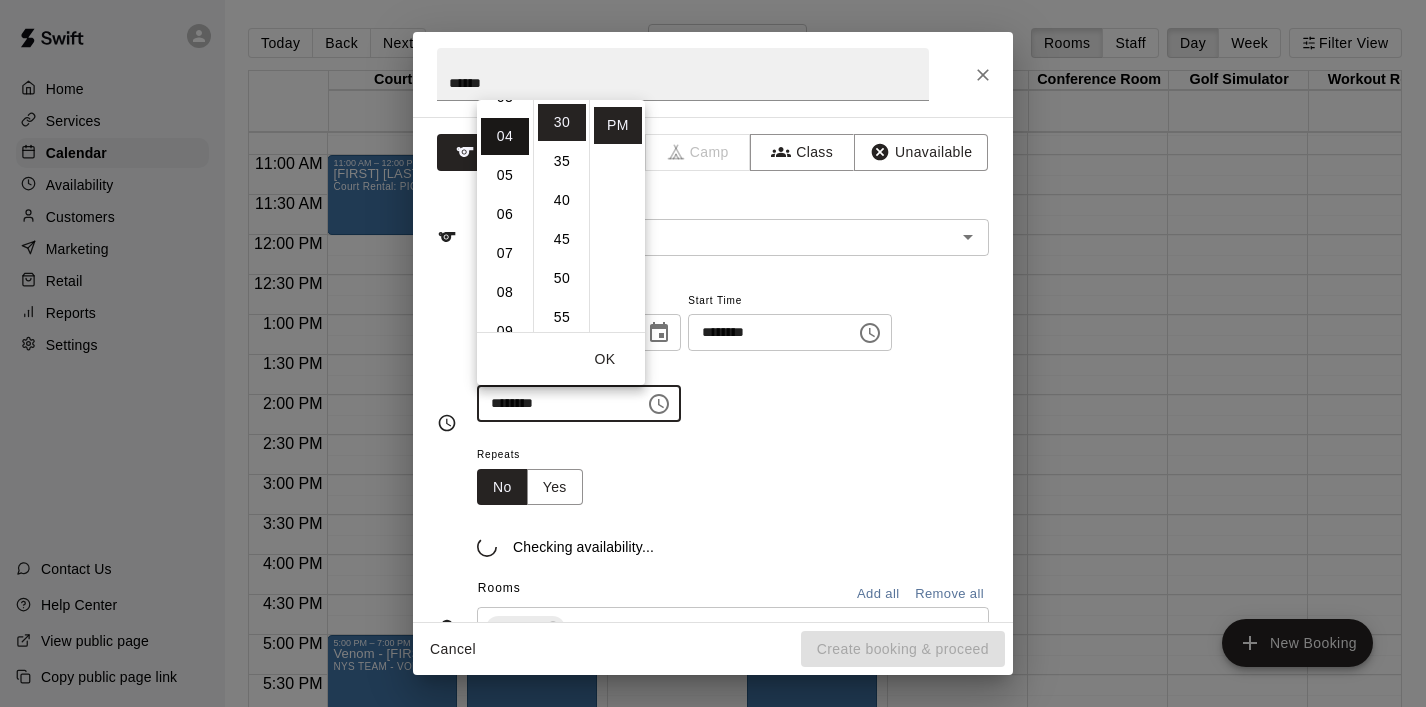 scroll, scrollTop: 156, scrollLeft: 0, axis: vertical 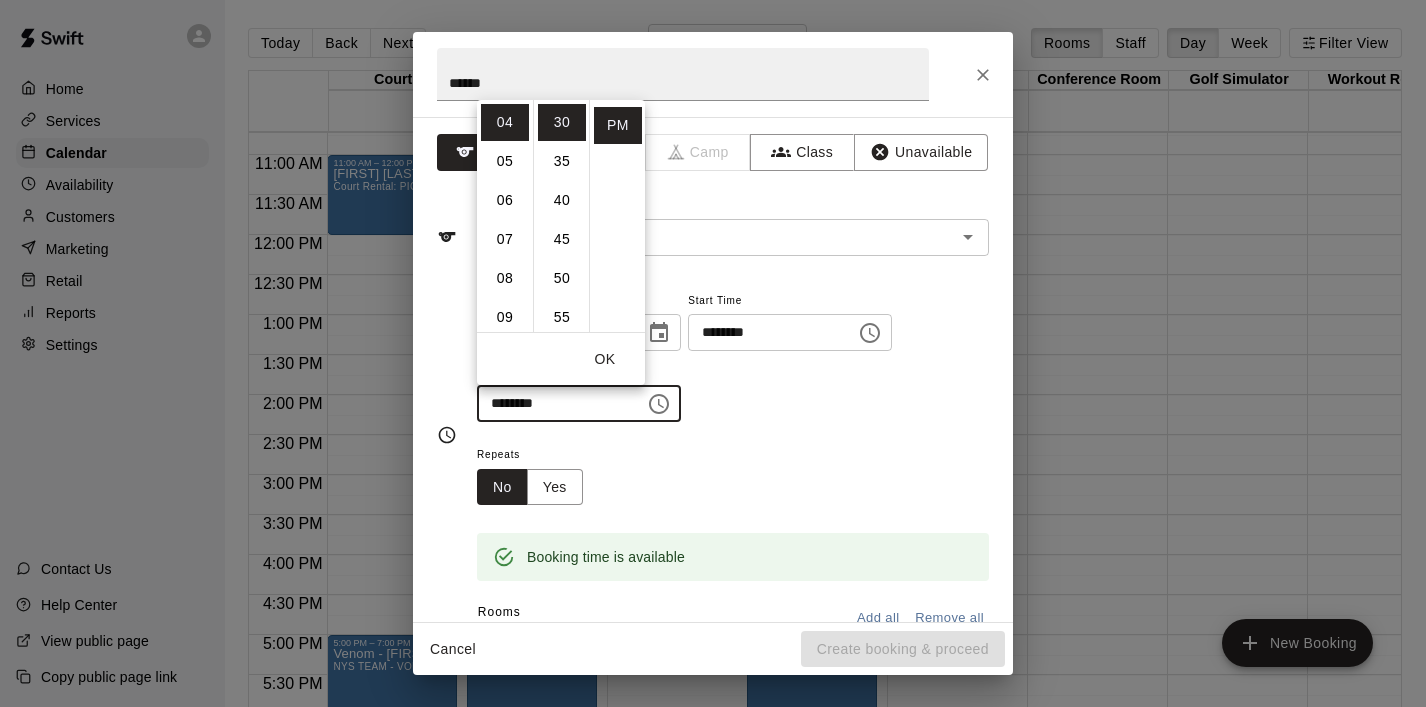 click on "OK" at bounding box center [605, 359] 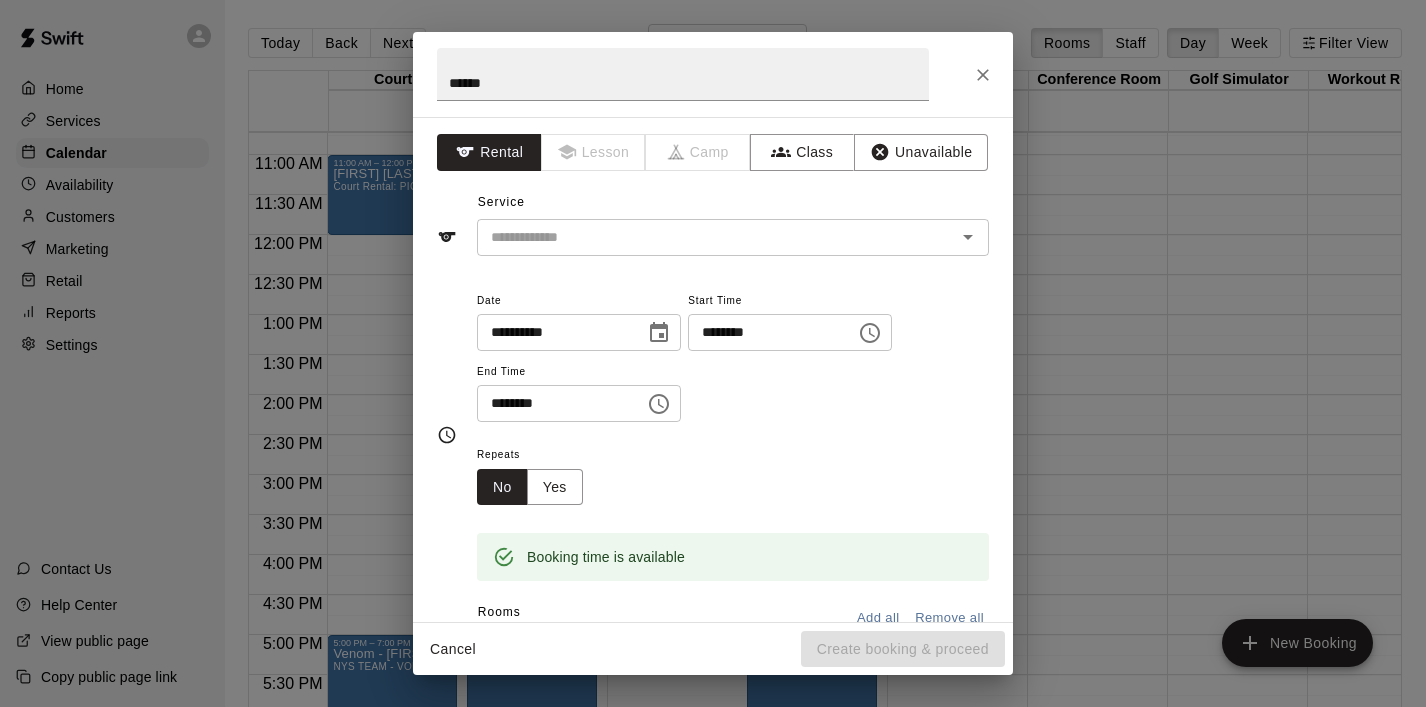 click 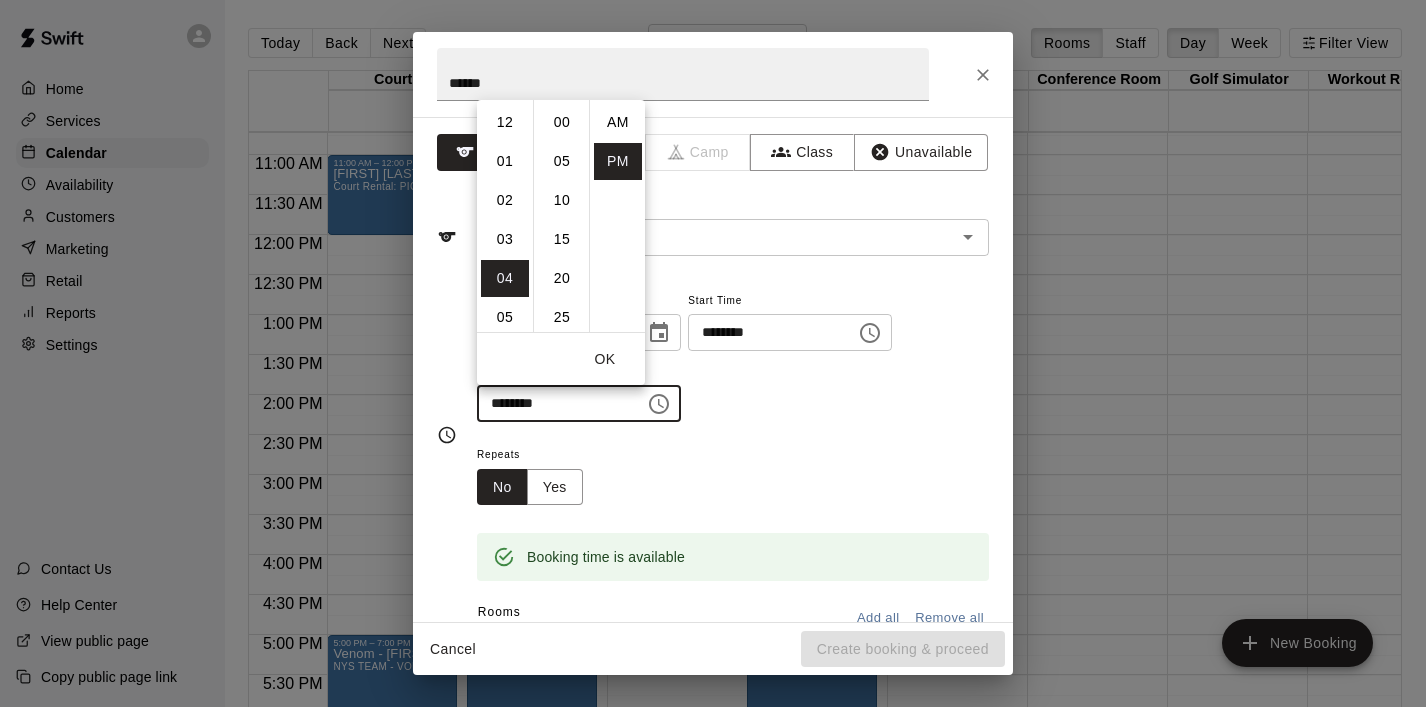 scroll, scrollTop: 156, scrollLeft: 0, axis: vertical 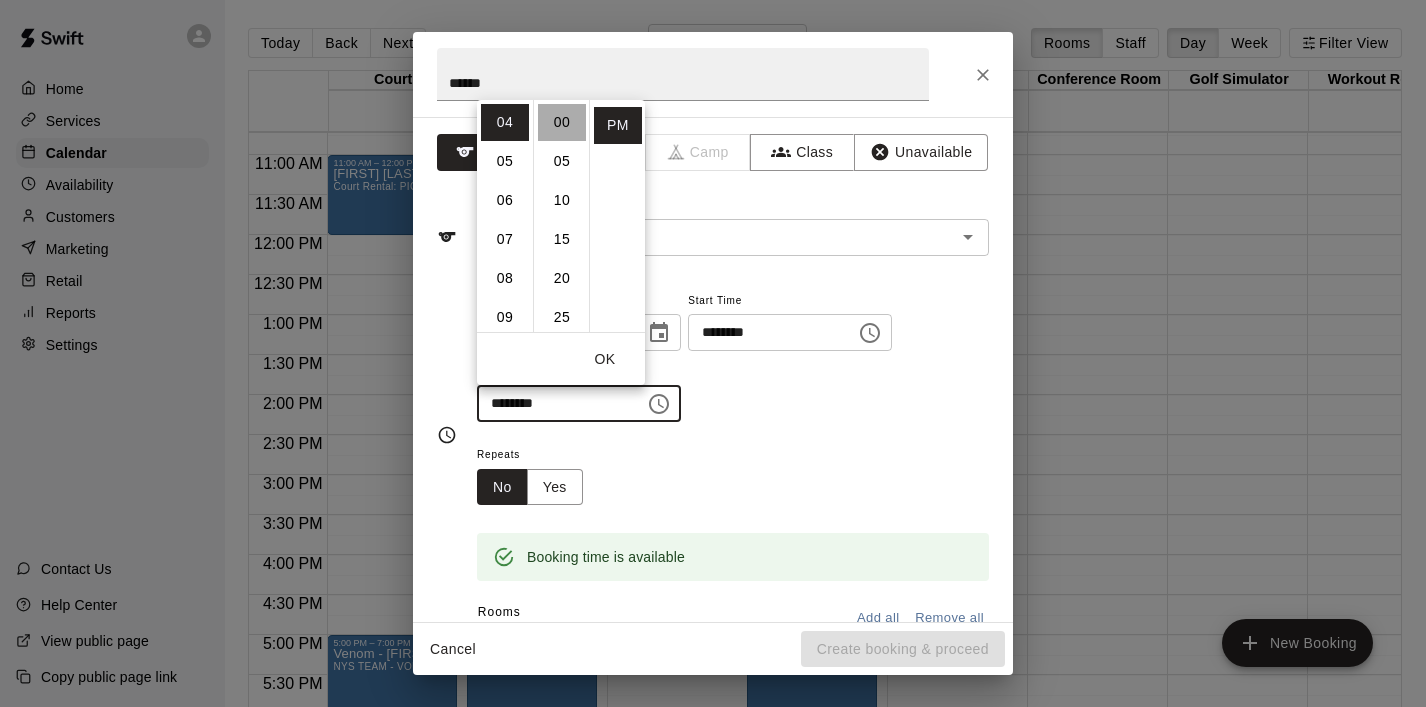 click on "00" at bounding box center (562, 122) 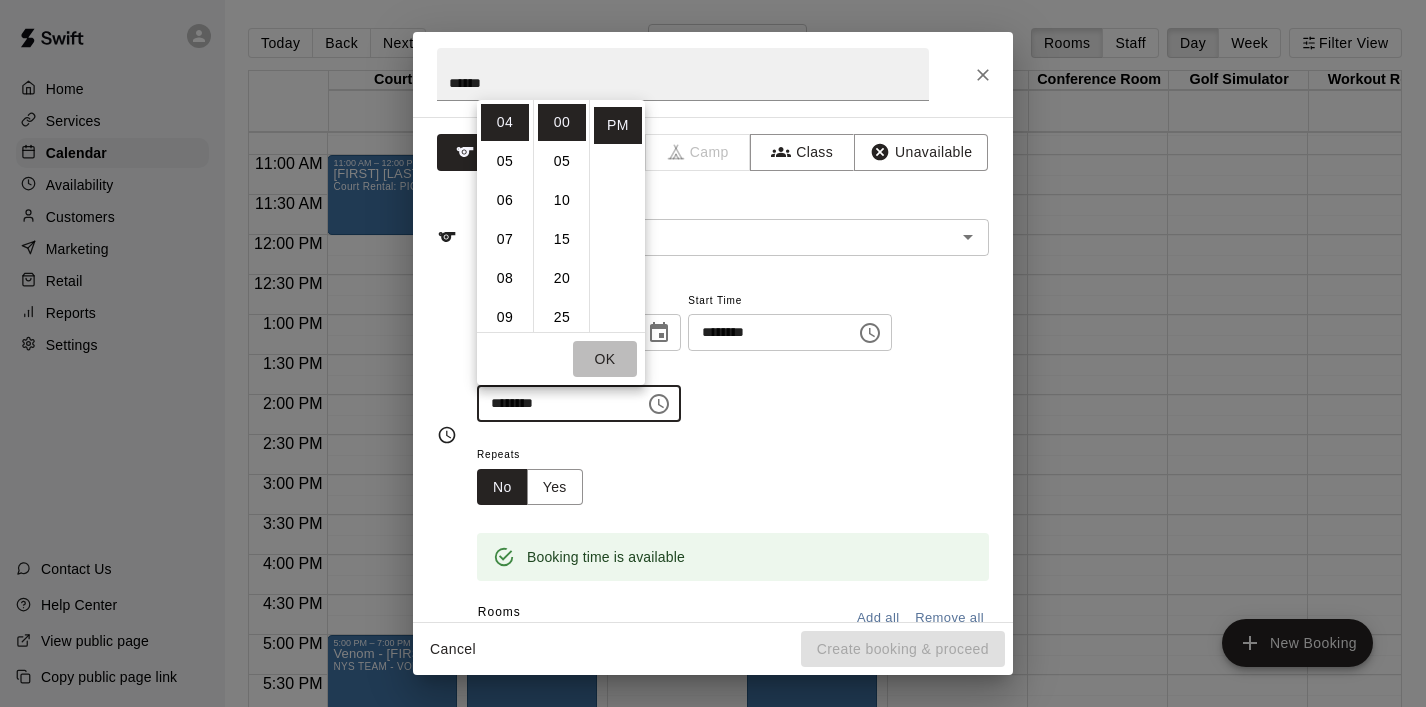 click on "OK" at bounding box center [605, 359] 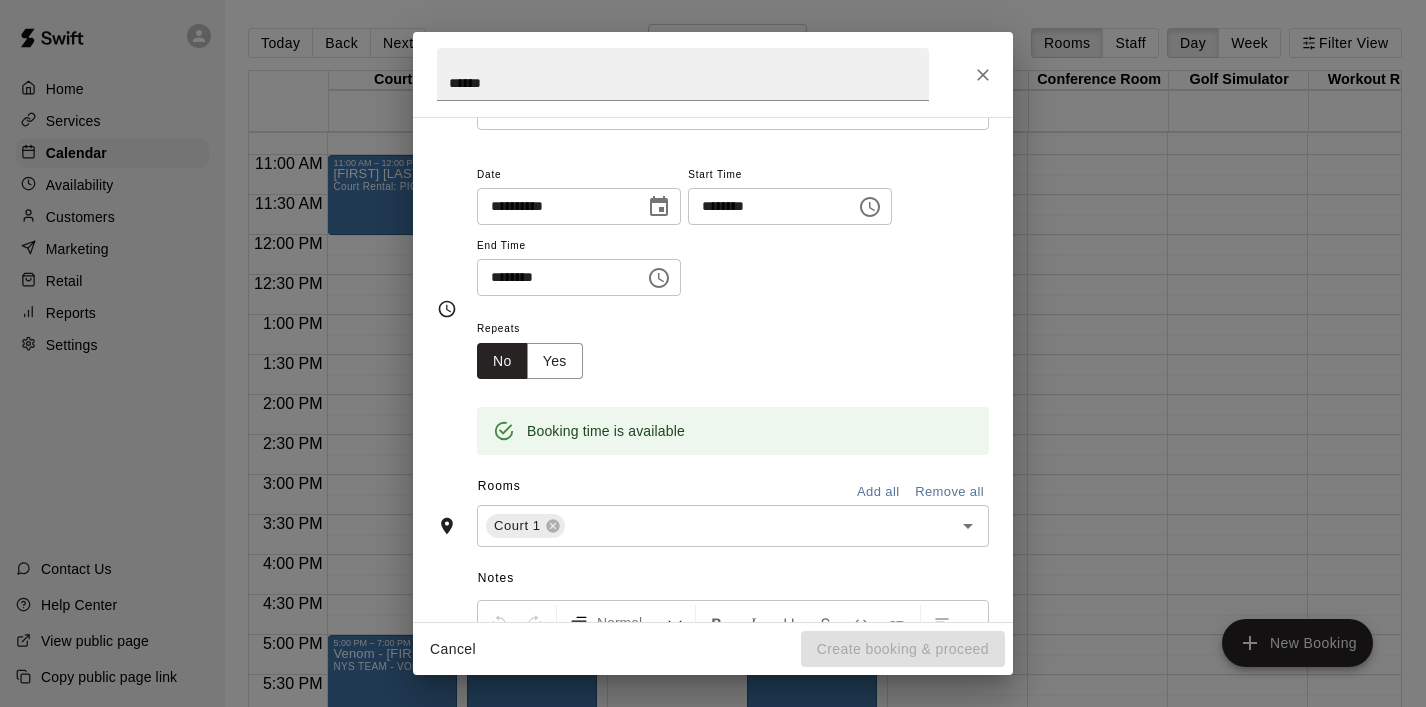 scroll, scrollTop: 135, scrollLeft: 0, axis: vertical 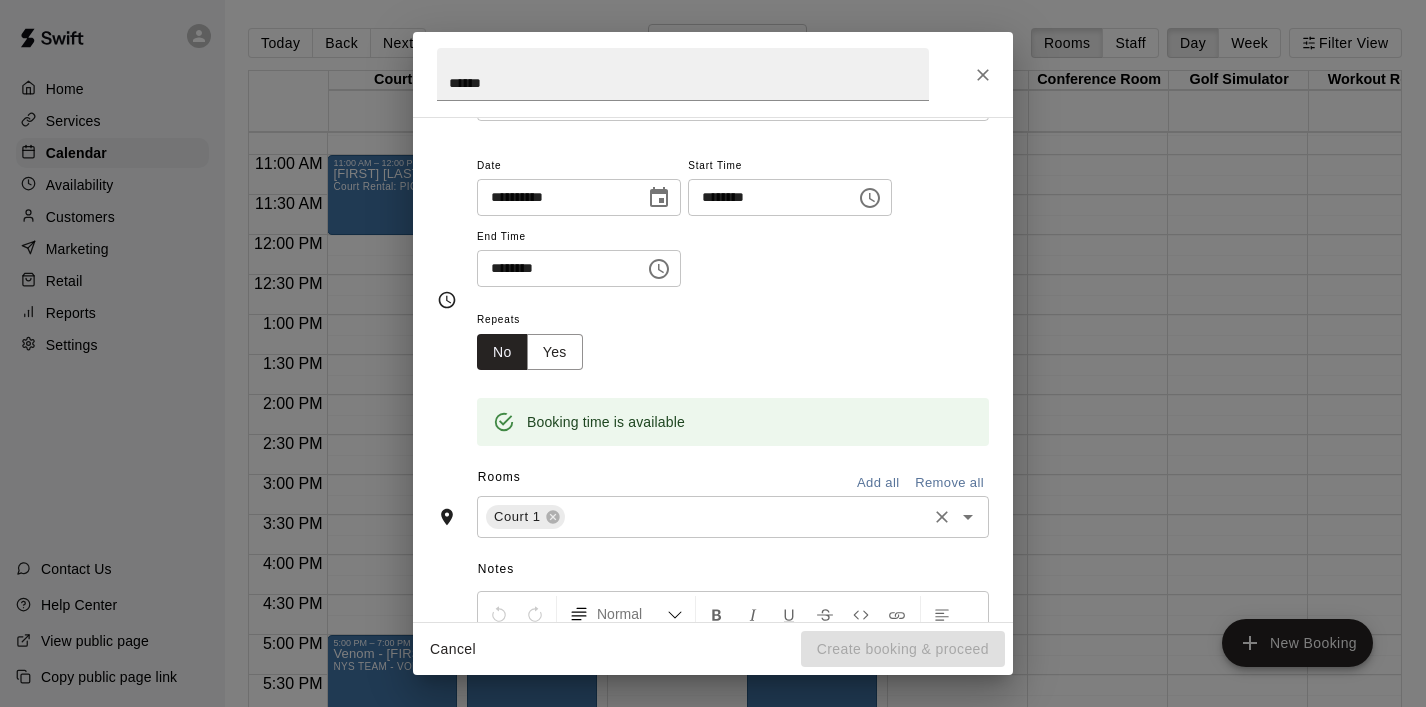 click 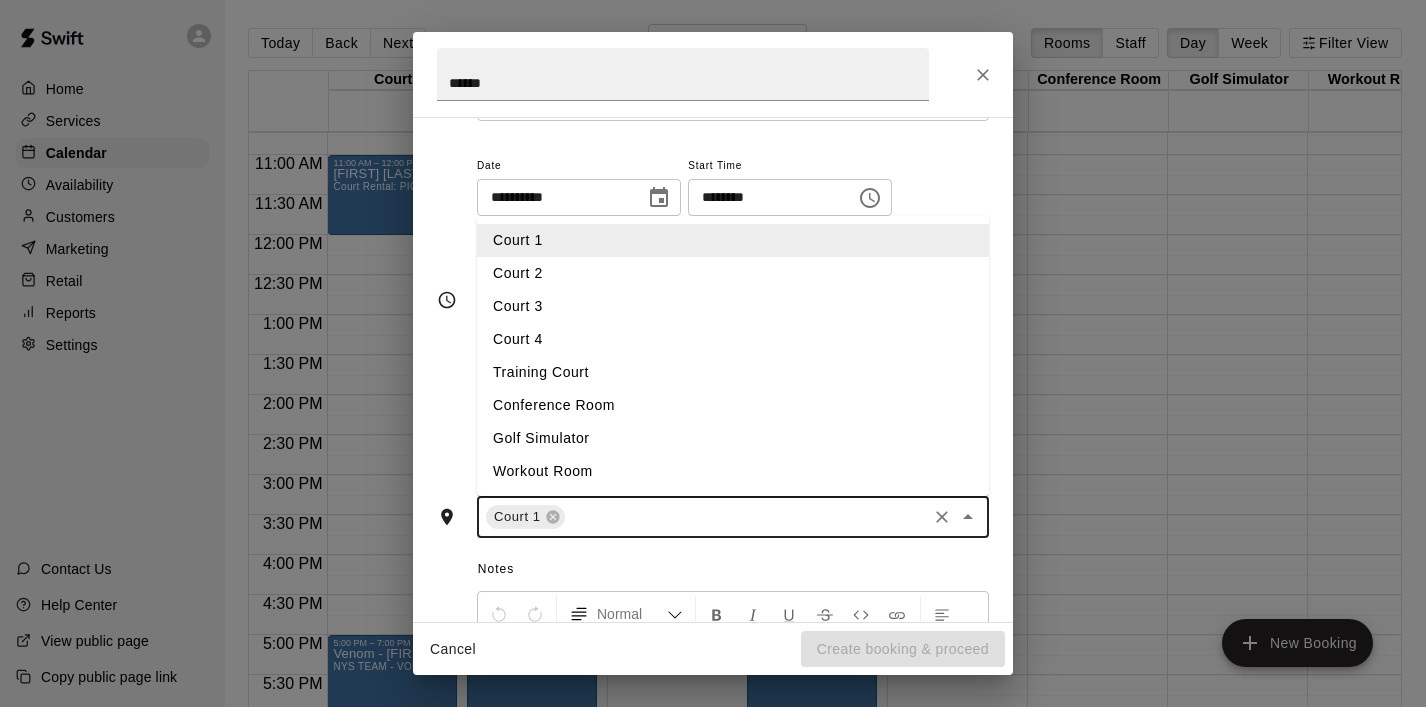 click on "Court 2" at bounding box center [733, 273] 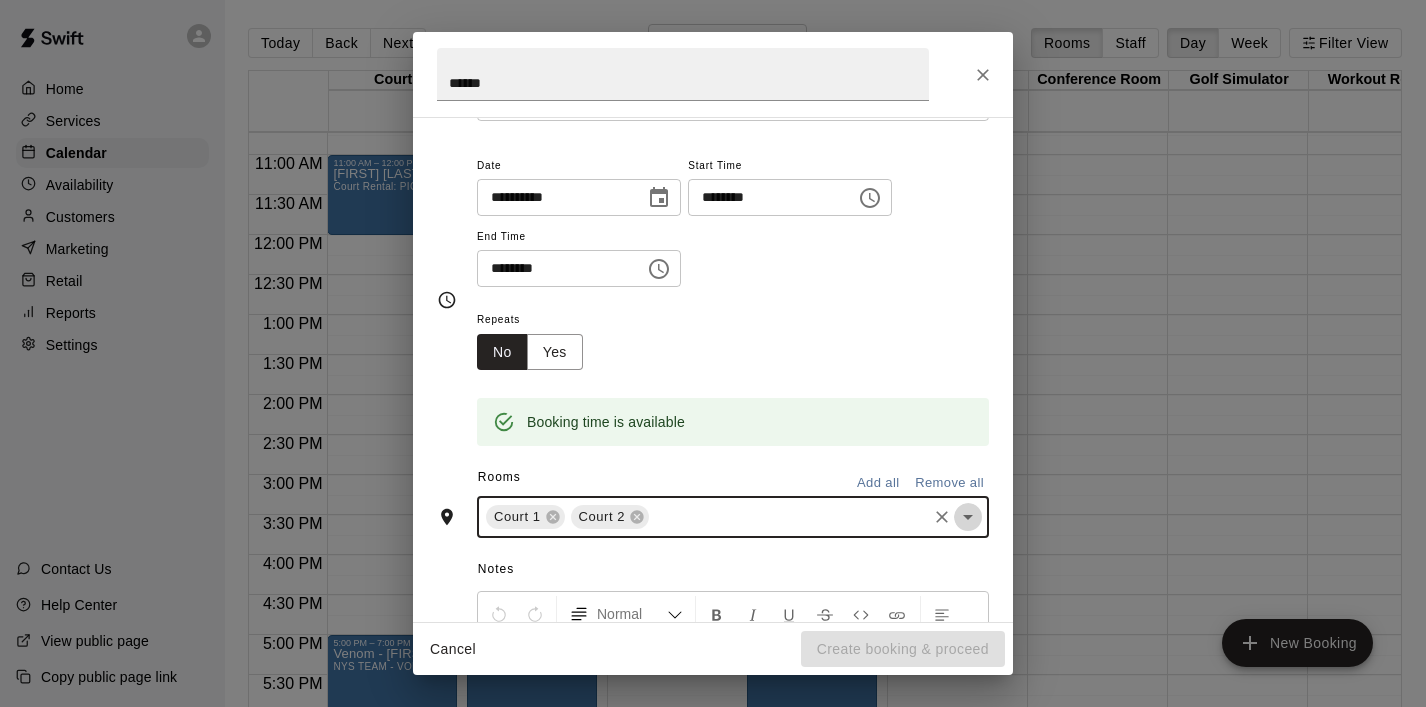click 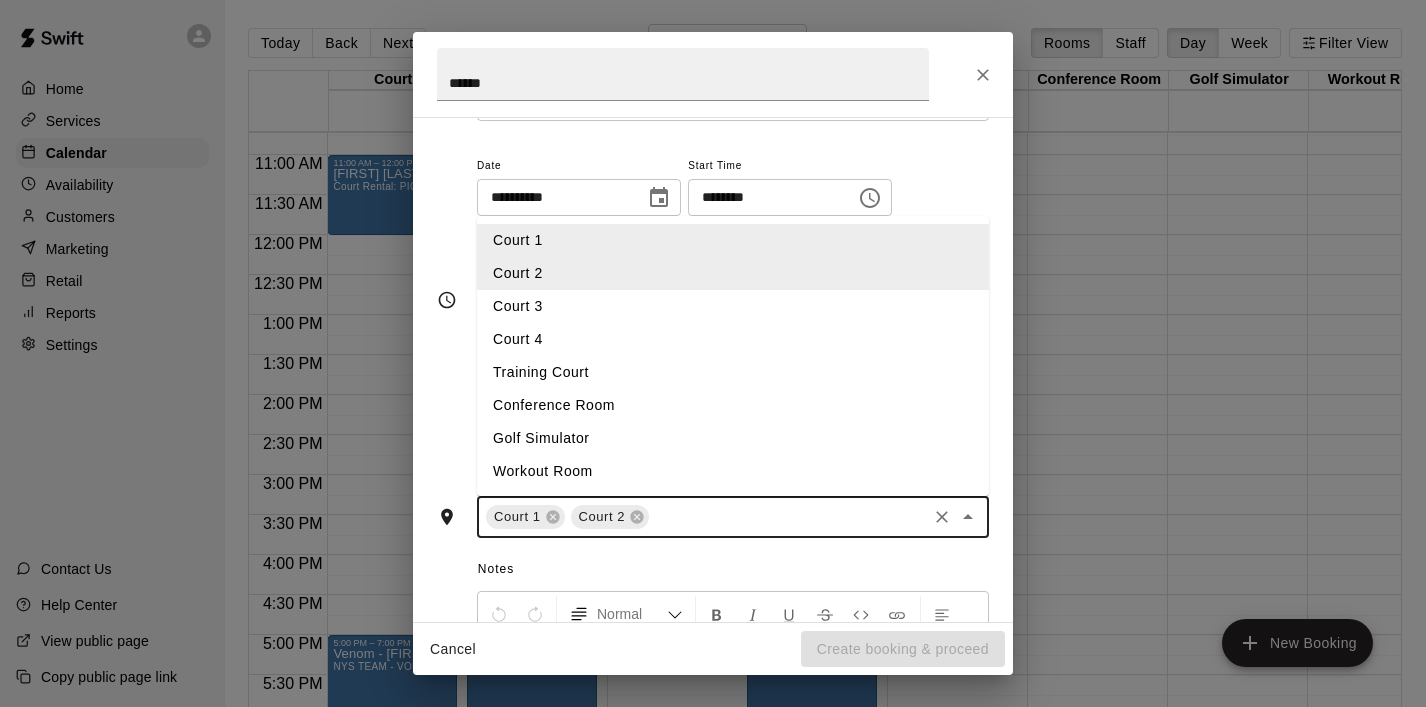click on "Court 3" at bounding box center (733, 306) 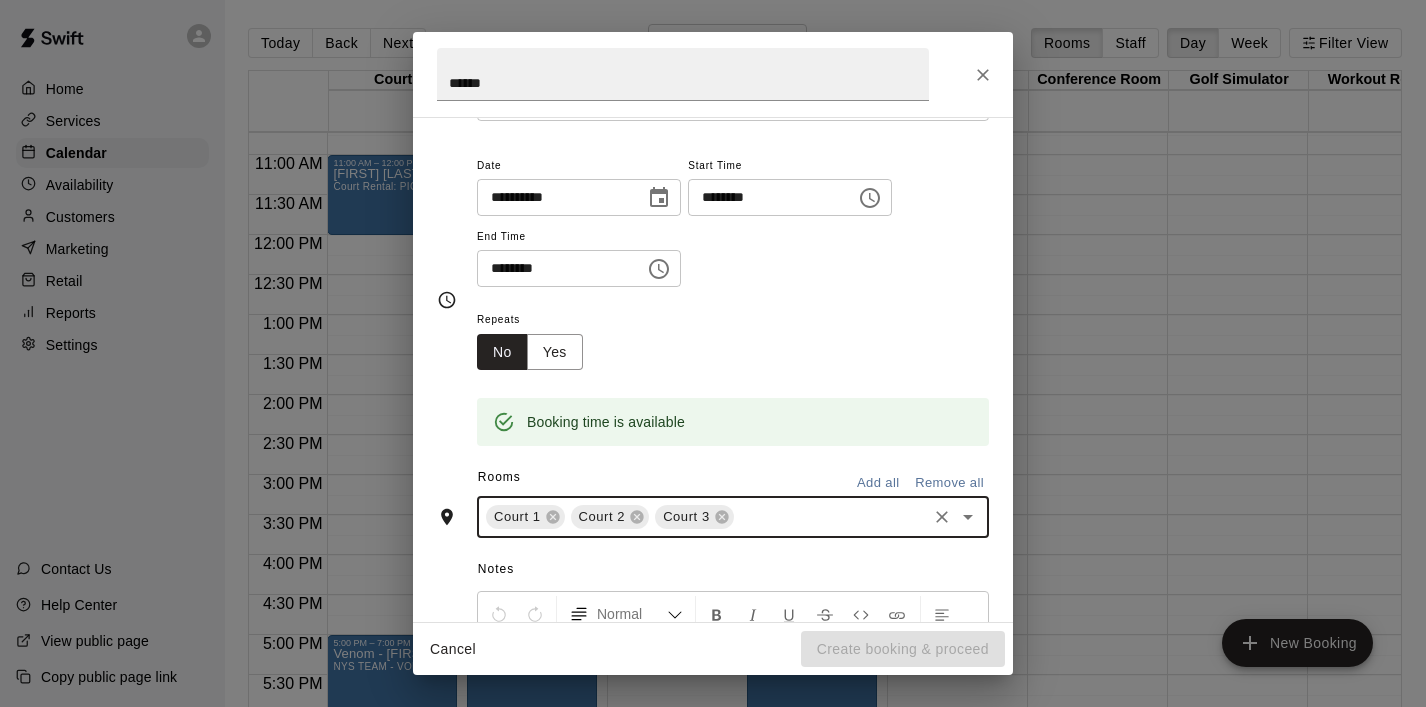 click 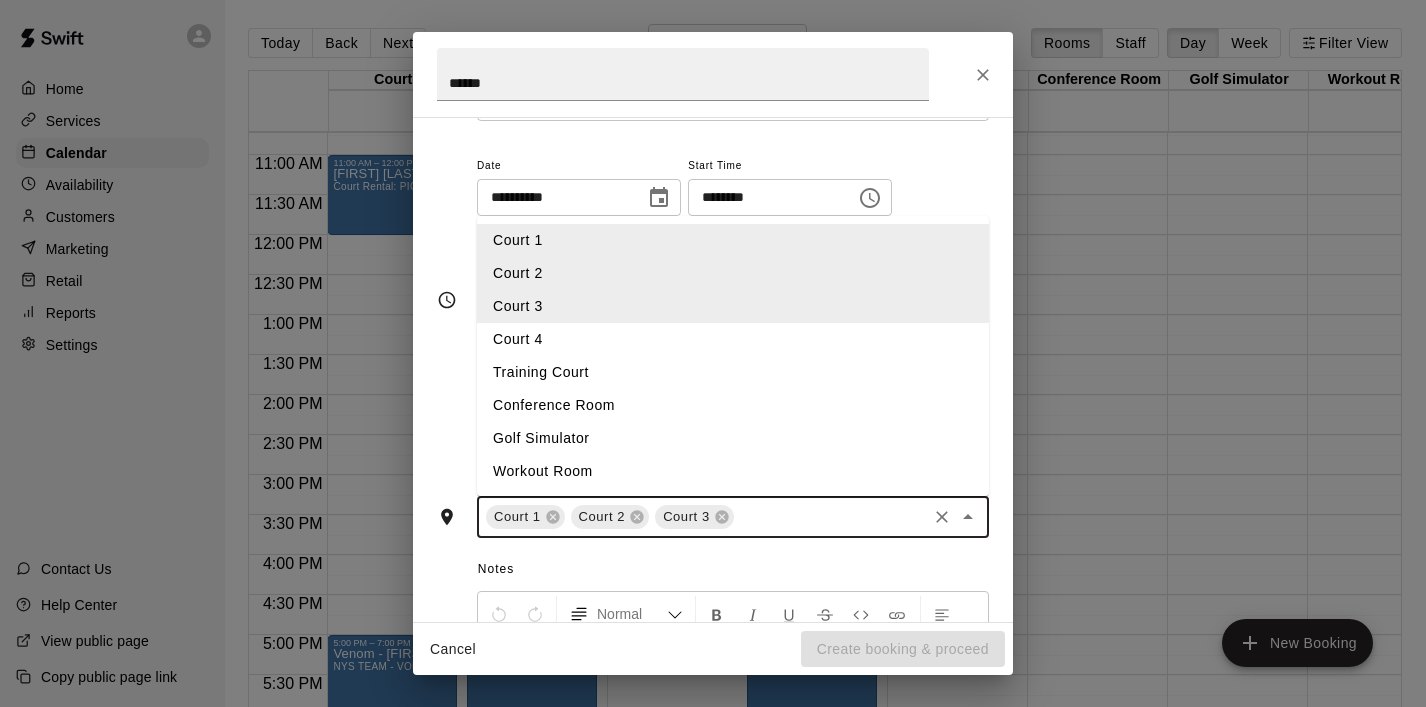 click on "Court 4" at bounding box center [733, 339] 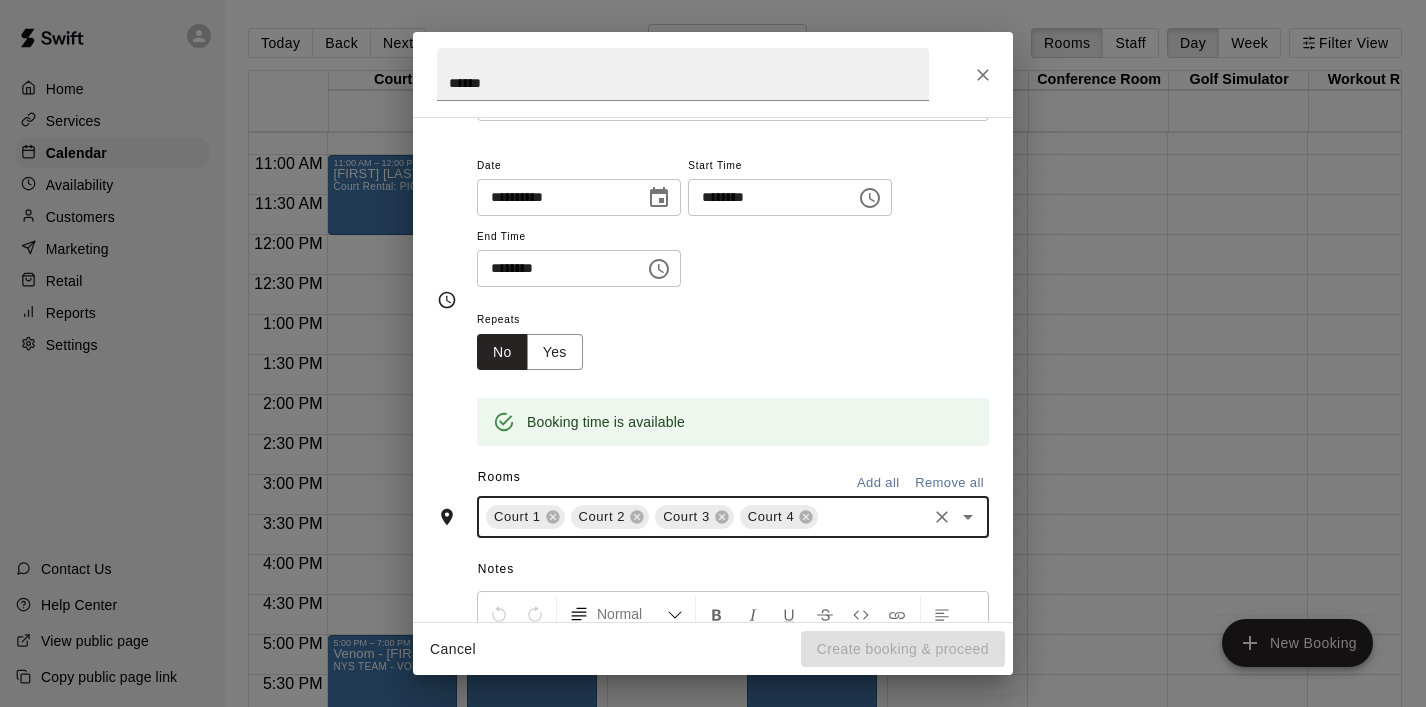 scroll, scrollTop: 0, scrollLeft: 0, axis: both 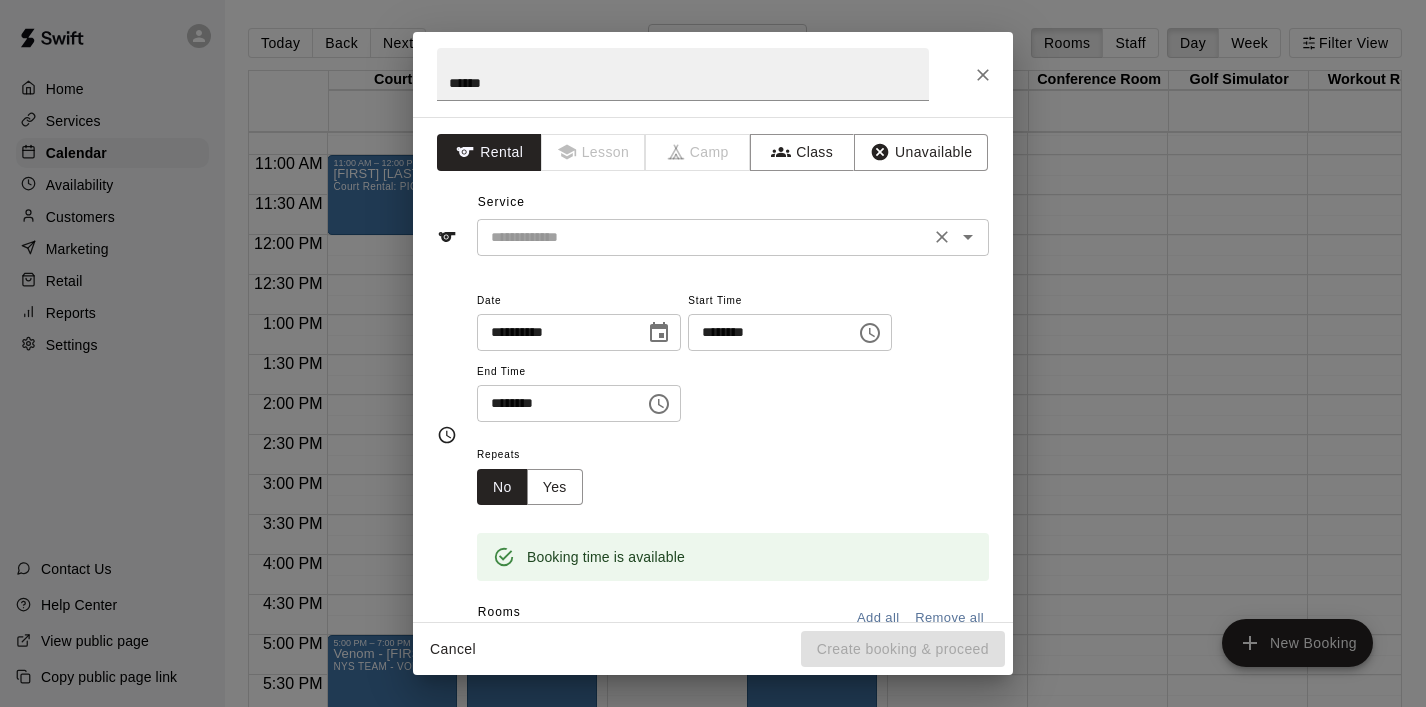 click 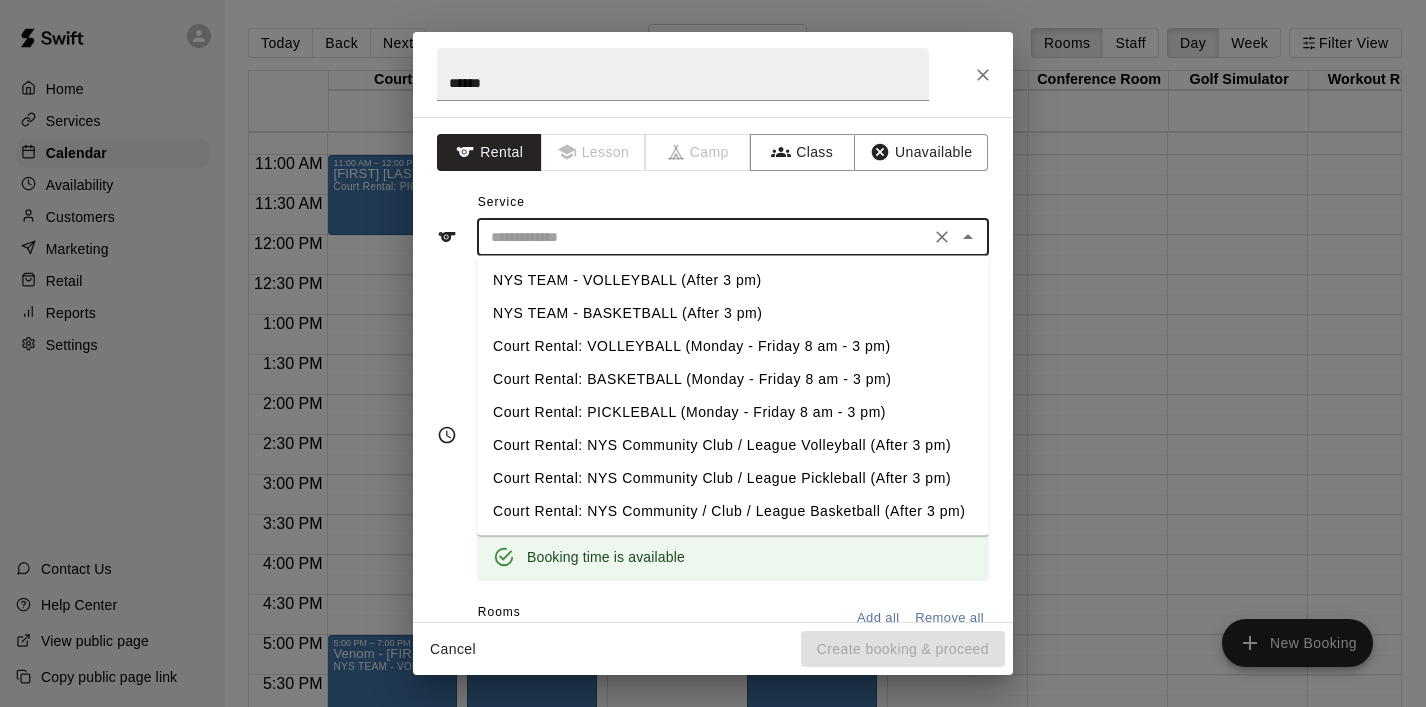 click on "NYS TEAM - VOLLEYBALL (After 3 pm)" at bounding box center [733, 280] 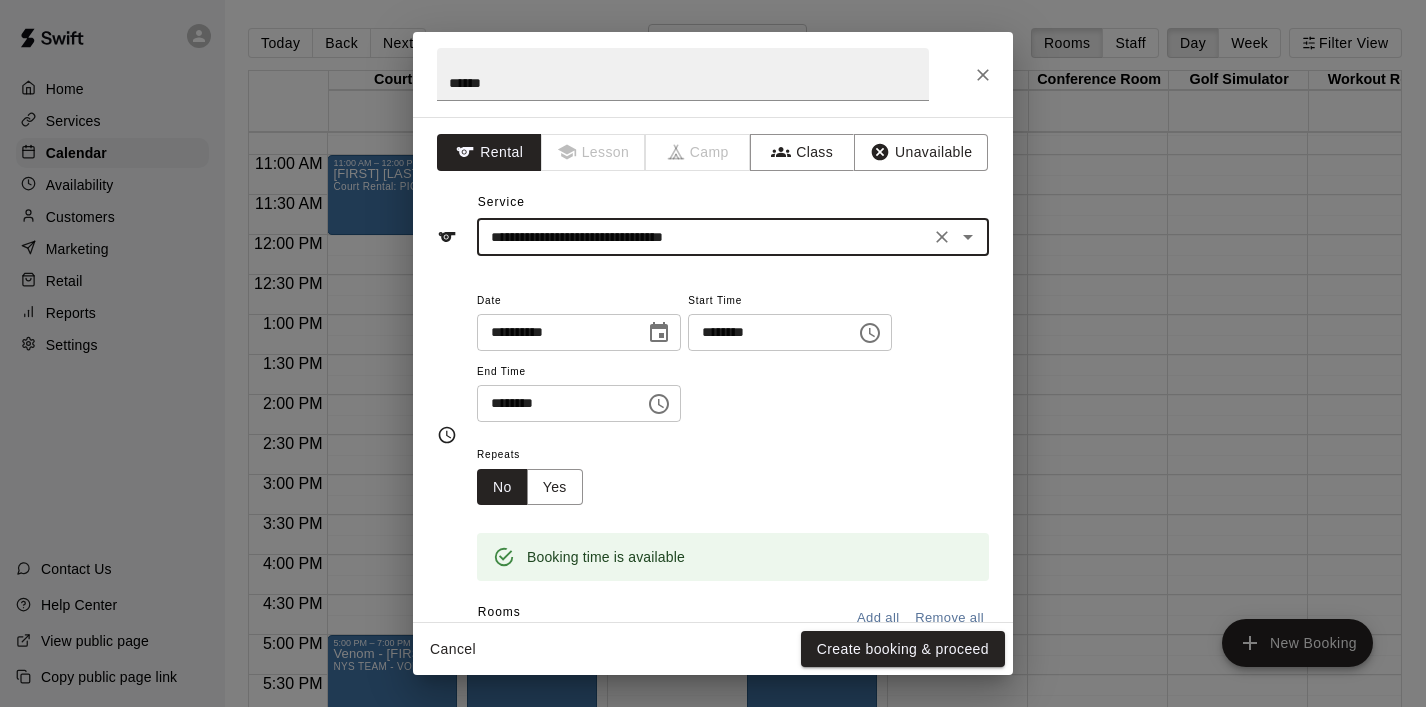 click 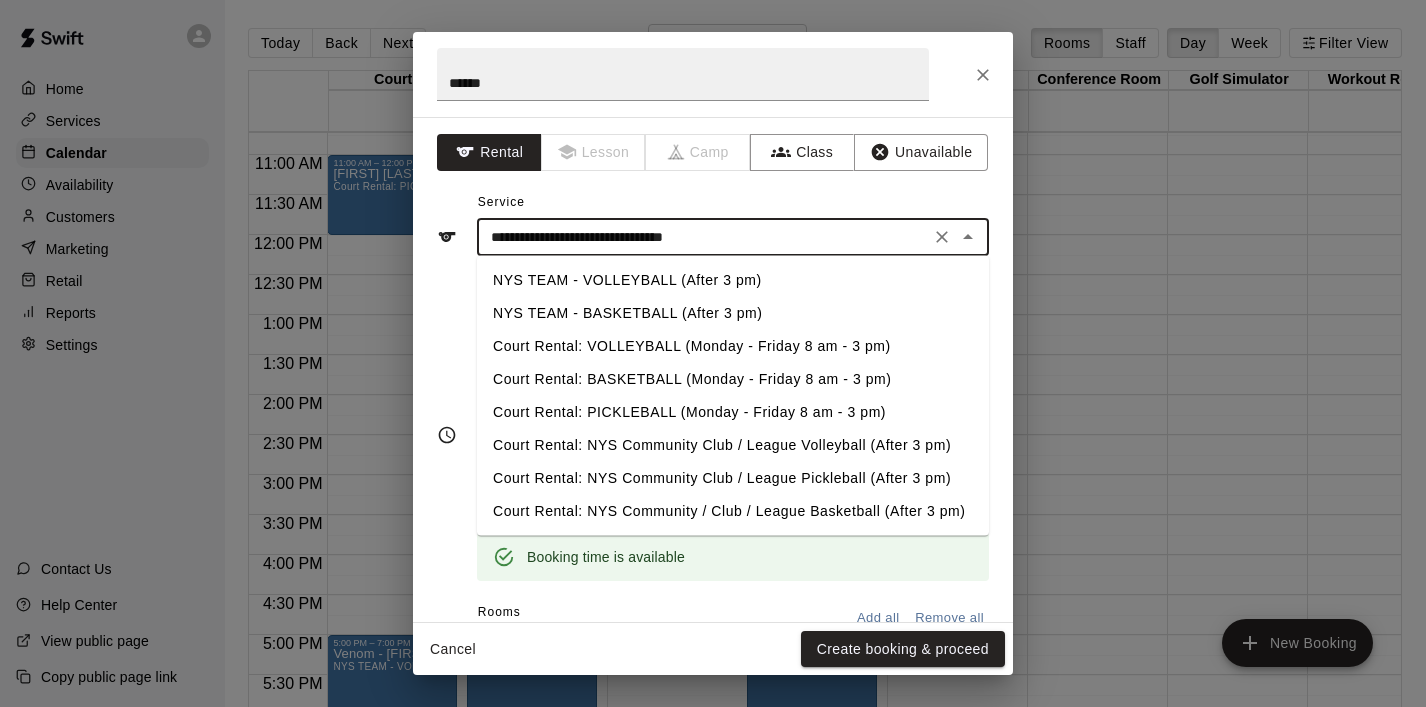 click on "Court Rental: VOLLEYBALL (Monday - Friday 8 am - 3 pm)" at bounding box center [733, 346] 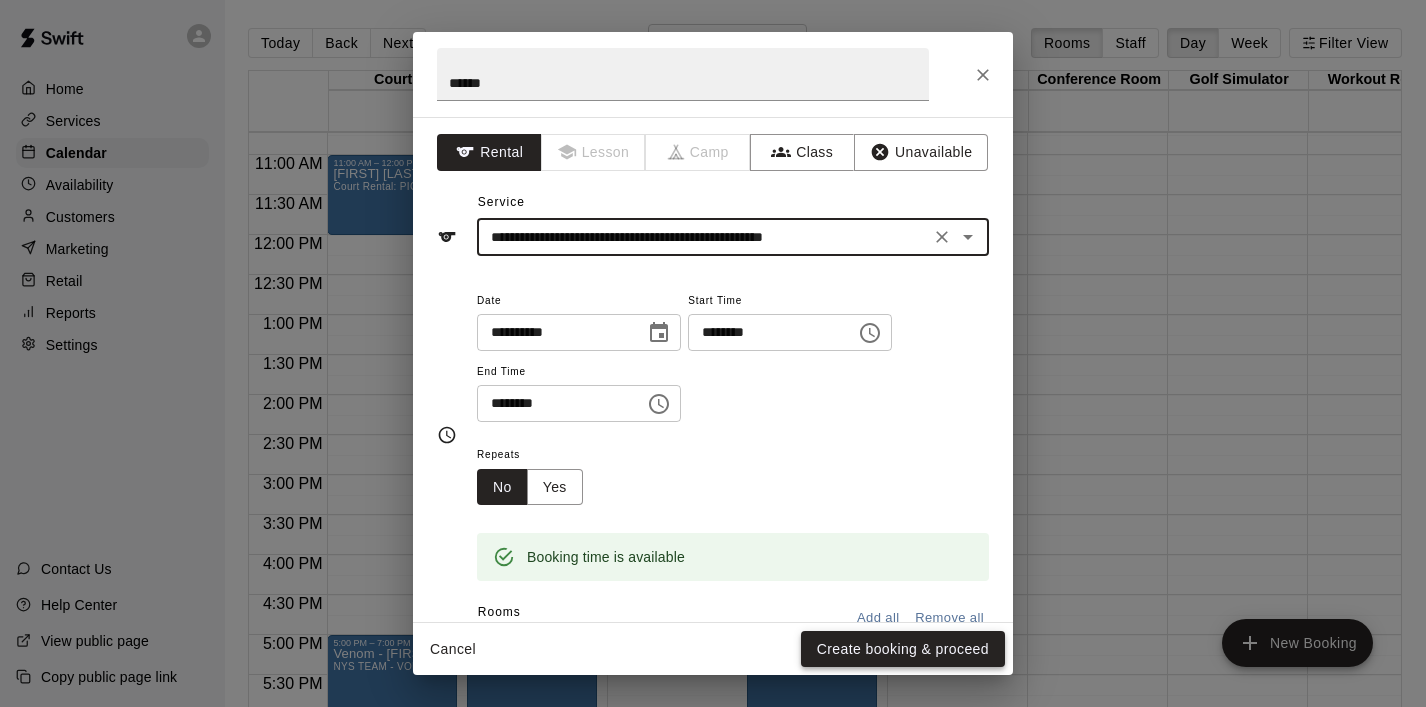 click on "Create booking & proceed" at bounding box center (903, 649) 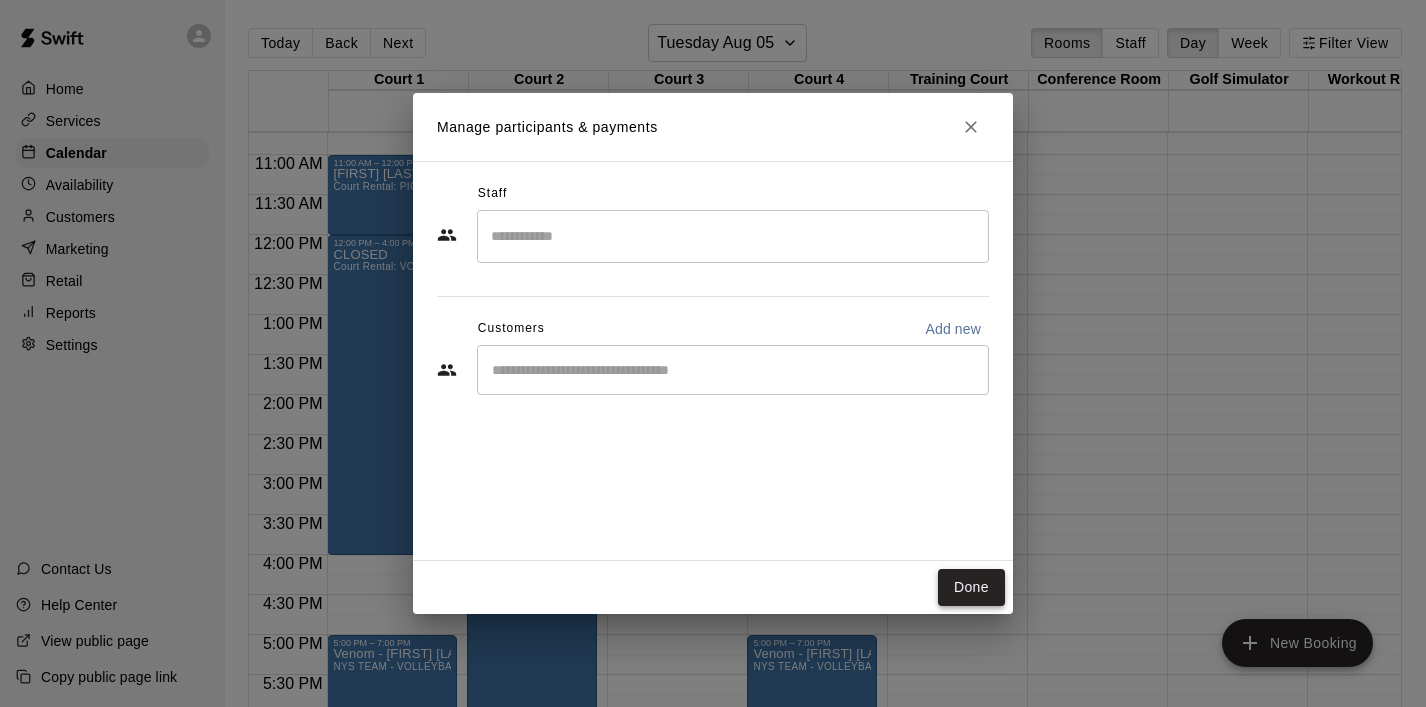 click on "Done" at bounding box center (971, 587) 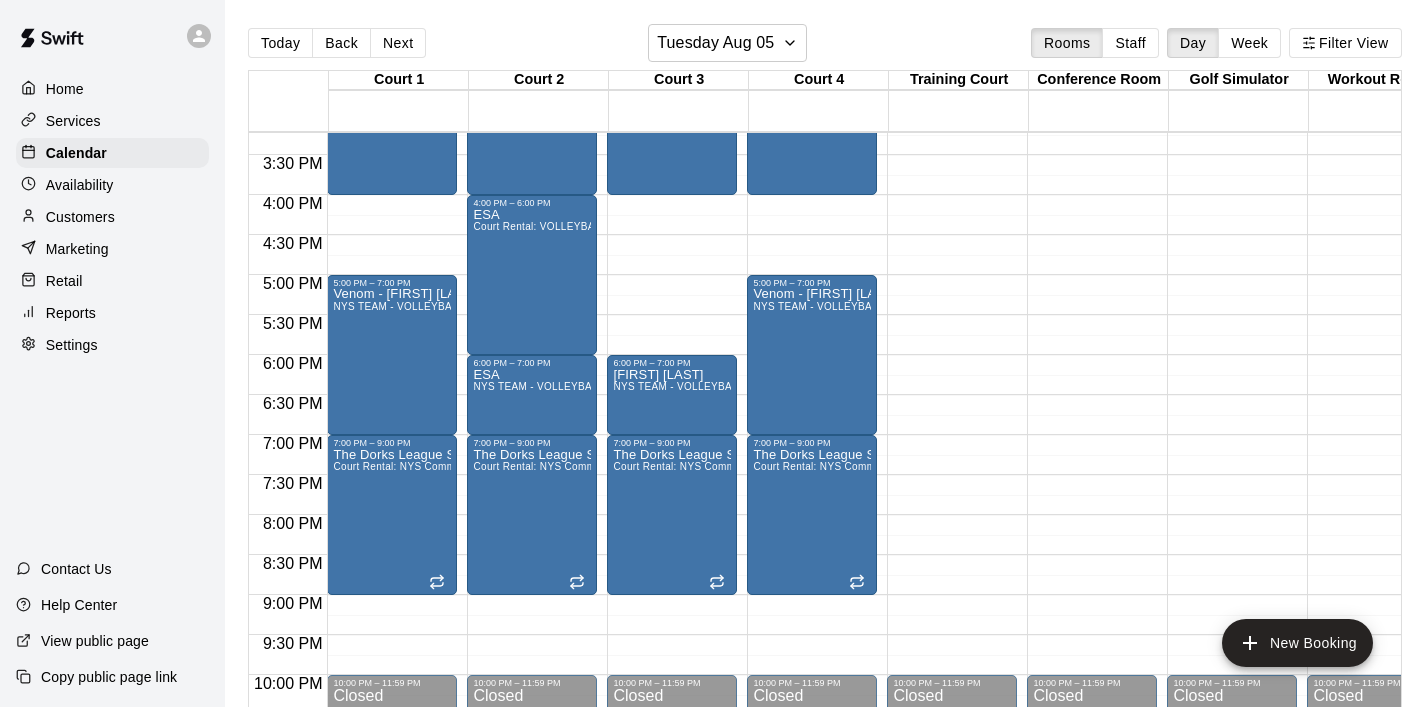 scroll, scrollTop: 1220, scrollLeft: 0, axis: vertical 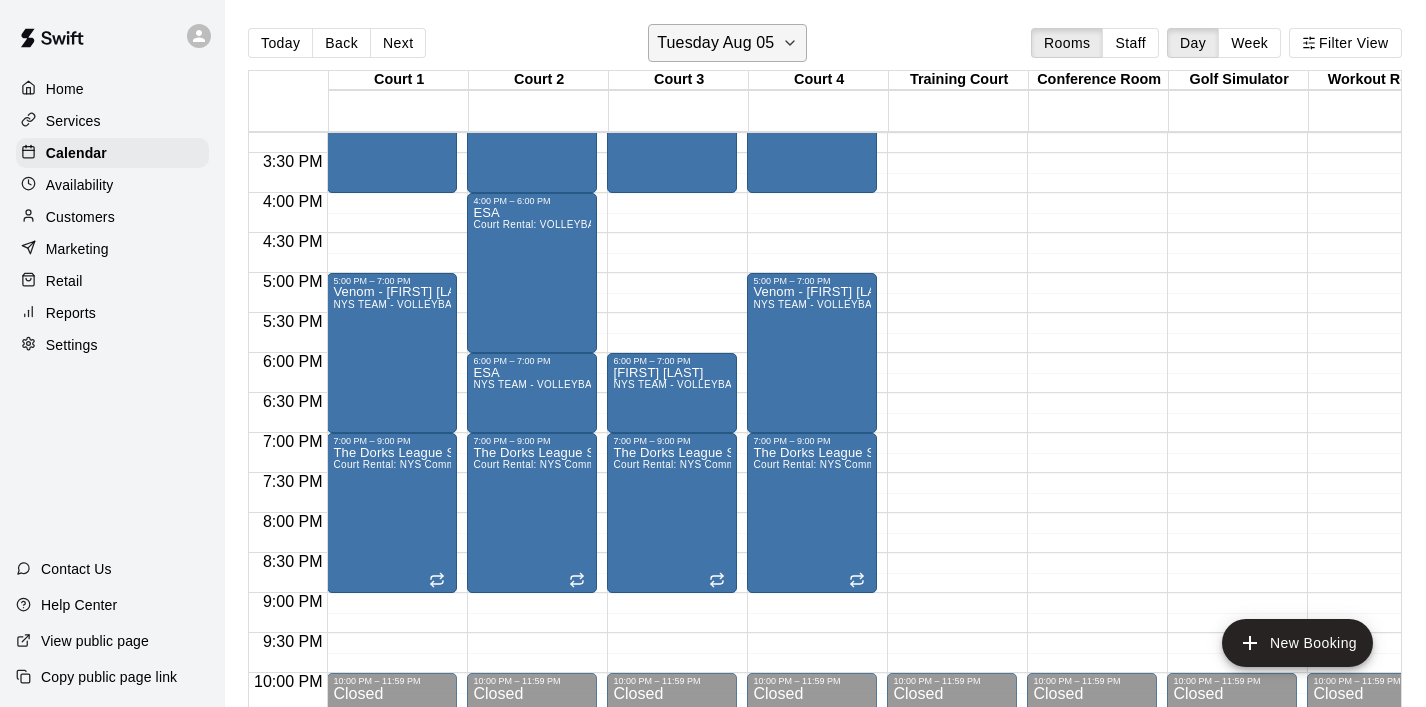 click 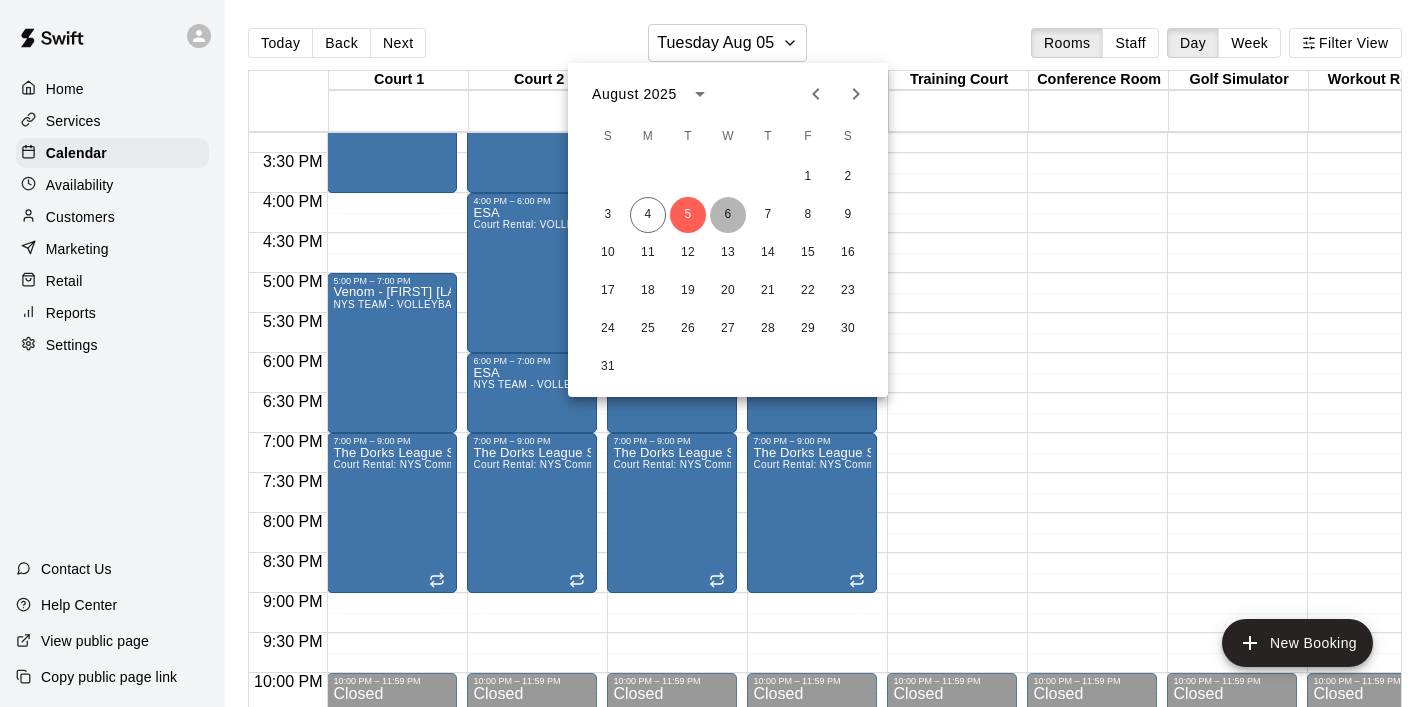 click on "6" at bounding box center [728, 215] 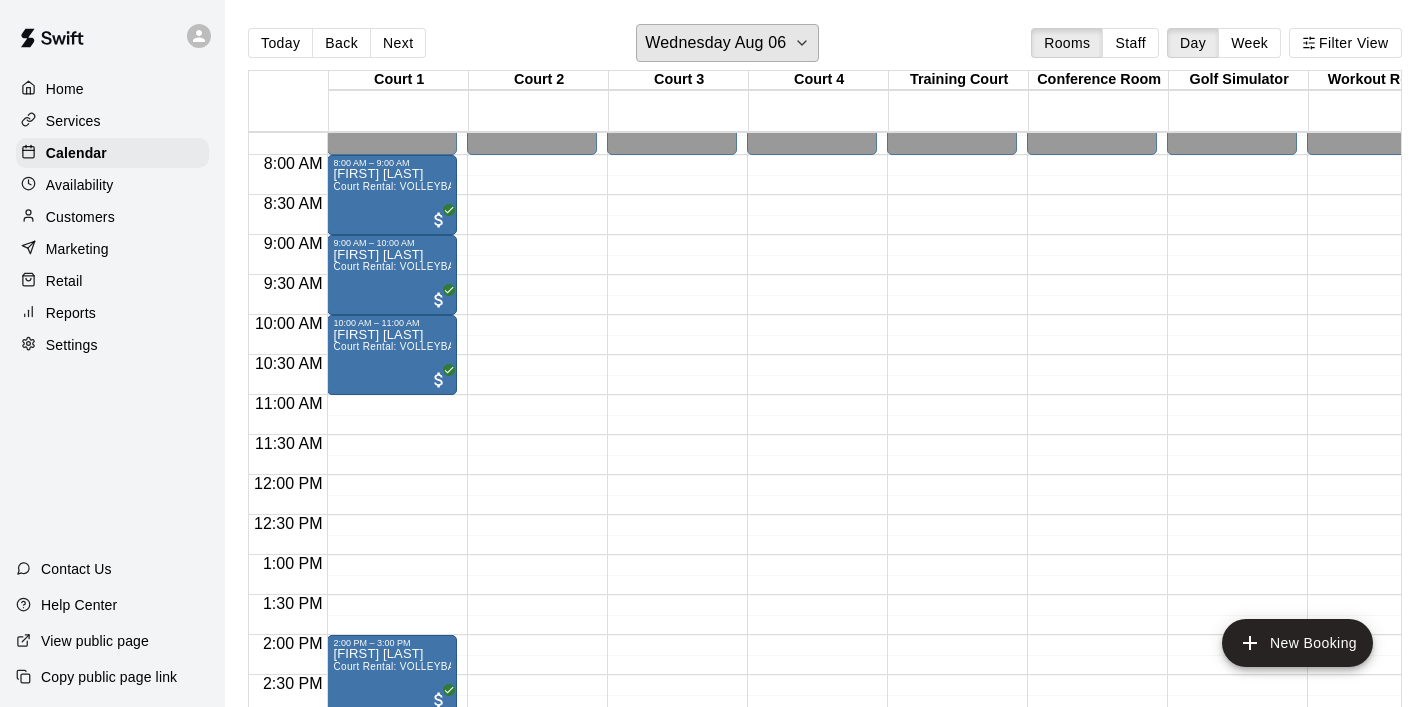 scroll, scrollTop: 620, scrollLeft: 12, axis: both 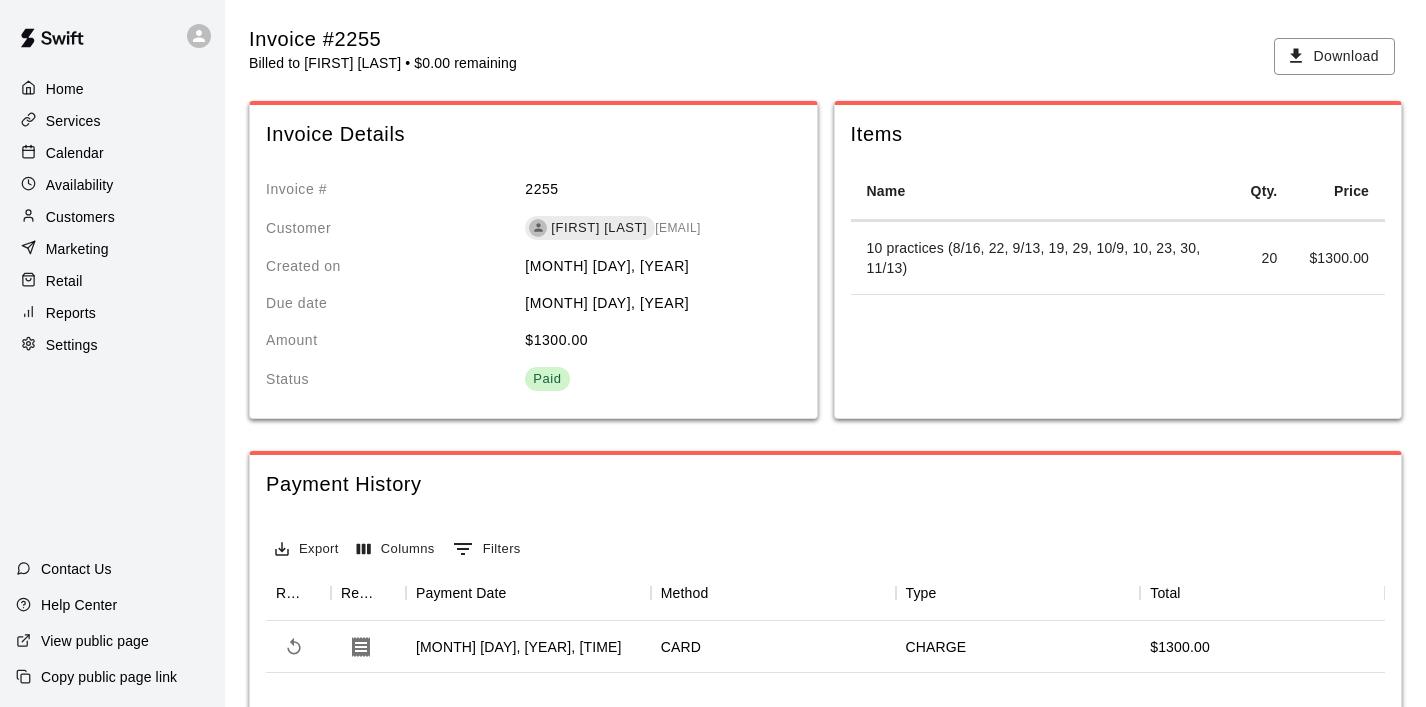 click on "Calendar" at bounding box center (75, 153) 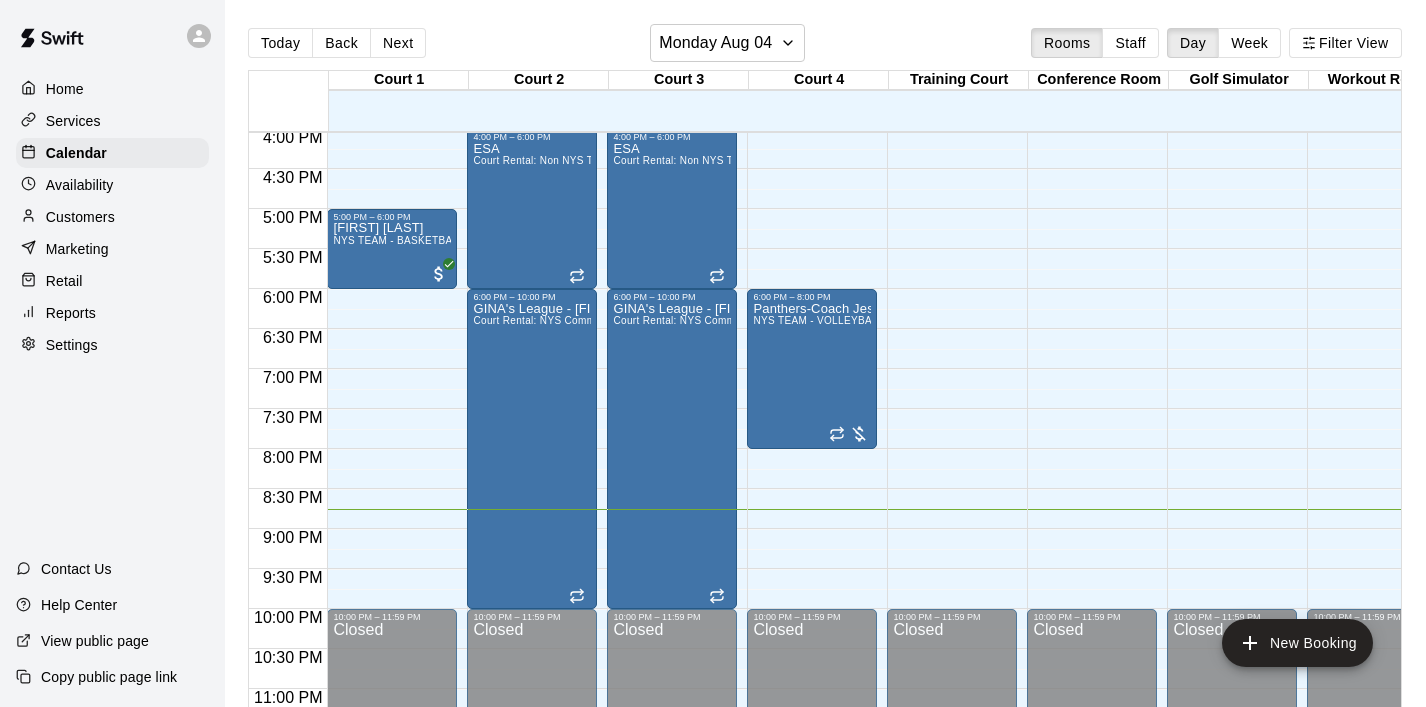scroll, scrollTop: 1305, scrollLeft: 0, axis: vertical 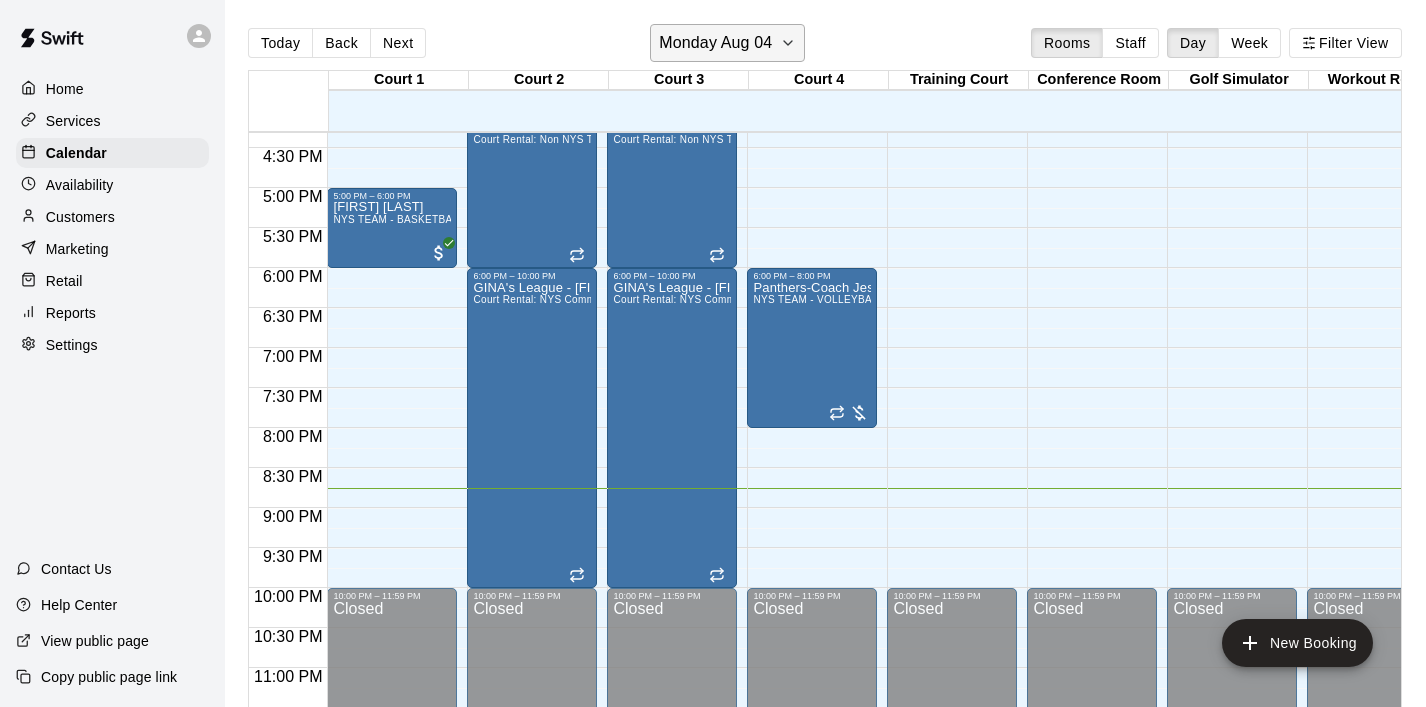 click 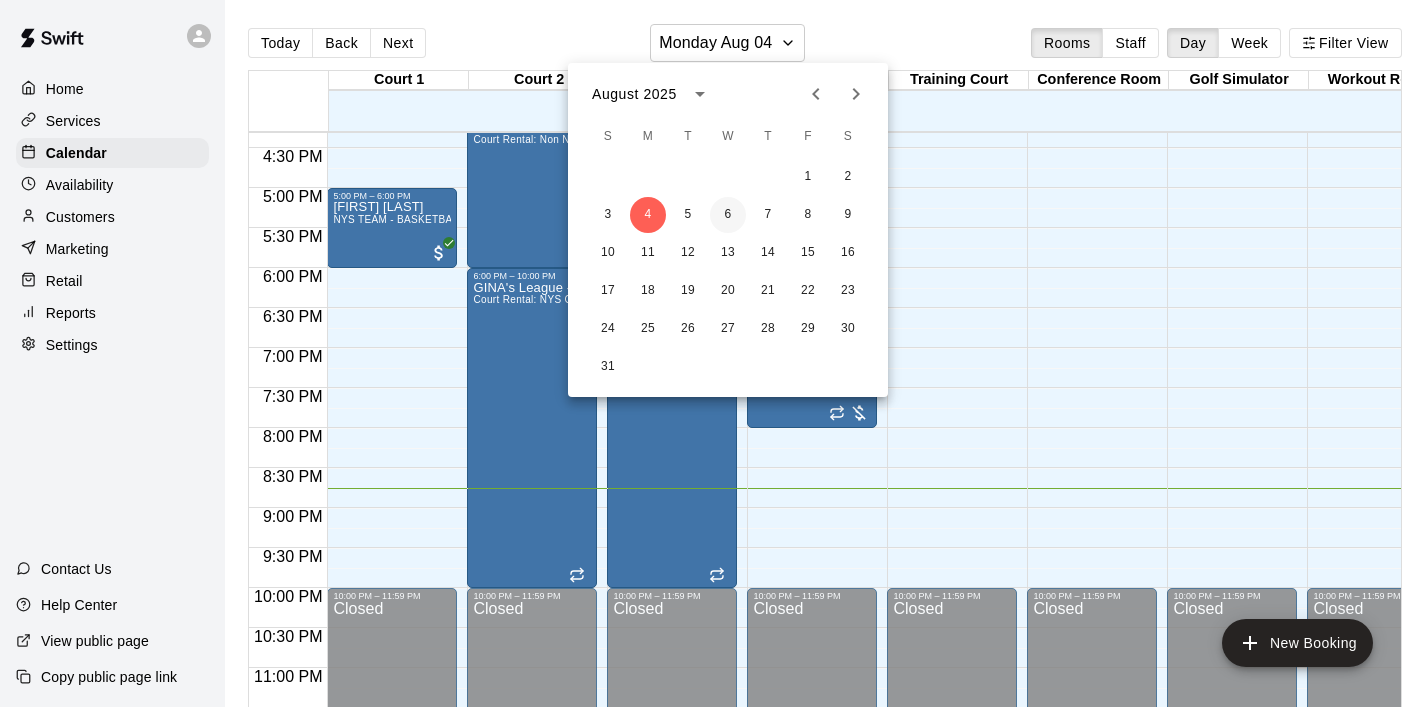 click on "6" at bounding box center [728, 215] 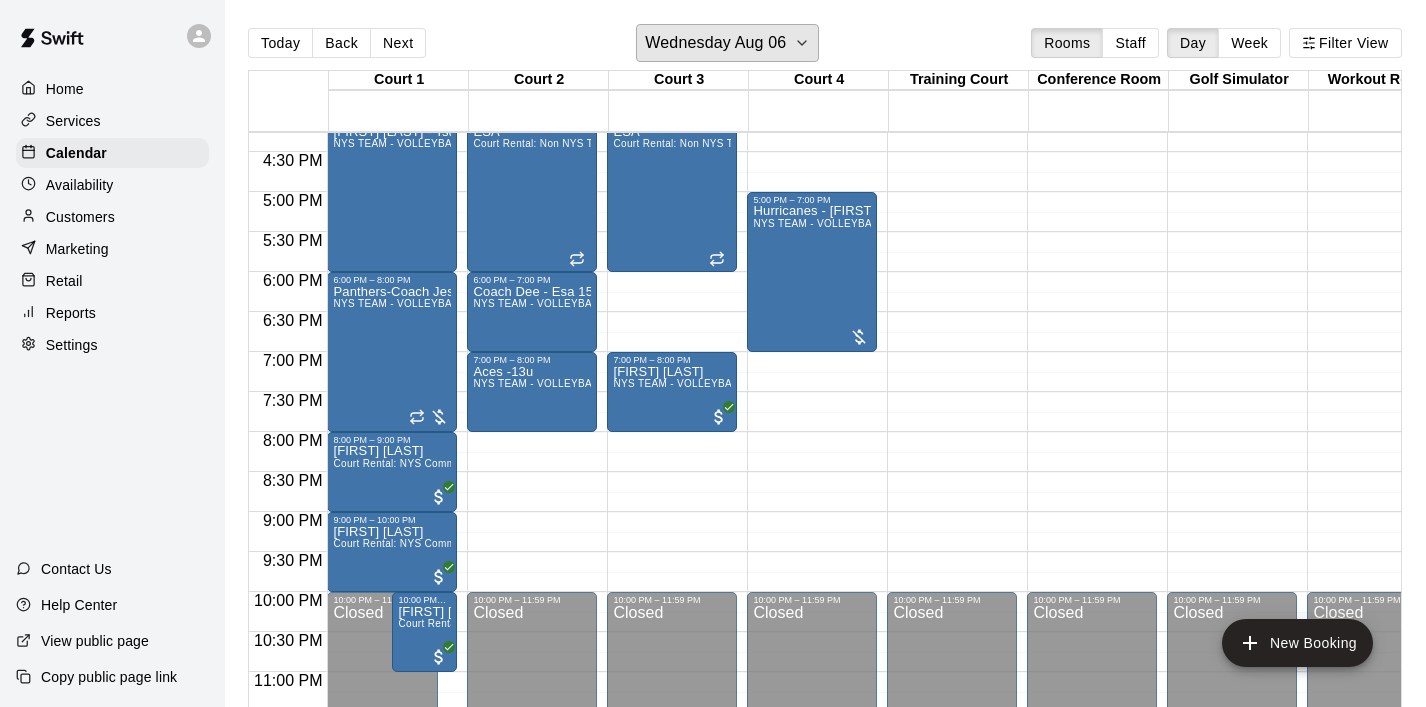 scroll, scrollTop: 1309, scrollLeft: 0, axis: vertical 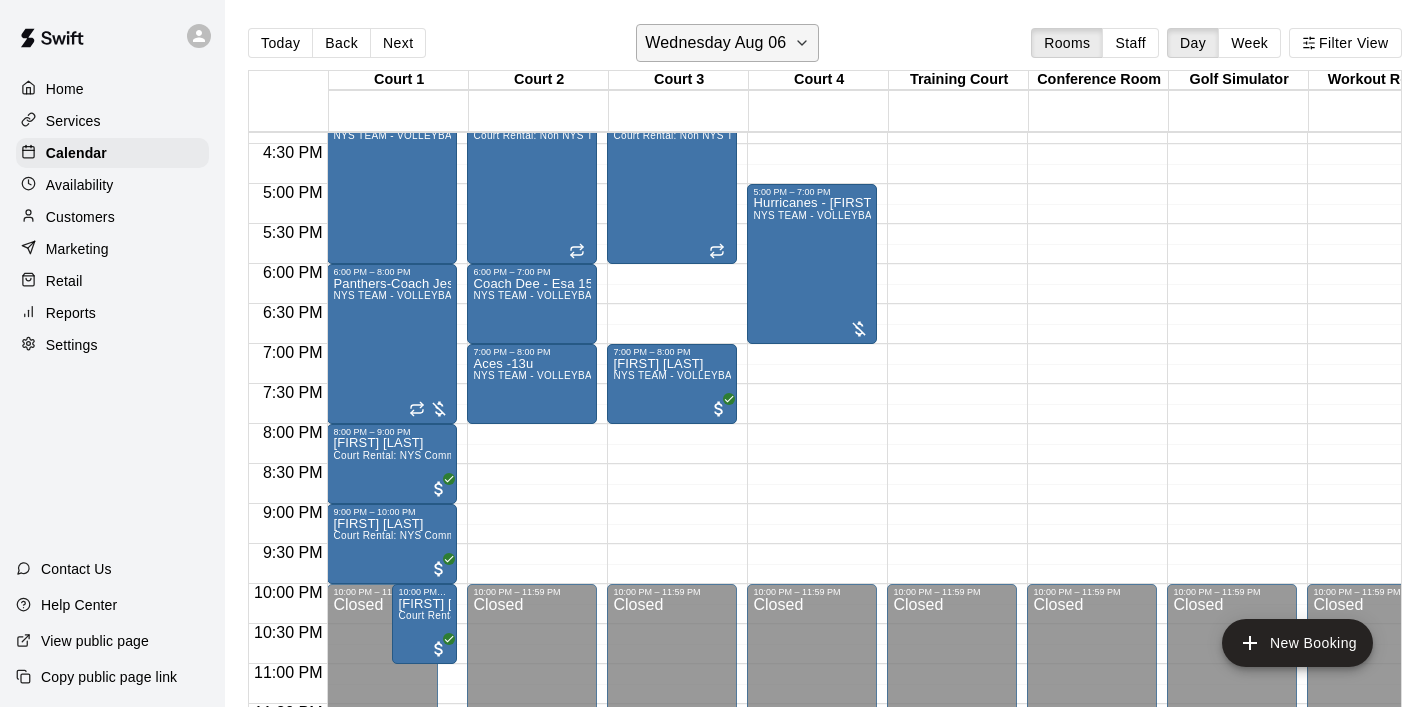 click on "Wednesday Aug 06" at bounding box center (727, 43) 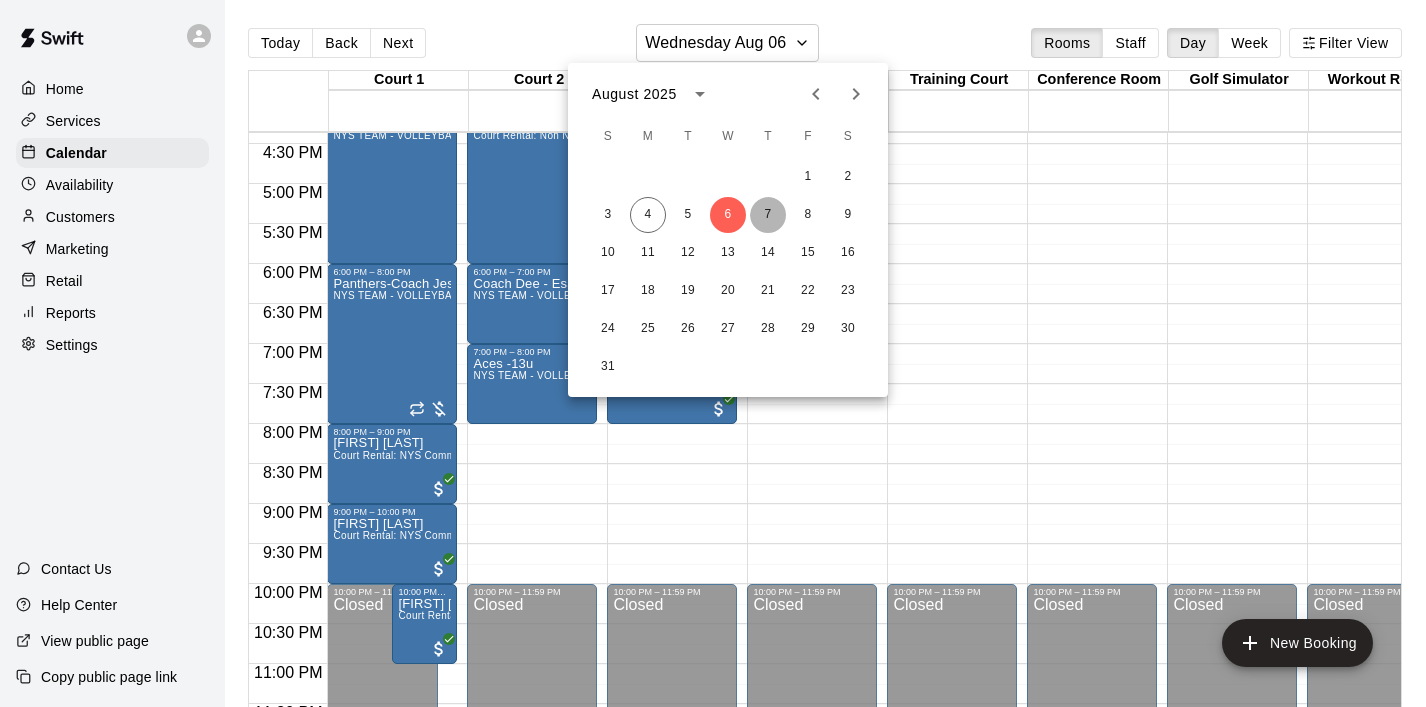 click on "7" at bounding box center [768, 215] 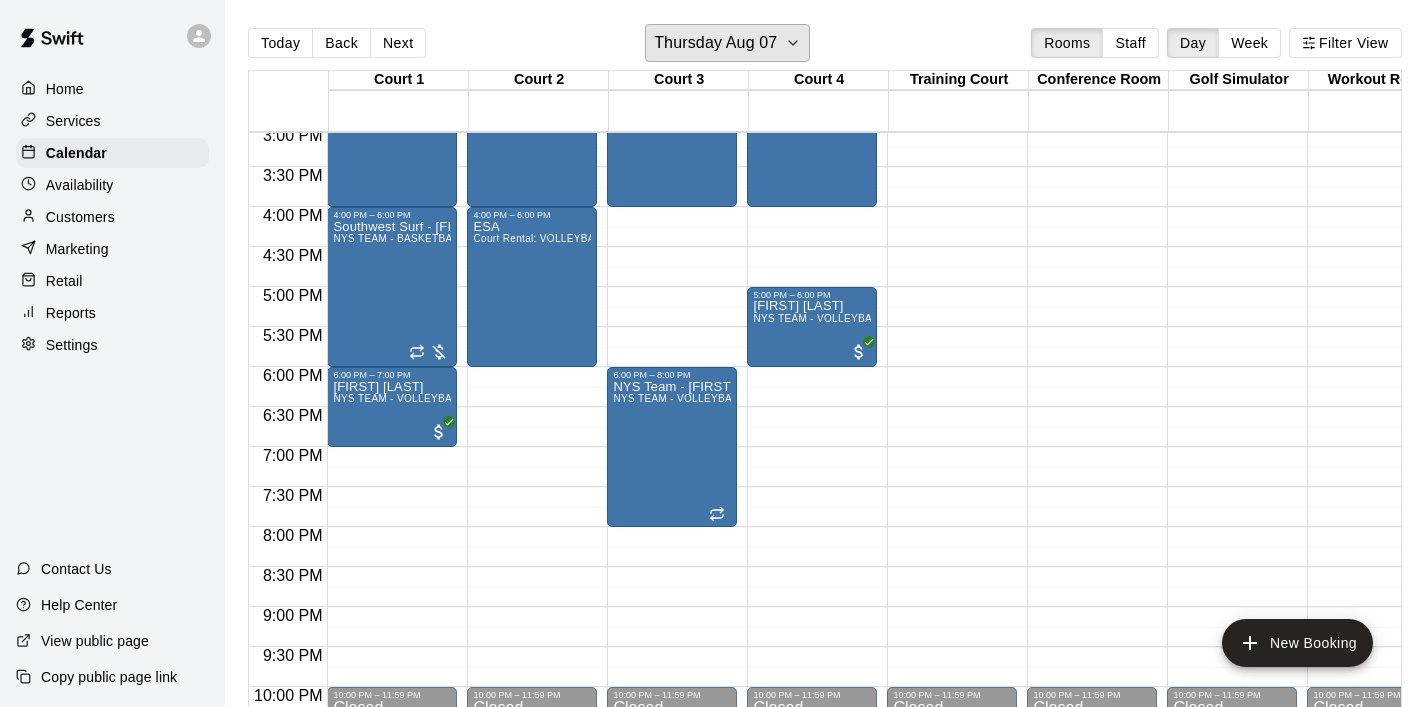 scroll, scrollTop: 1226, scrollLeft: 3, axis: both 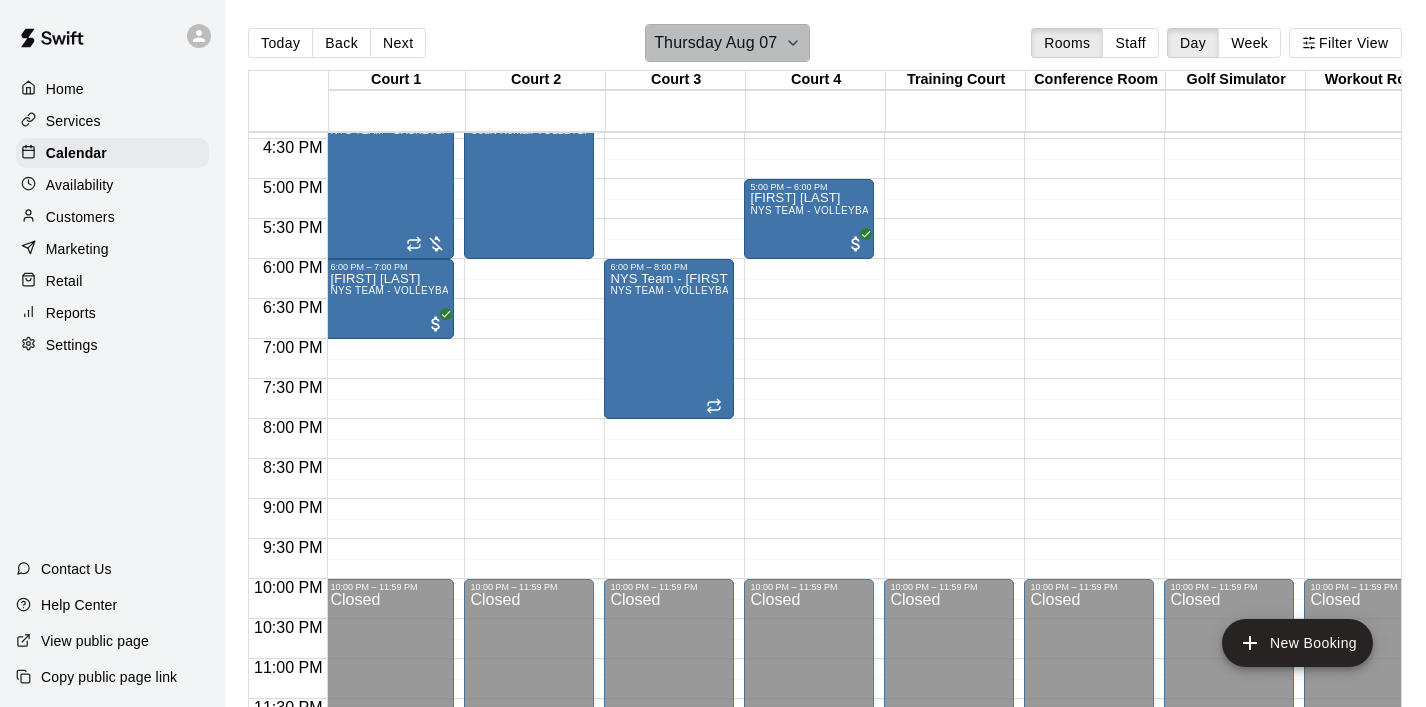 click 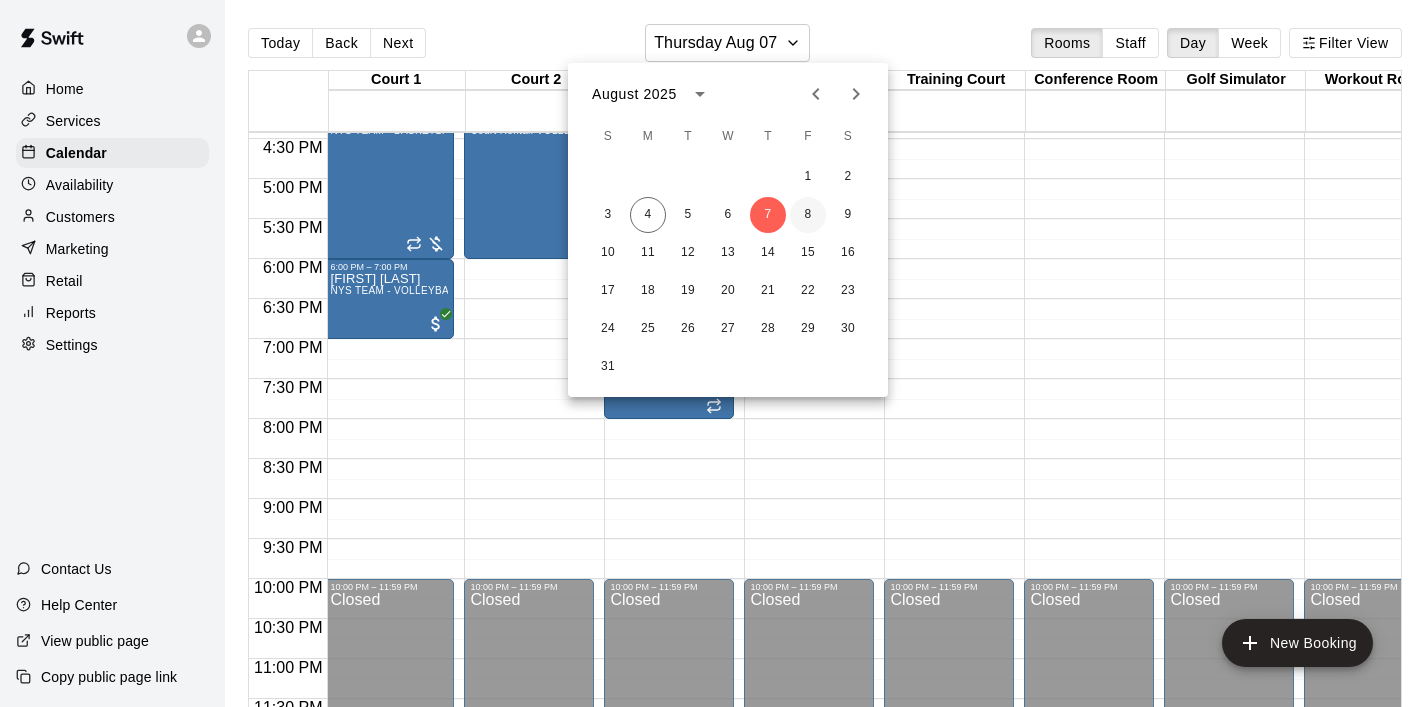 click on "8" at bounding box center (808, 215) 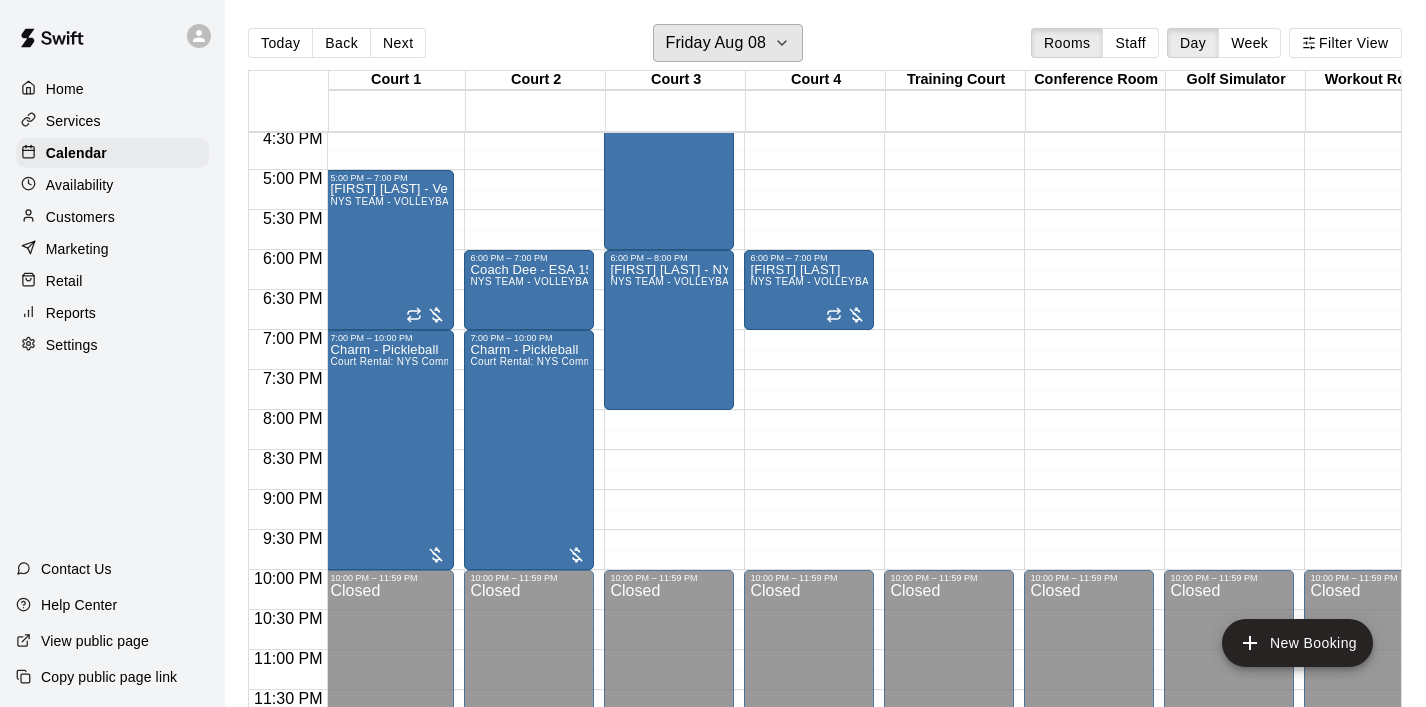 scroll, scrollTop: 1324, scrollLeft: 4, axis: both 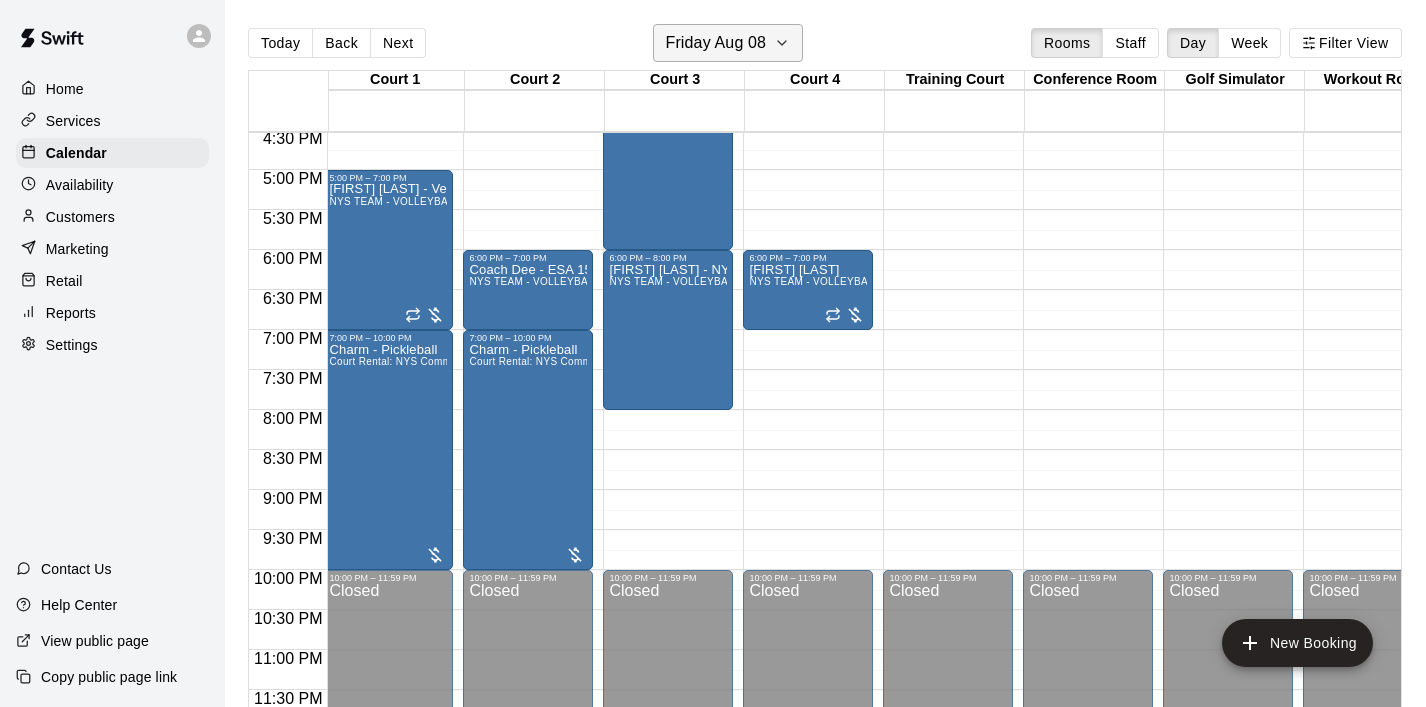 click 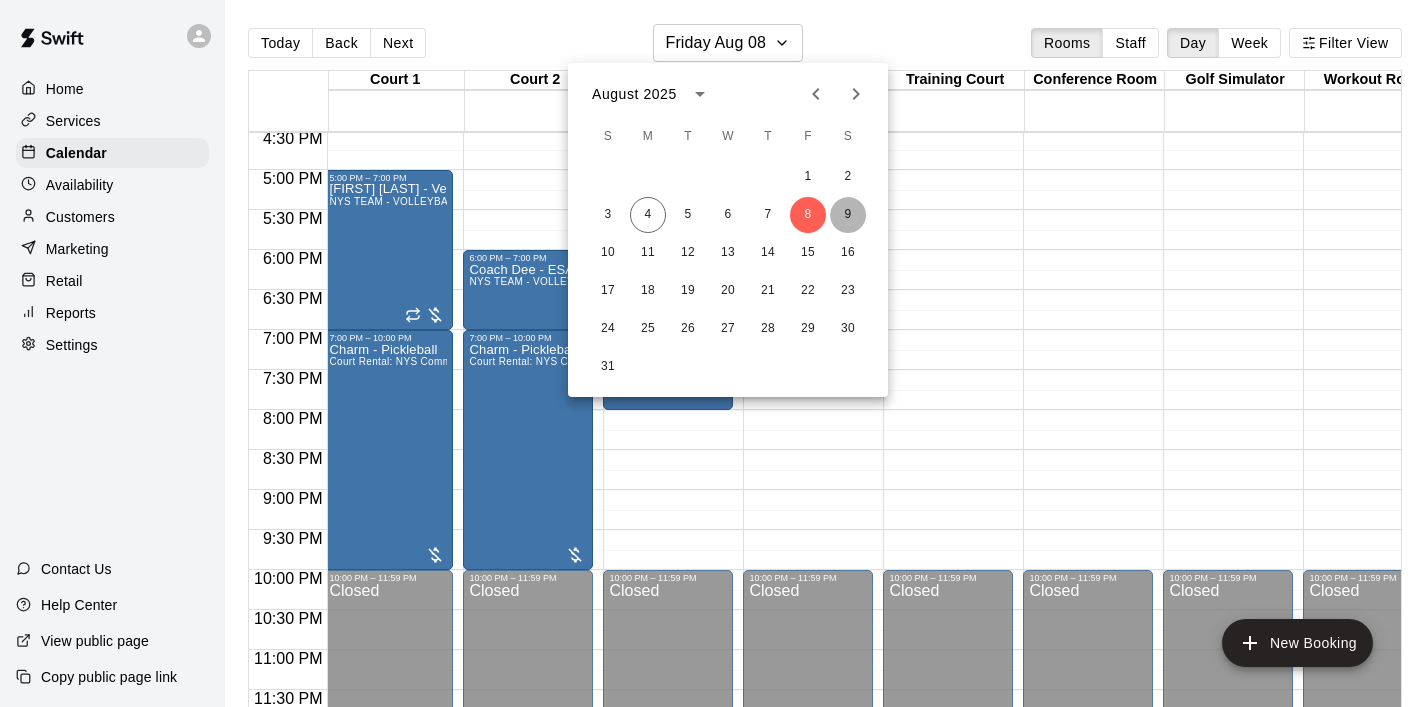 click on "9" at bounding box center (848, 215) 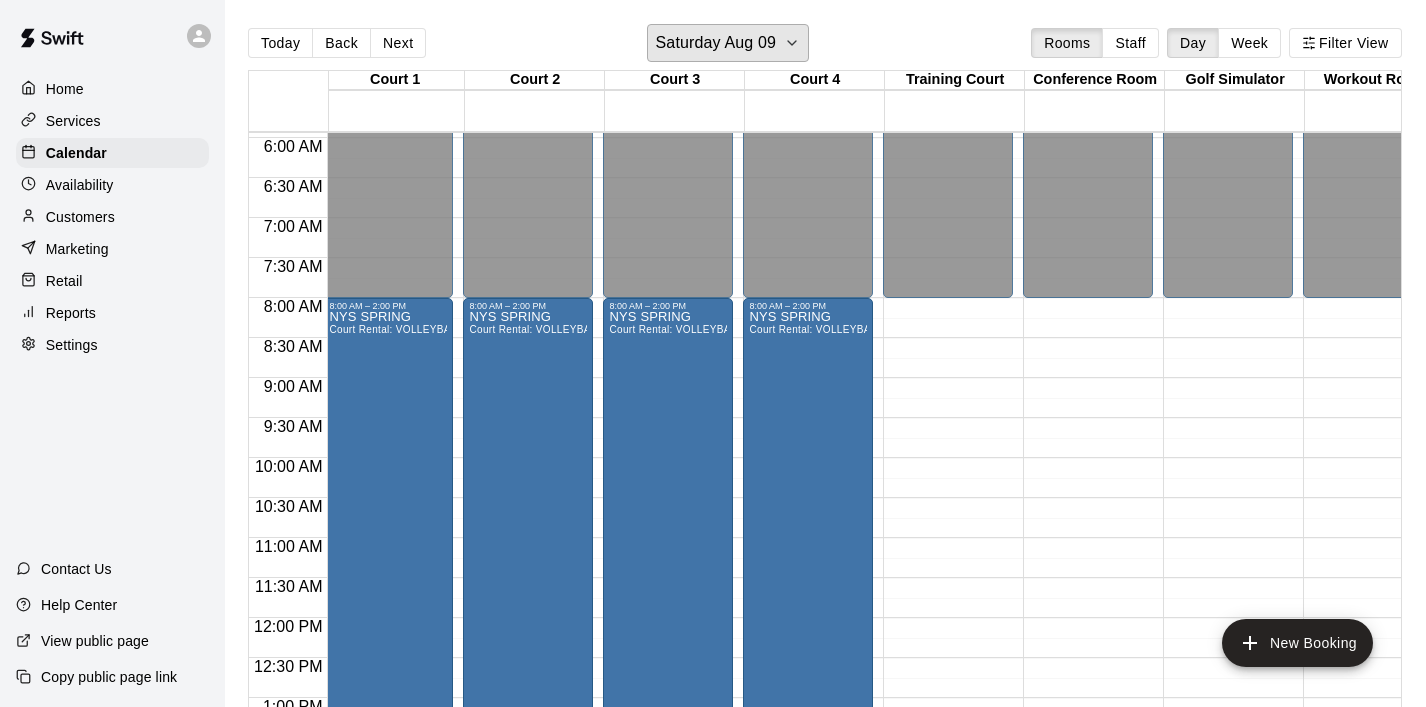 scroll, scrollTop: 473, scrollLeft: 4, axis: both 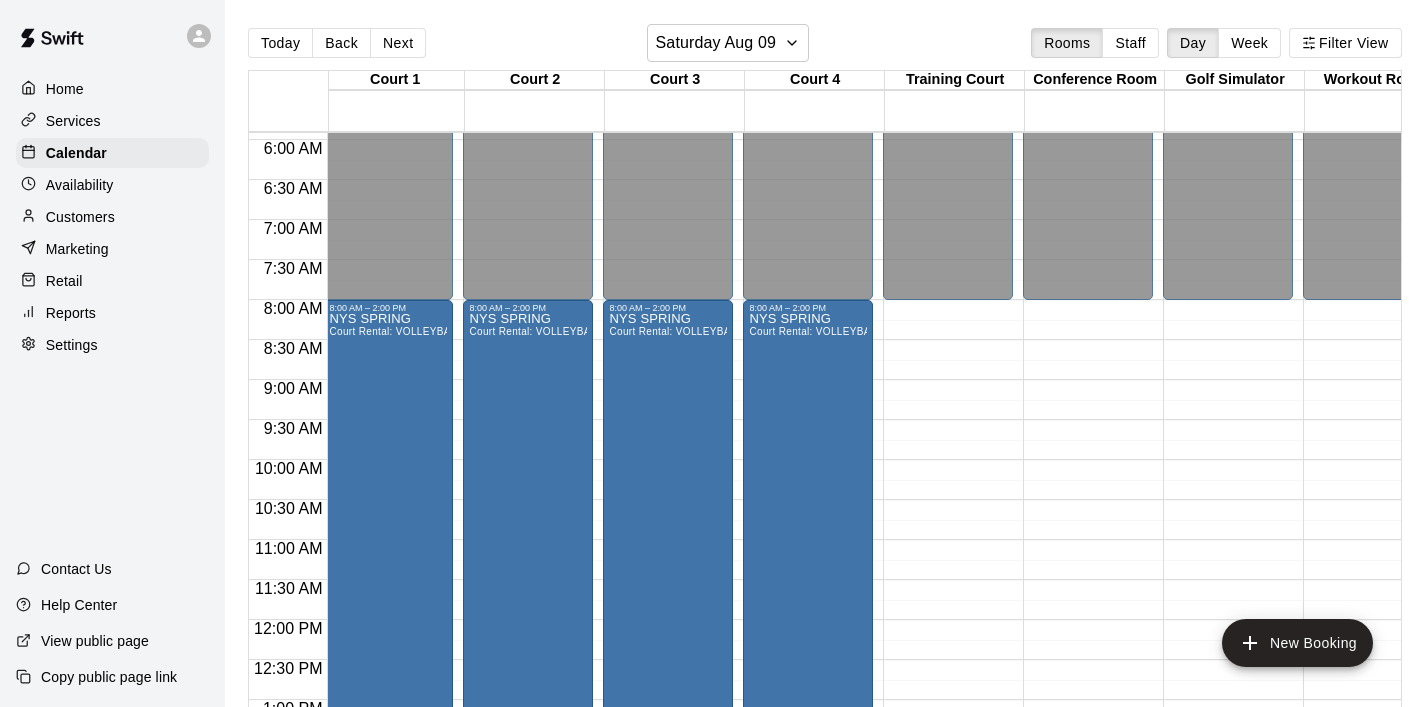 click on "12:00 AM – 8:00 AM Closed 10:00 PM – 11:59 PM Closed" at bounding box center (948, 620) 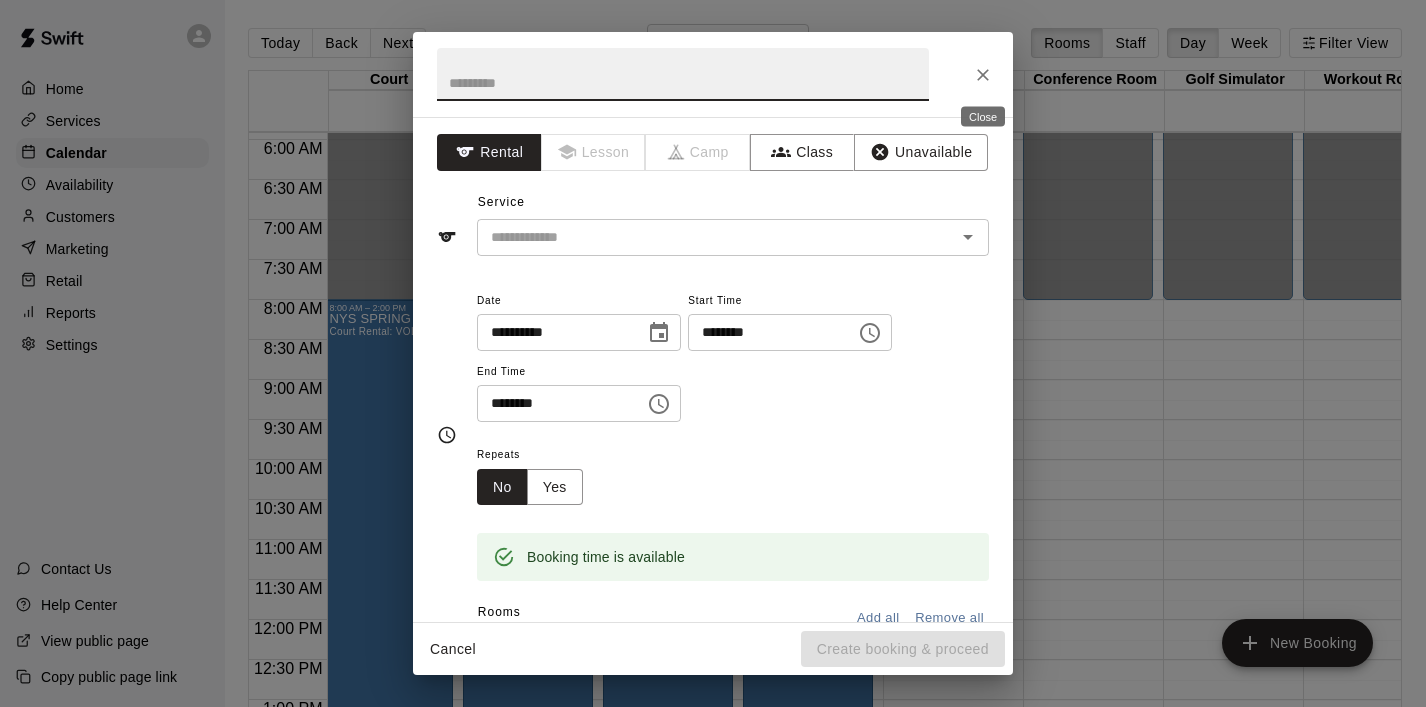 click 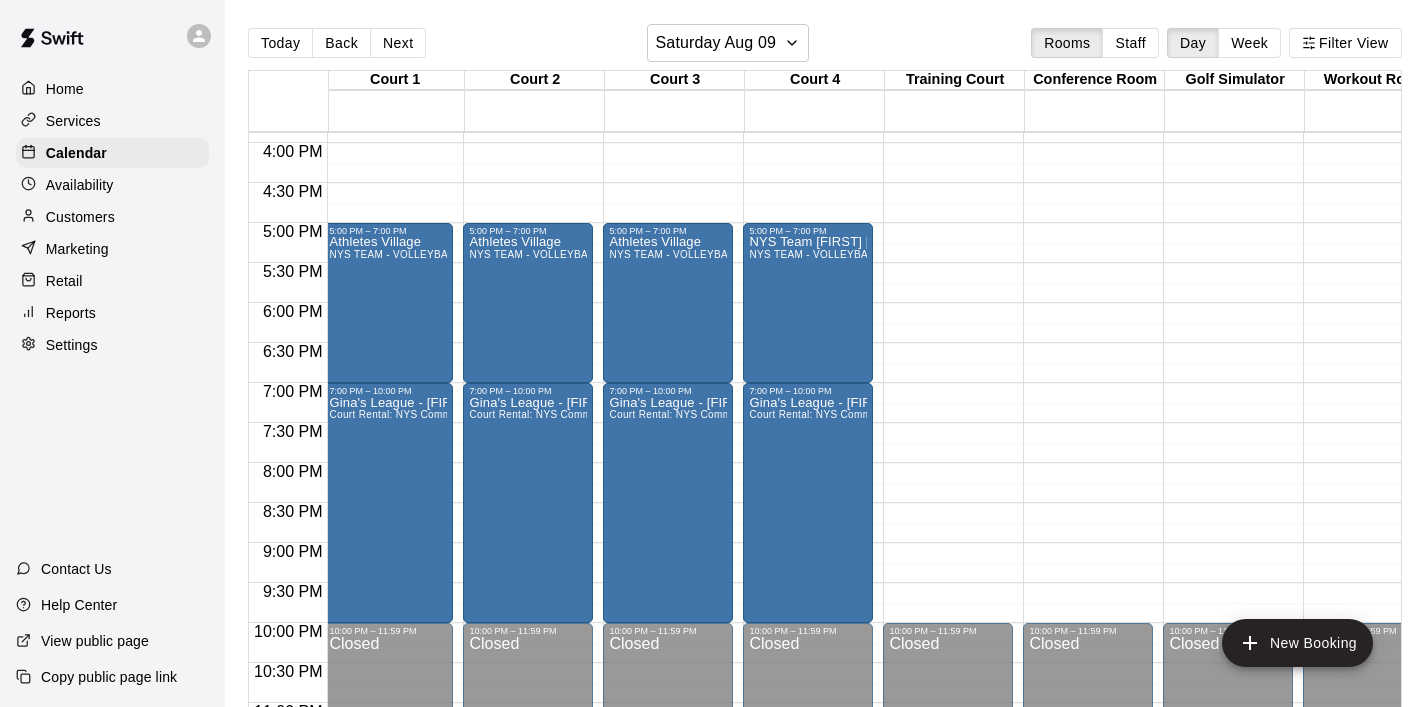 scroll, scrollTop: 1274, scrollLeft: 4, axis: both 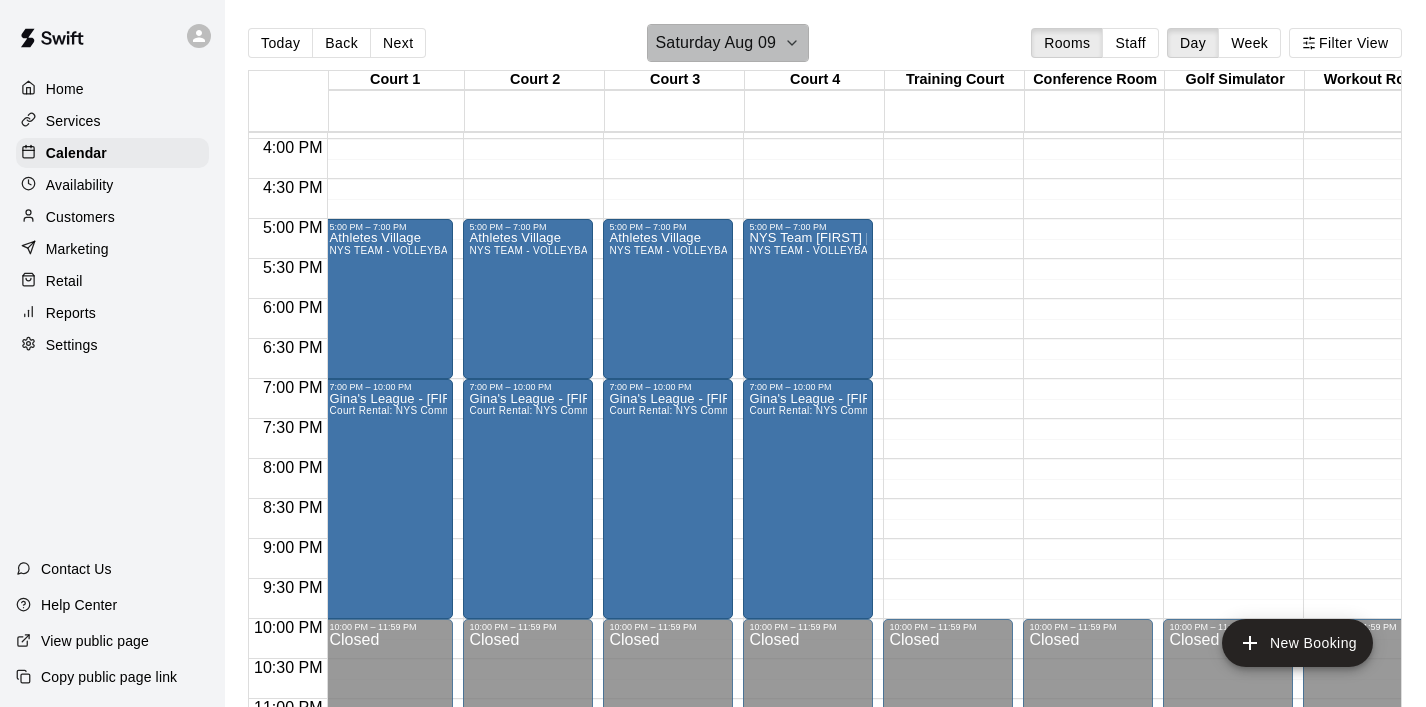click 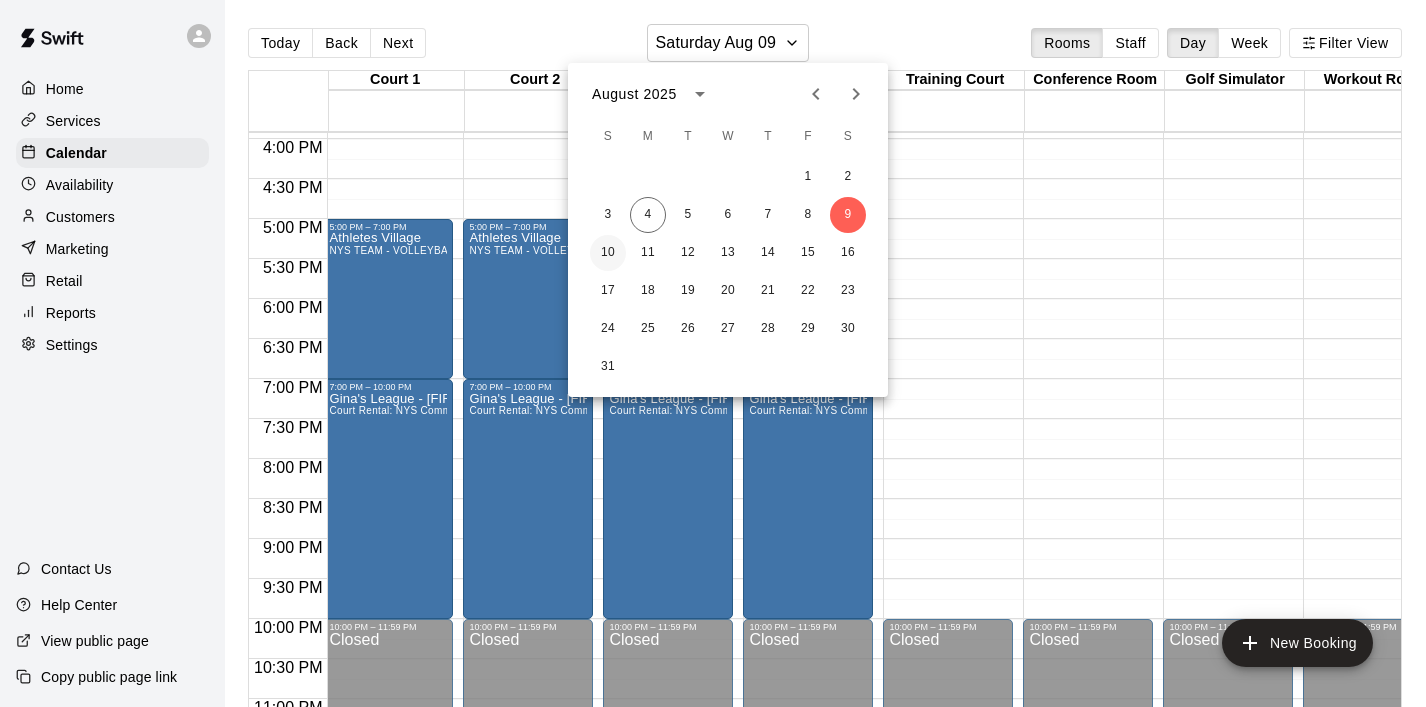 click on "10" at bounding box center (608, 253) 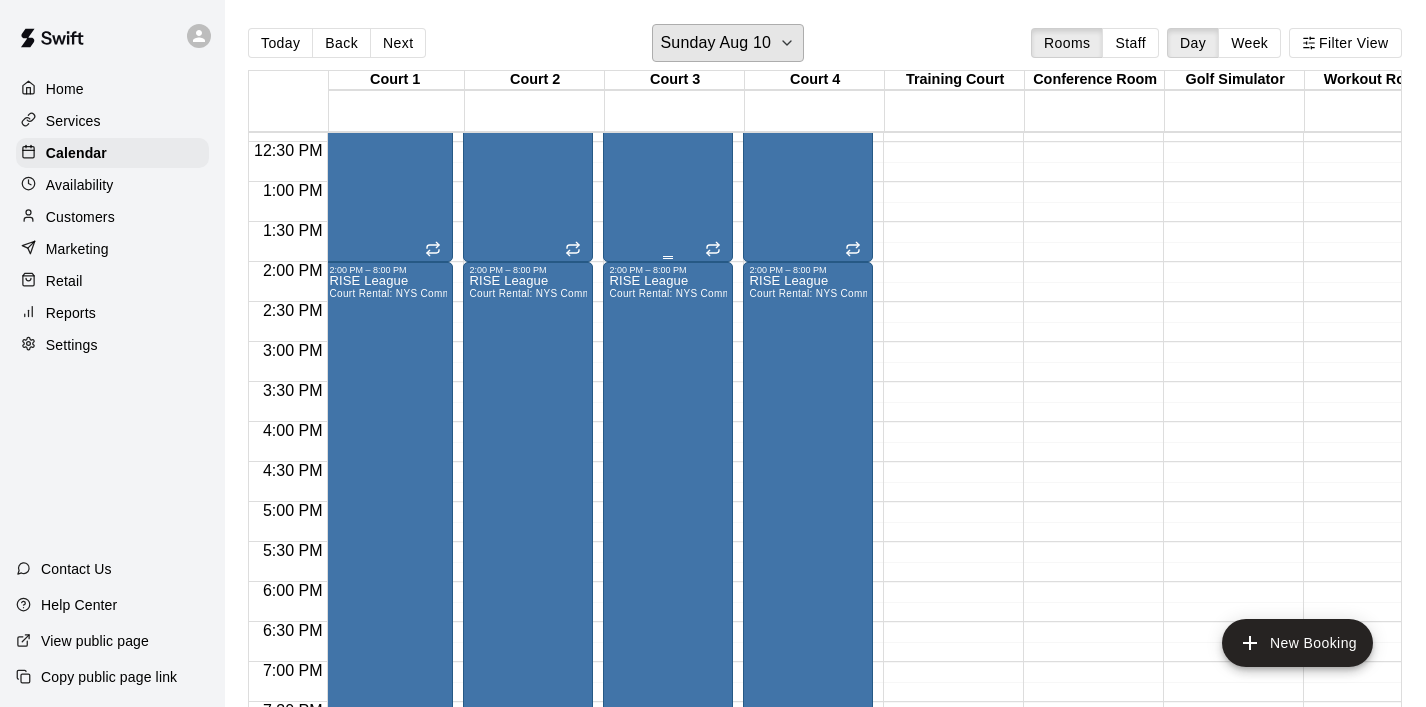 scroll, scrollTop: 991, scrollLeft: 7, axis: both 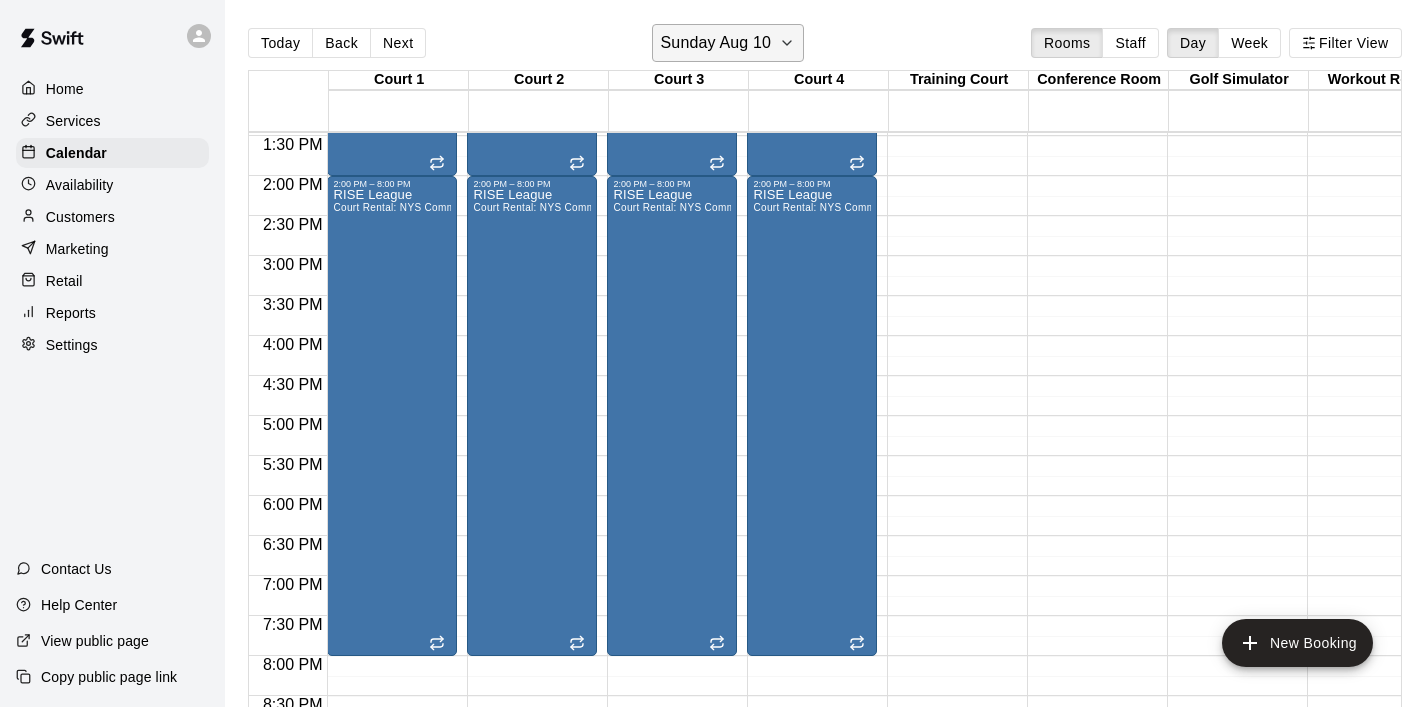 click on "Sunday Aug 10" at bounding box center [728, 43] 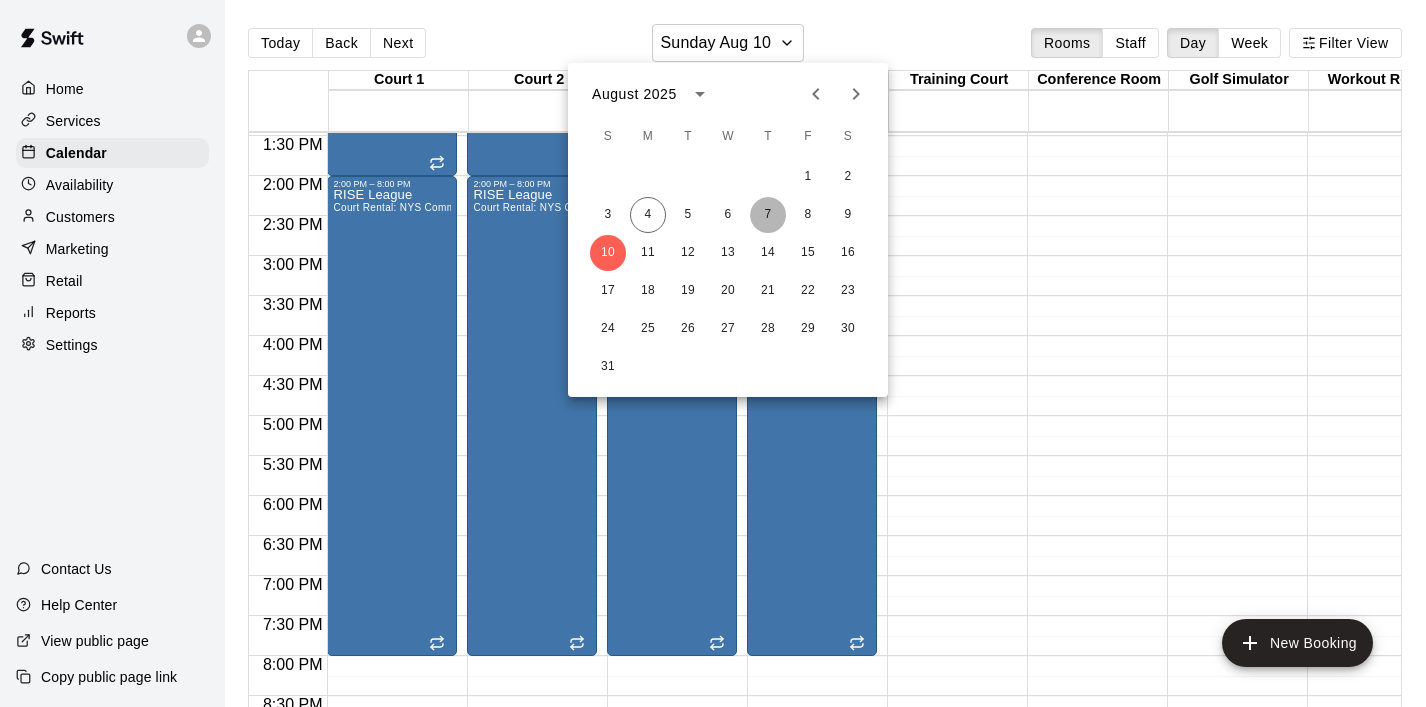 click on "7" at bounding box center (768, 215) 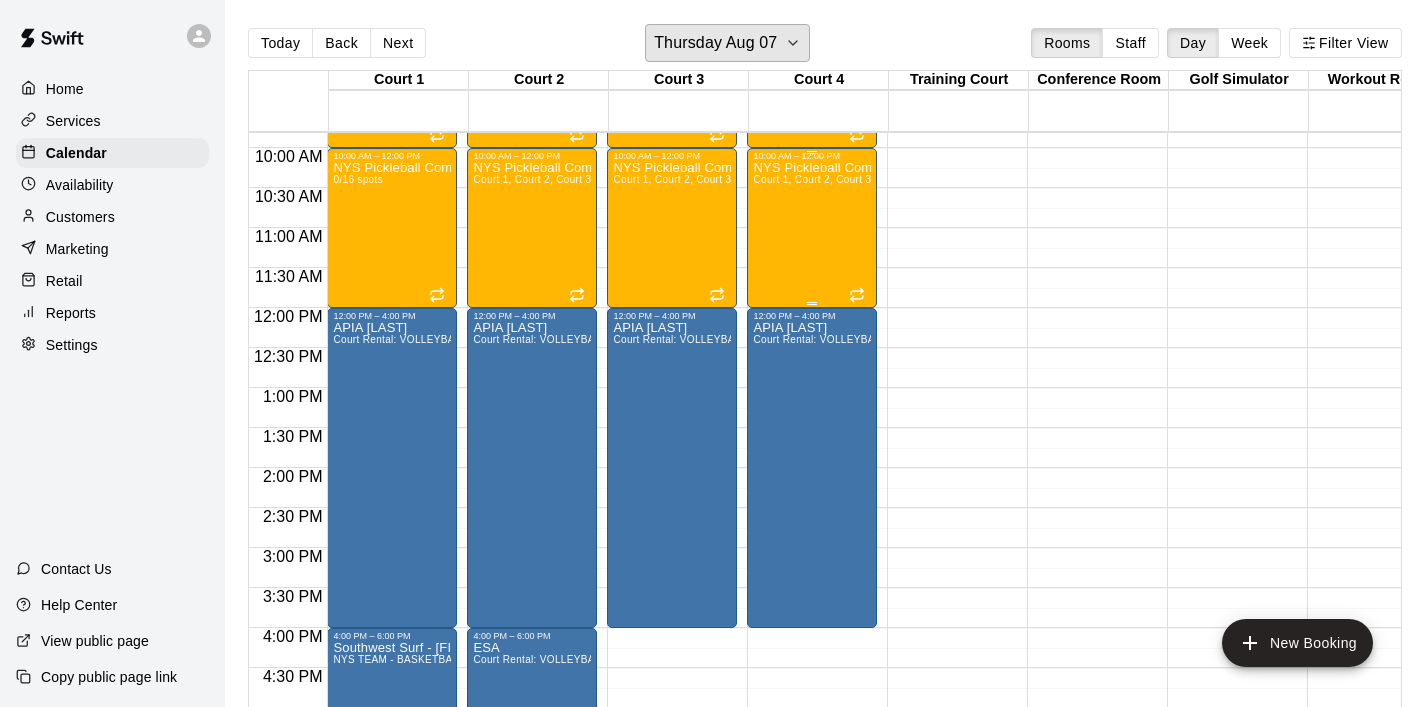 scroll, scrollTop: 791, scrollLeft: 0, axis: vertical 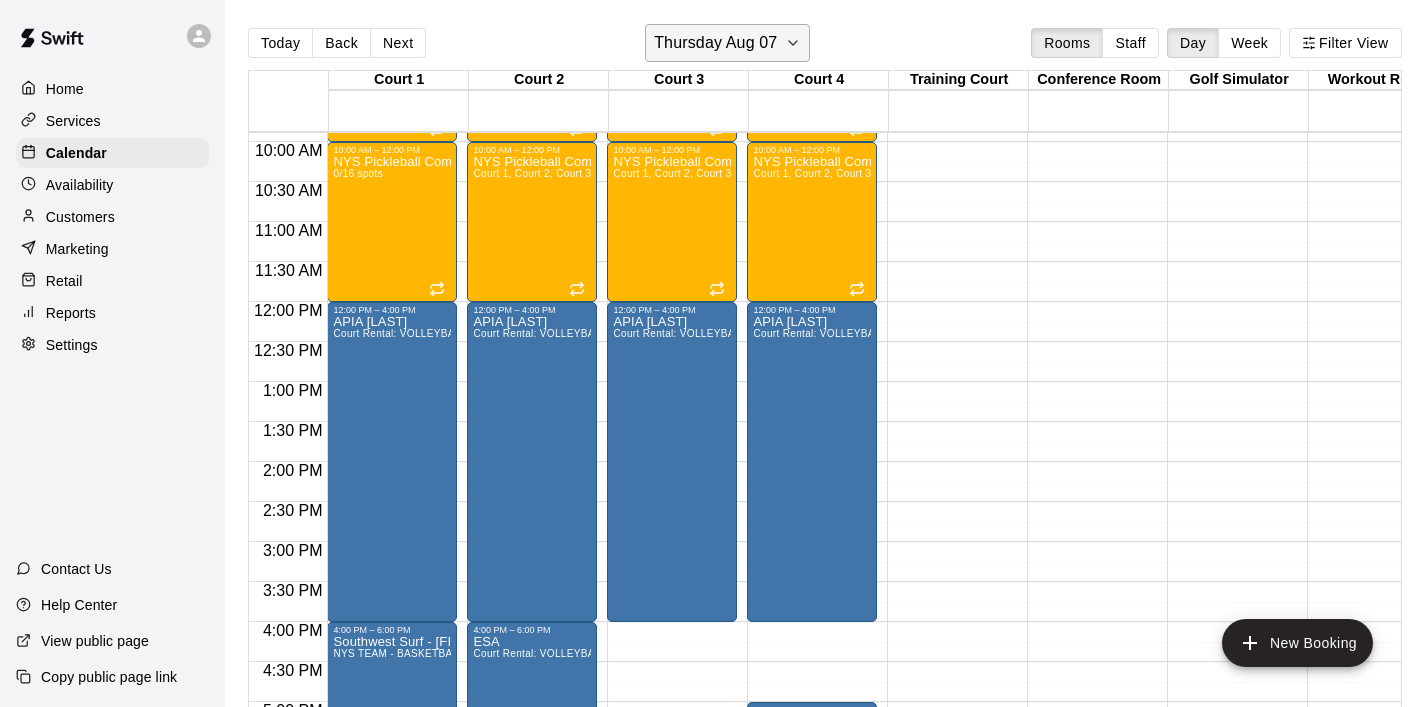 click 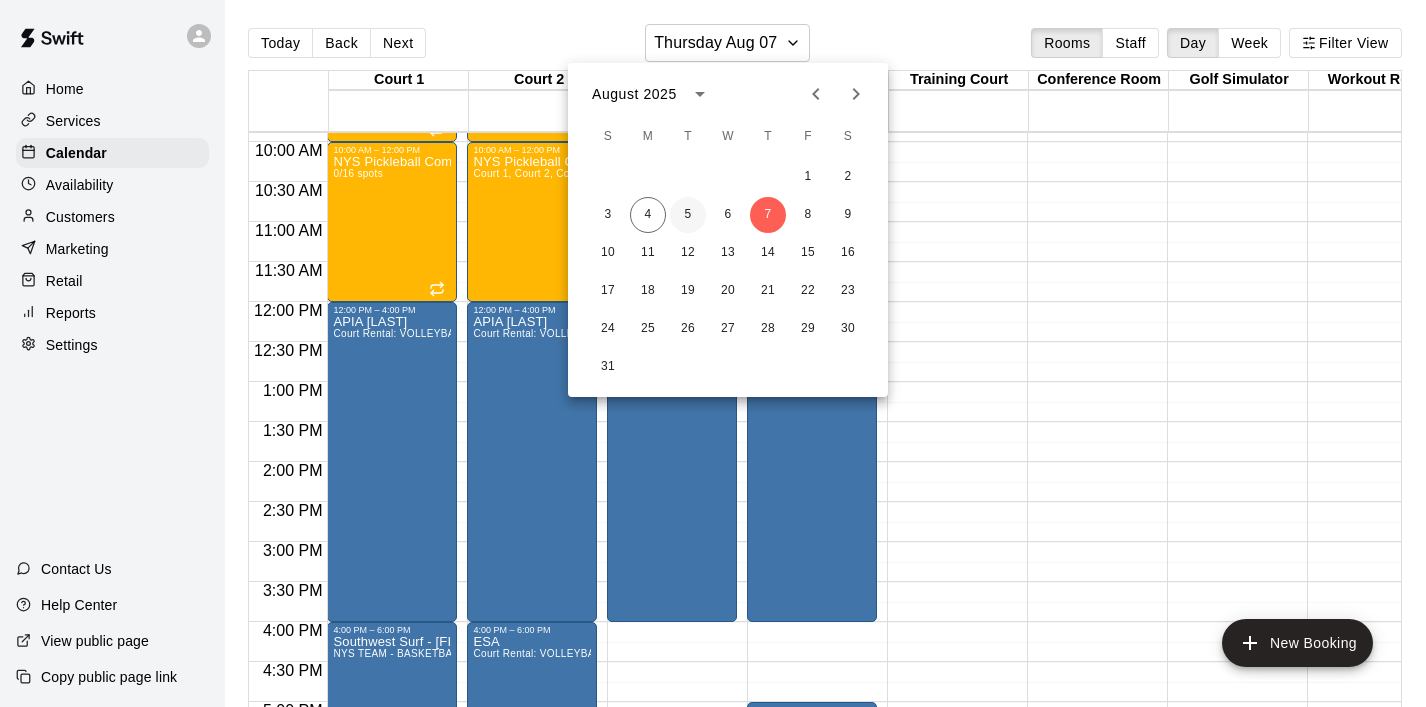 click on "5" at bounding box center (688, 215) 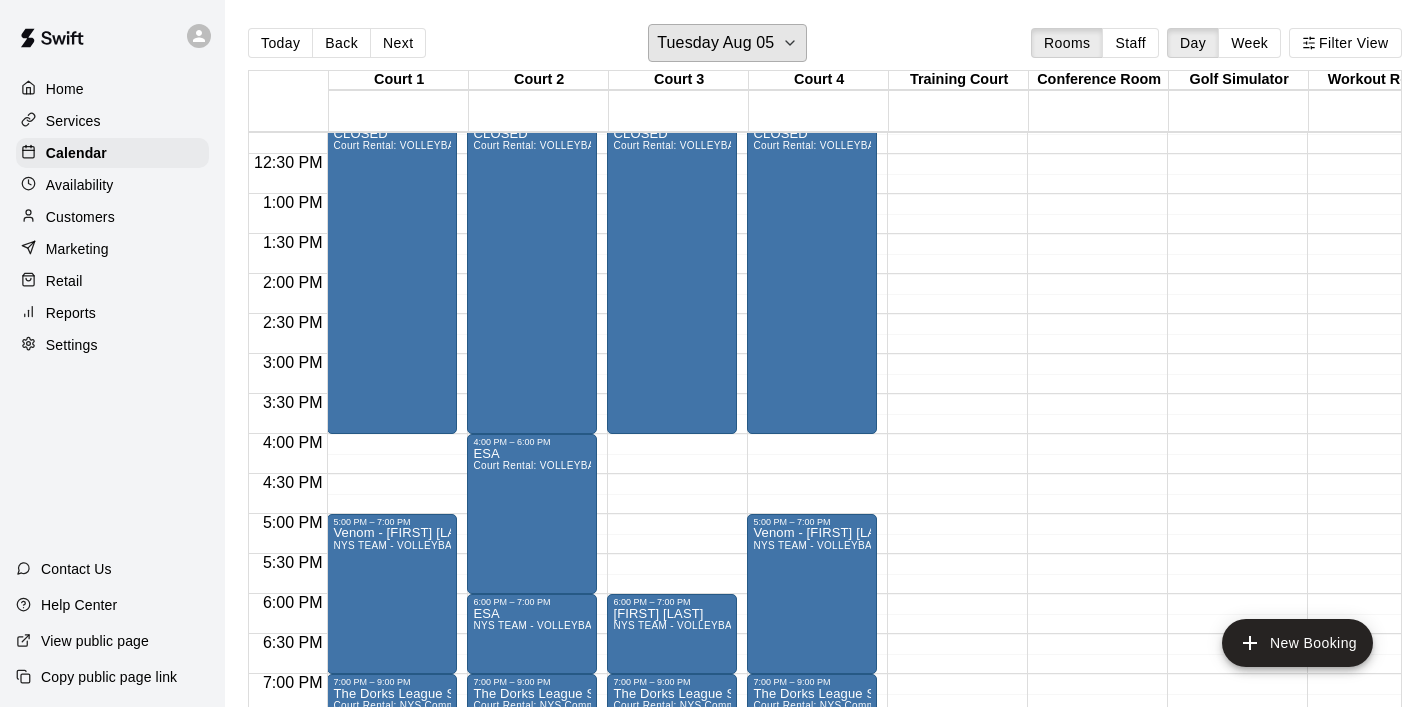 scroll, scrollTop: 985, scrollLeft: 0, axis: vertical 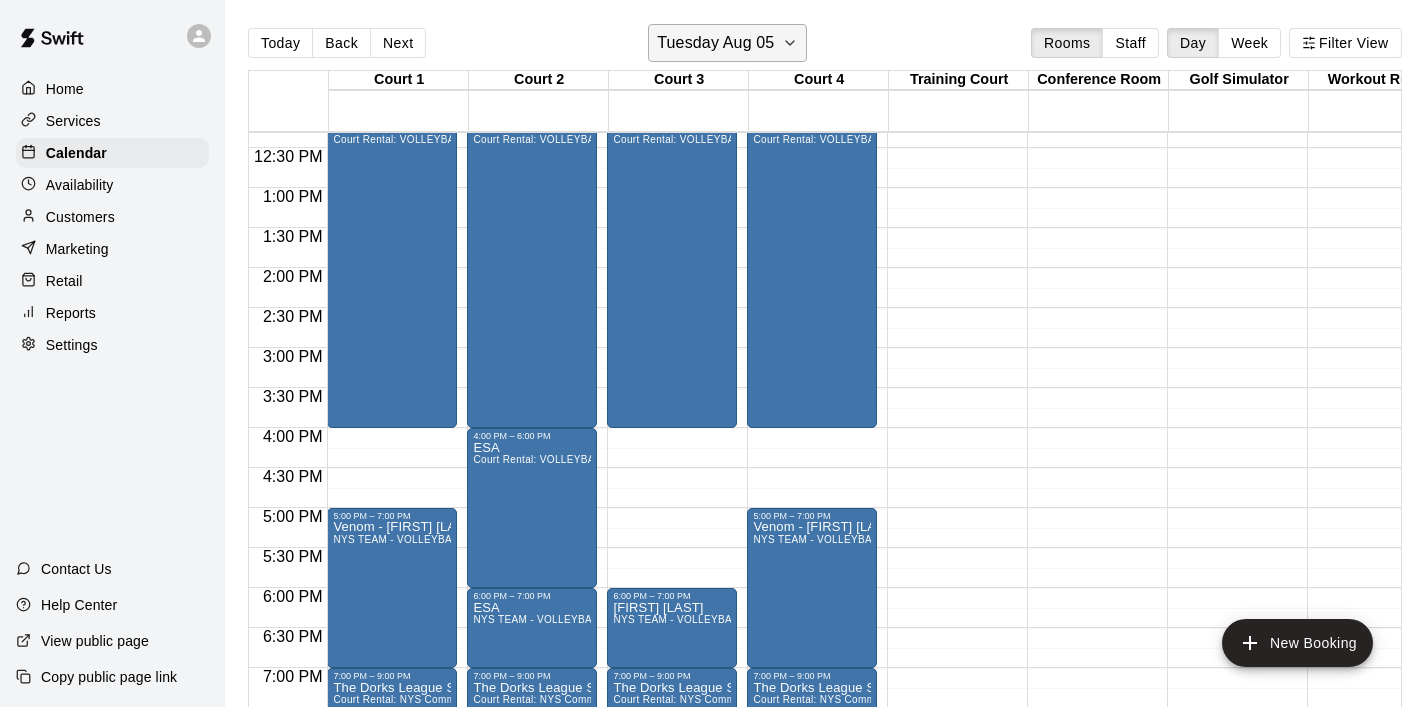 click 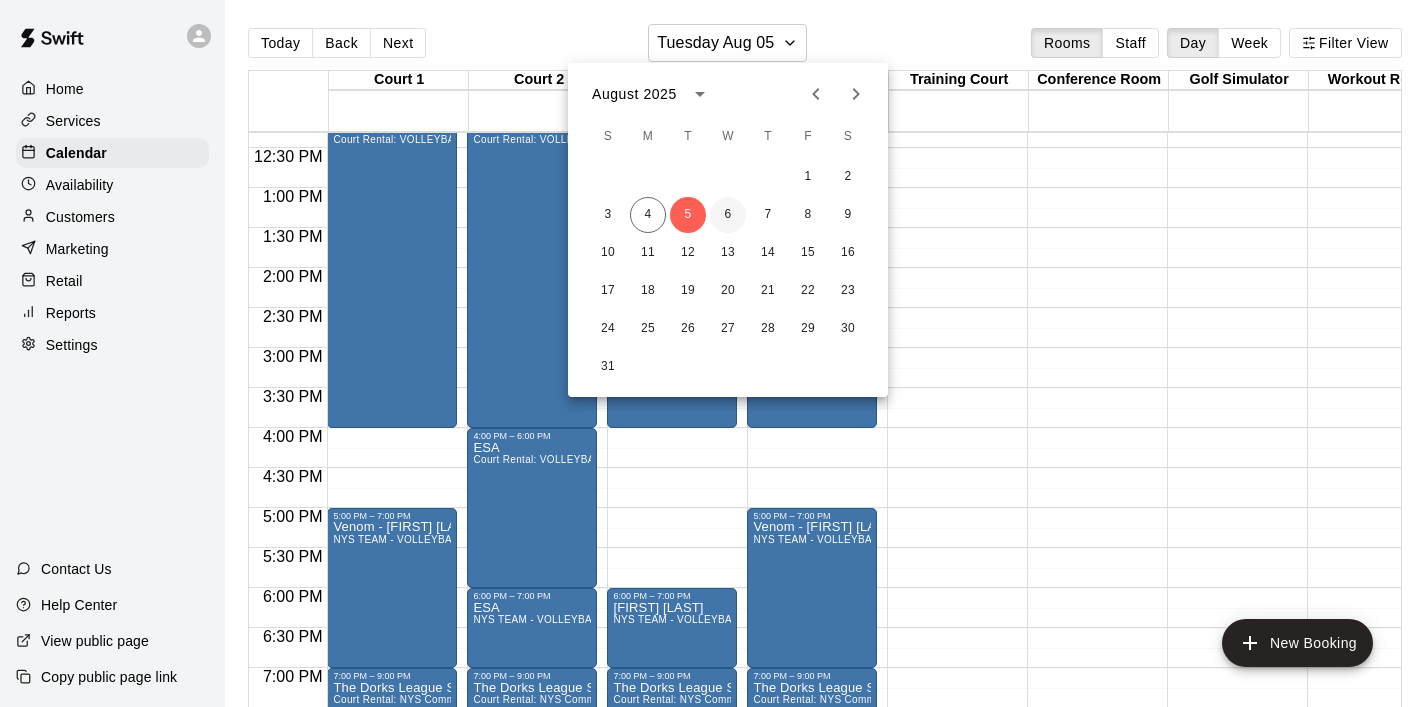 click on "6" at bounding box center [728, 215] 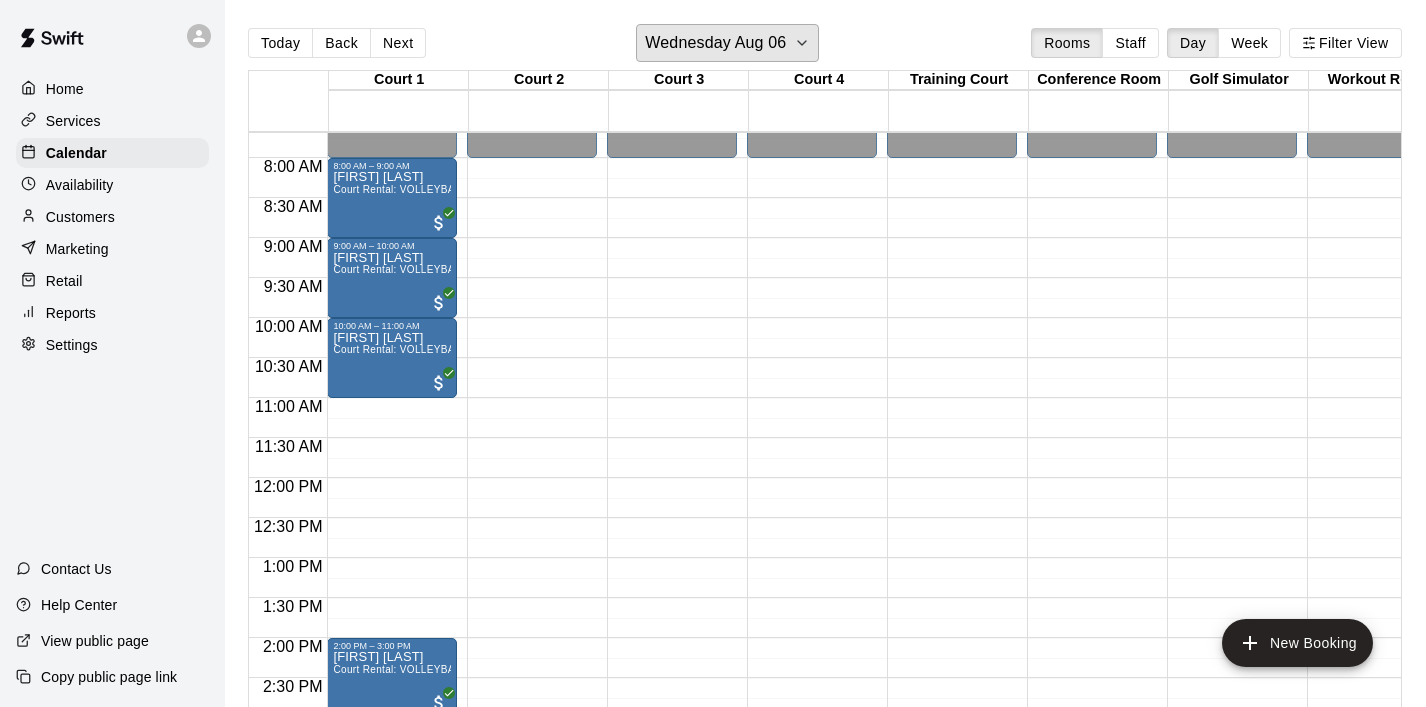 scroll, scrollTop: 614, scrollLeft: 0, axis: vertical 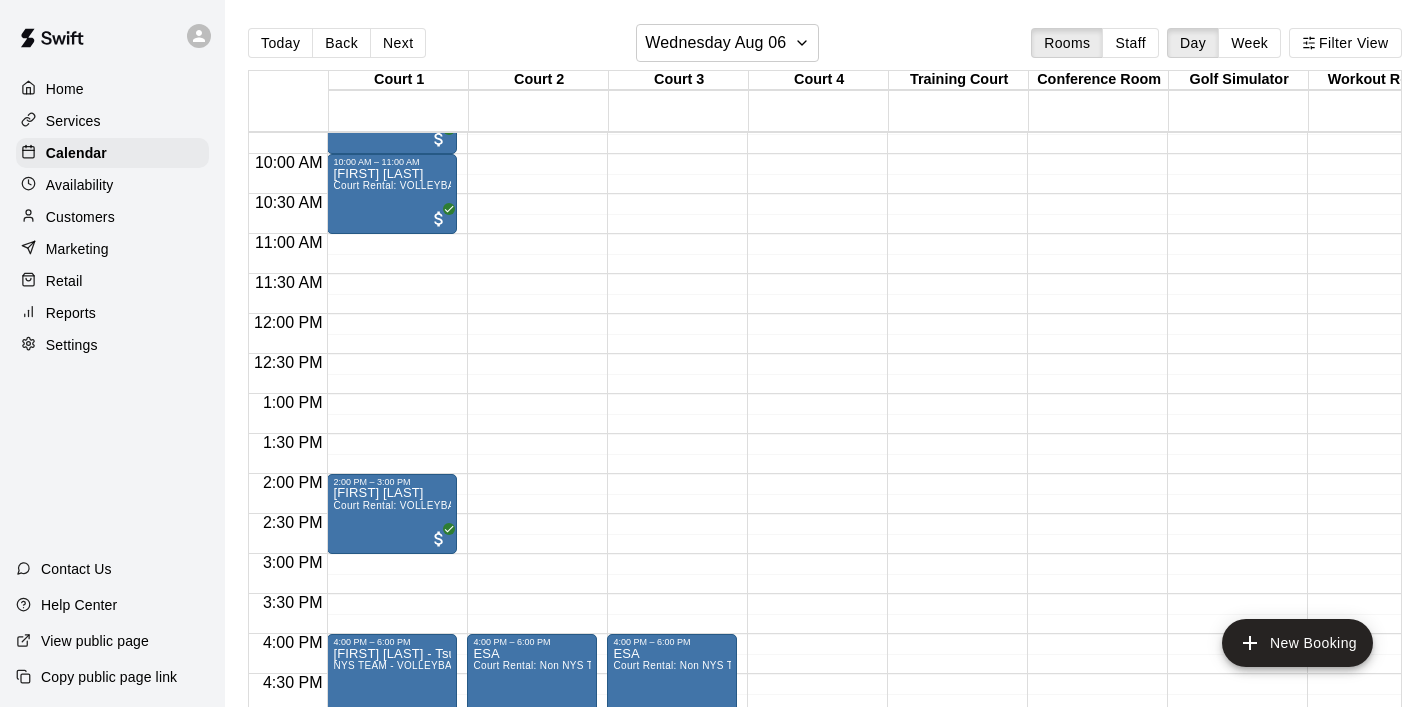click on "12:00 AM – 8:00 AM Closed 8:00 AM – 9:00 AM [FIRST] [LAST] Court Rental: VOLLEYBALL (Monday - Friday 8 am - 3 pm) 9:00 AM – 10:00 AM [FIRST] [LAST] Court Rental: VOLLEYBALL (Monday - Friday 8 am - 3 pm) 10:00 AM – 11:00 AM [FIRST] [LAST] Court Rental: VOLLEYBALL (Monday - Friday 8 am - 3 pm) 2:00 PM – 3:00 PM [FIRST] [LAST] Court Rental: VOLLEYBALL (Monday - Friday 8 am - 3 pm) 4:00 PM – 6:00 PM [FIRST] [LAST] - Tsunami NYS TEAM - VOLLEYBALL (After 3 pm) 6:00 PM – 8:00 PM Panthers-Coach Jesus NYS TEAM - VOLLEYBALL (After 3 pm) 8:00 PM – 9:00 PM [FIRST] [LAST] Court Rental: NYS Community Club / League Volleyball (After 3 pm) 9:00 PM – 10:00 PM [FIRST] [LAST] Court Rental: NYS Community Club / League Volleyball (After 3 pm) 10:00 PM – 11:59 PM Closed 10:00 PM – 11:00 PM [FIRST] [LAST] Court Rental: NYS Community Club / League Volleyball (After 3 pm)" at bounding box center [392, 314] 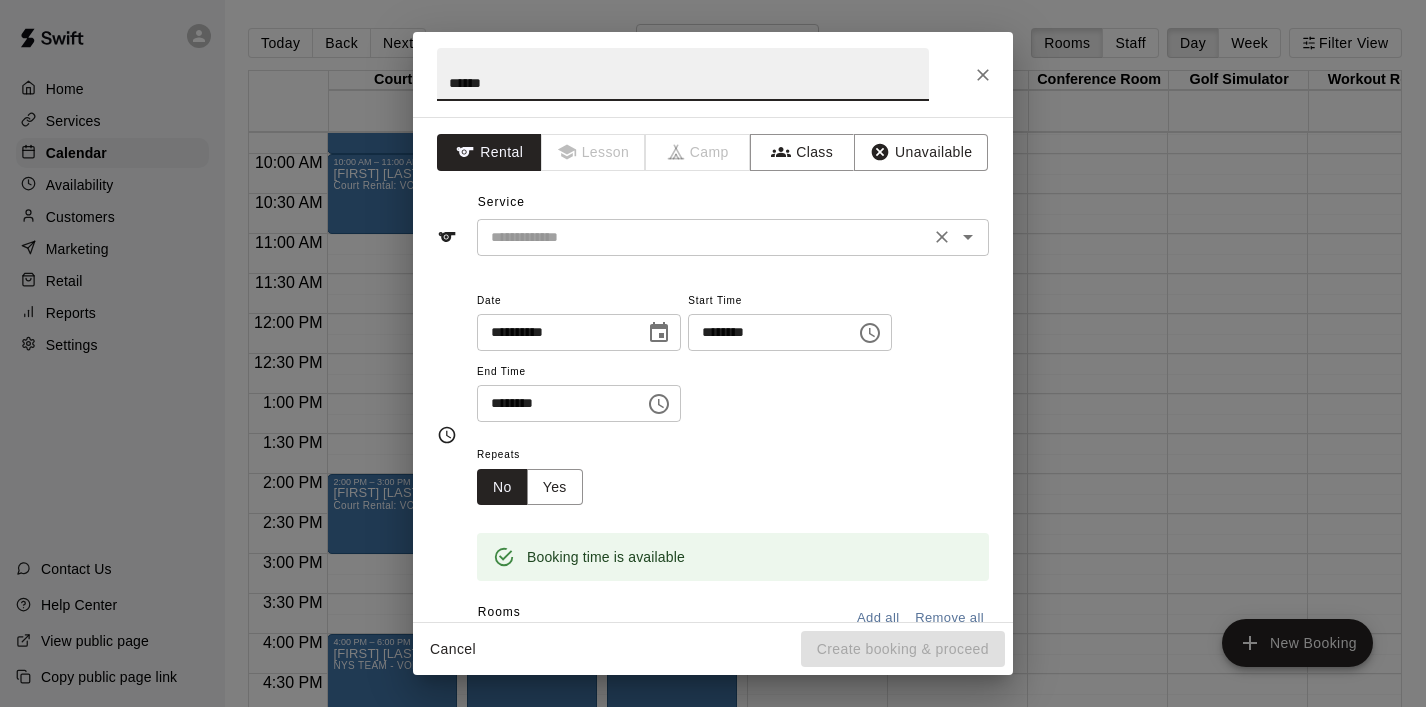 click 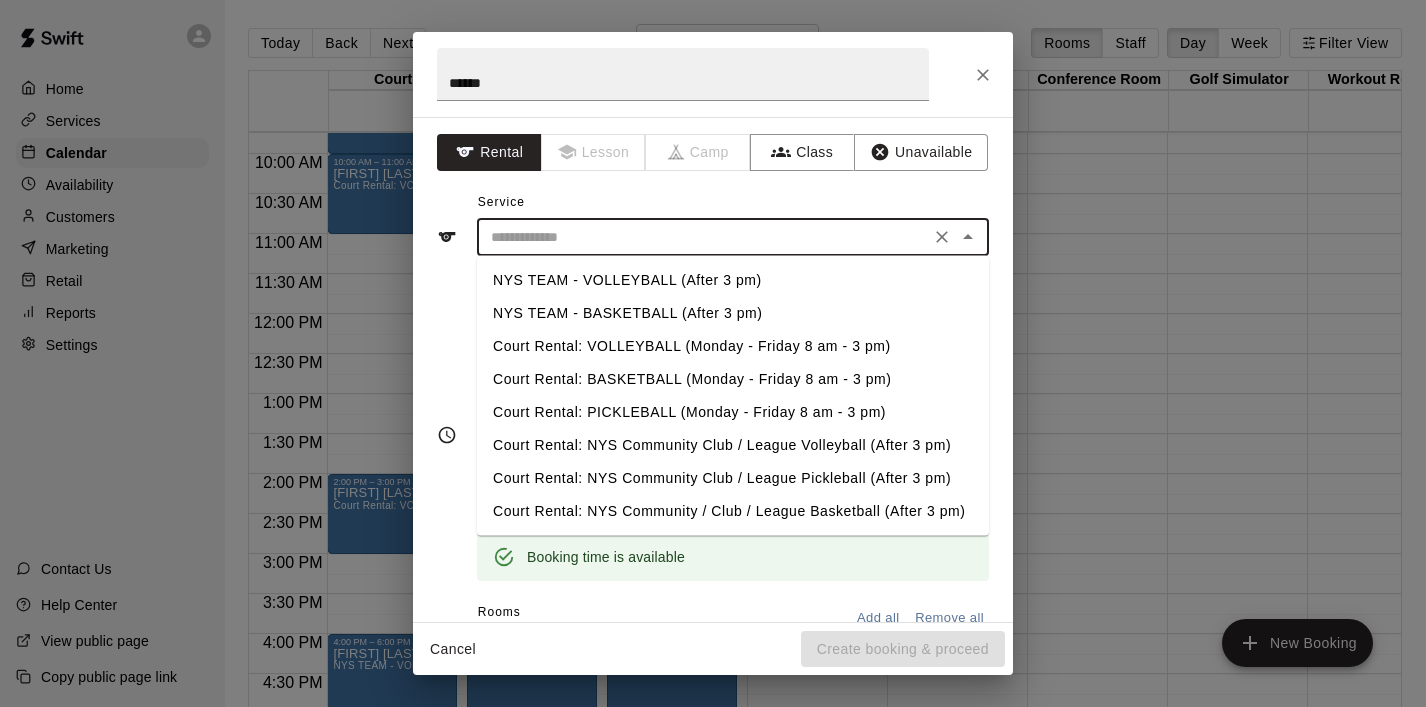 click on "Court Rental: VOLLEYBALL (Monday - Friday 8 am - 3 pm)" at bounding box center [733, 346] 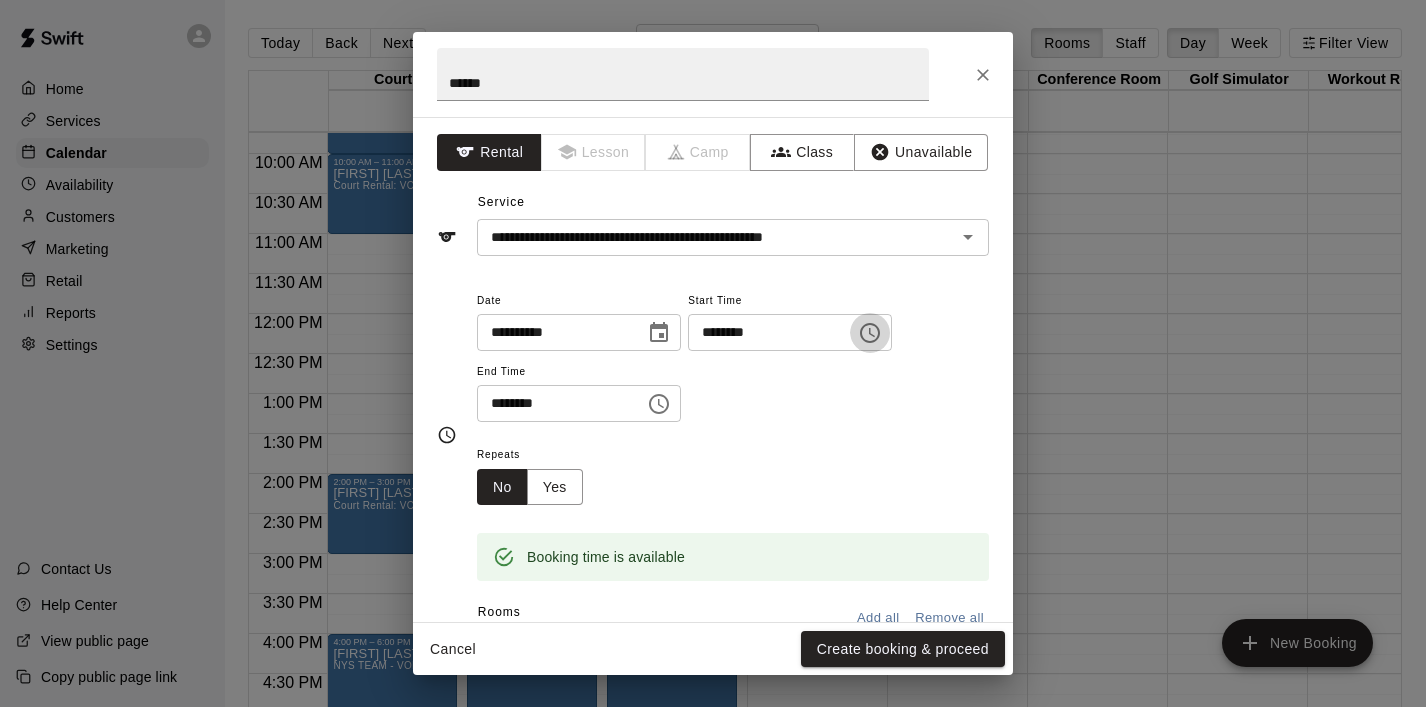click 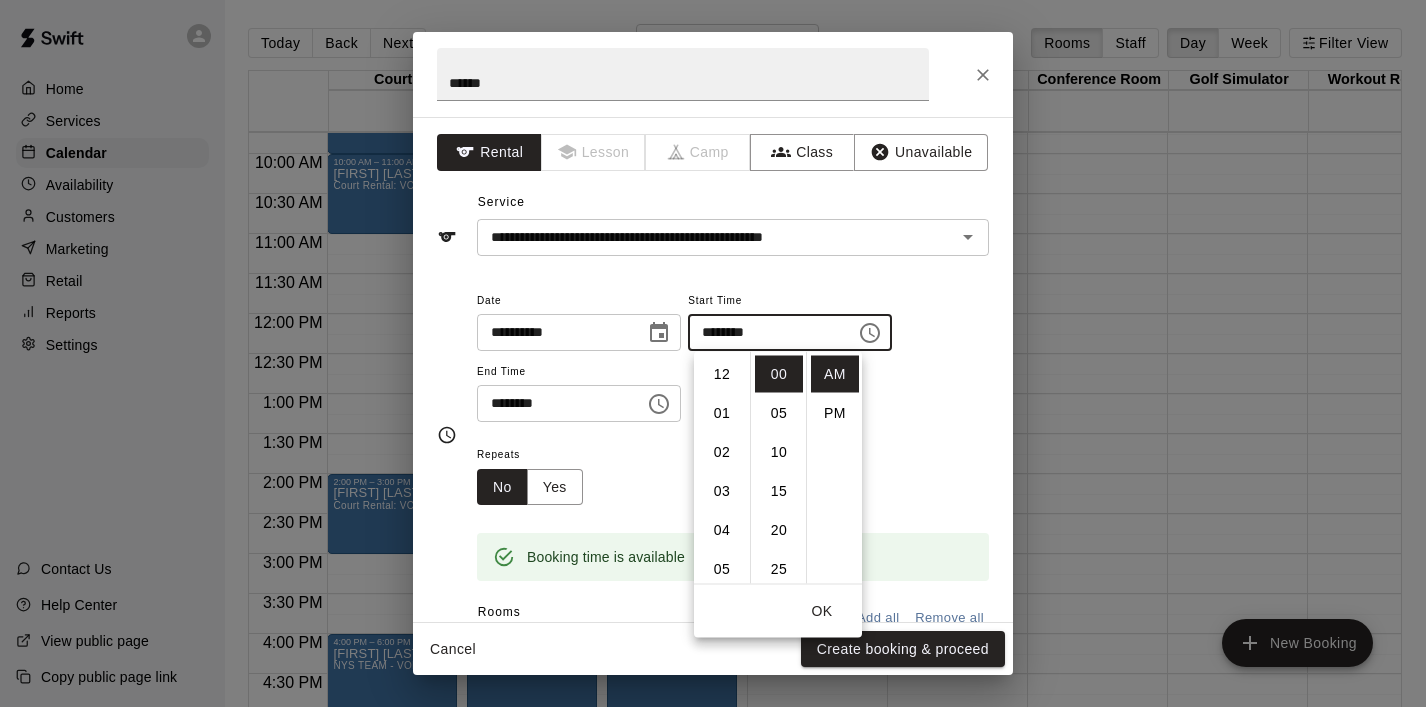 scroll, scrollTop: 426, scrollLeft: 0, axis: vertical 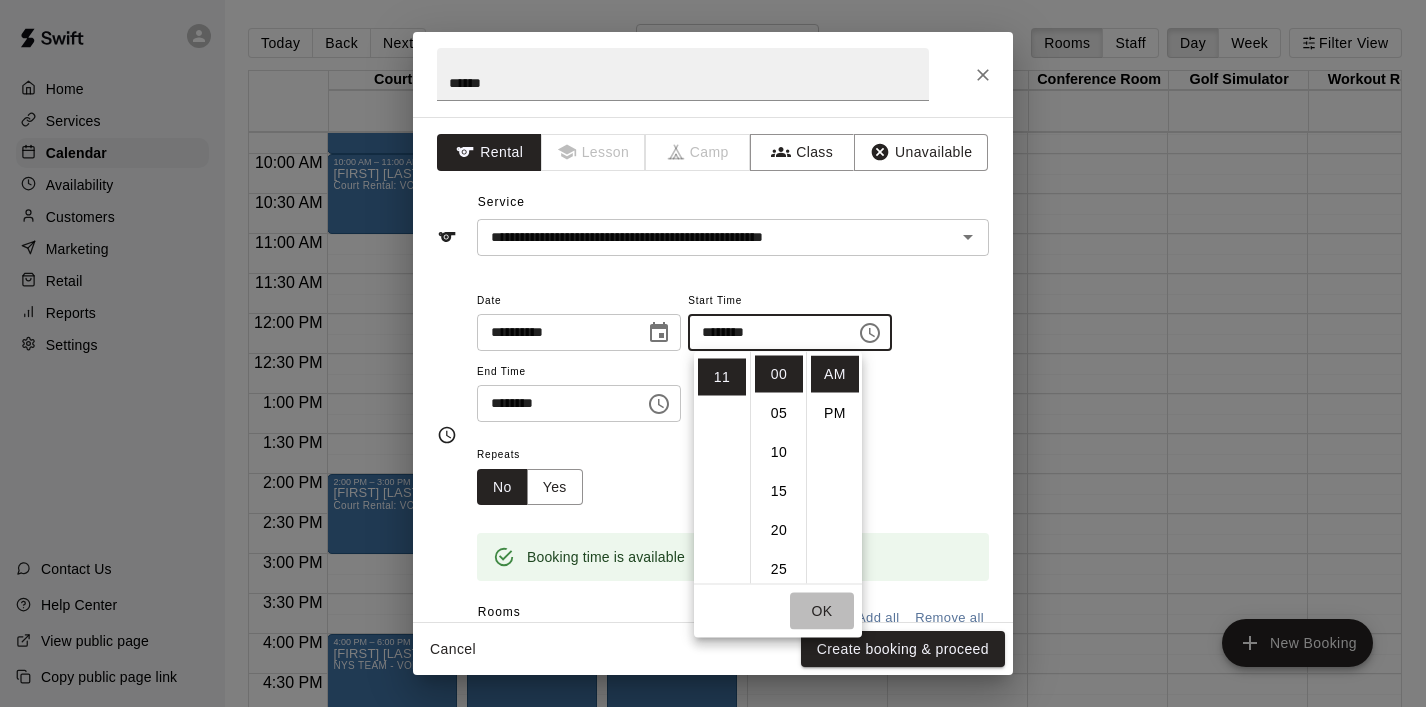 click on "OK" at bounding box center [822, 611] 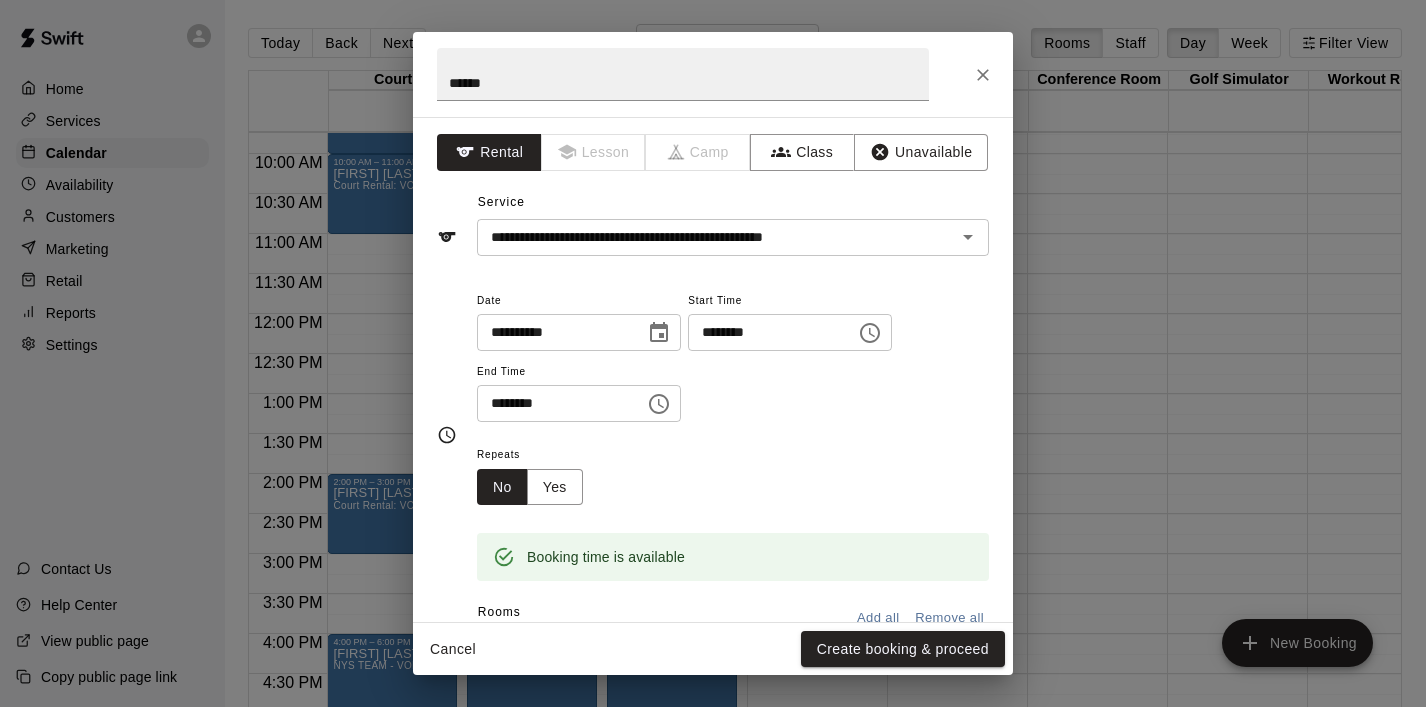 click 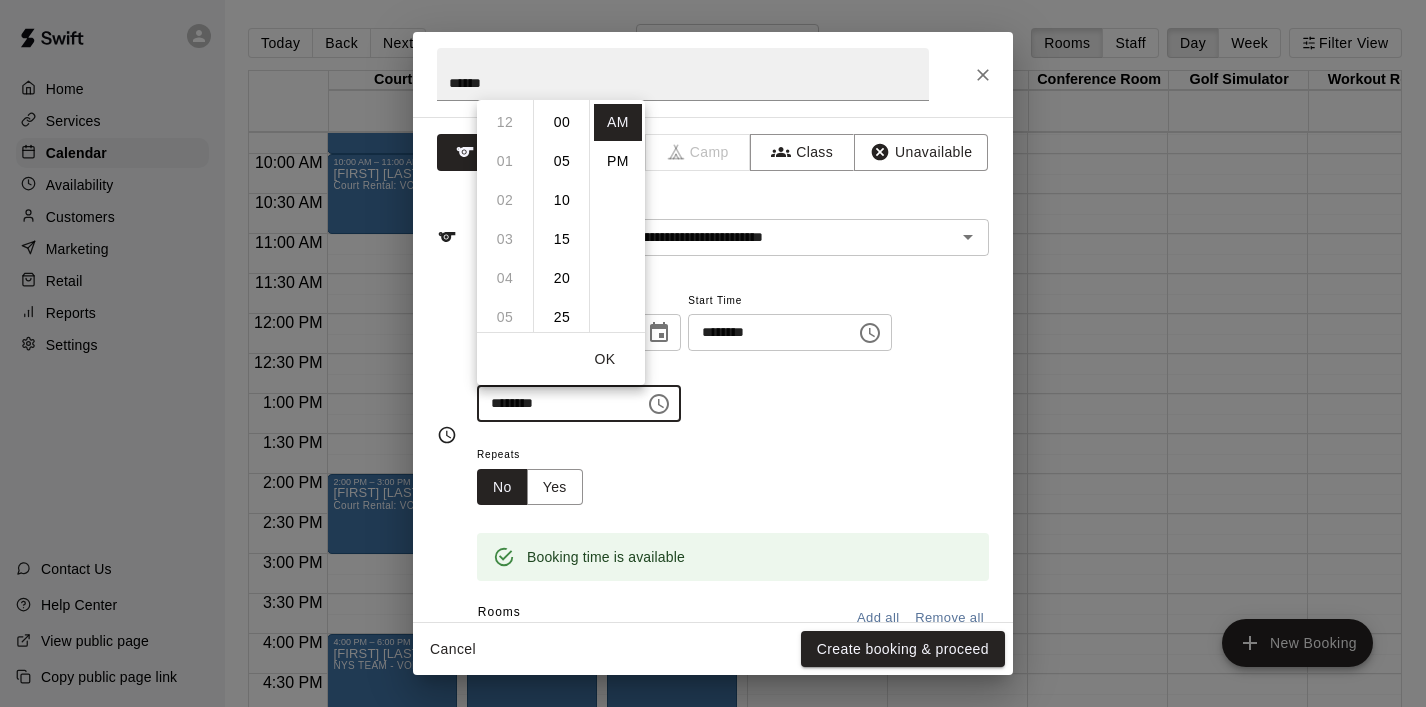 scroll, scrollTop: 426, scrollLeft: 0, axis: vertical 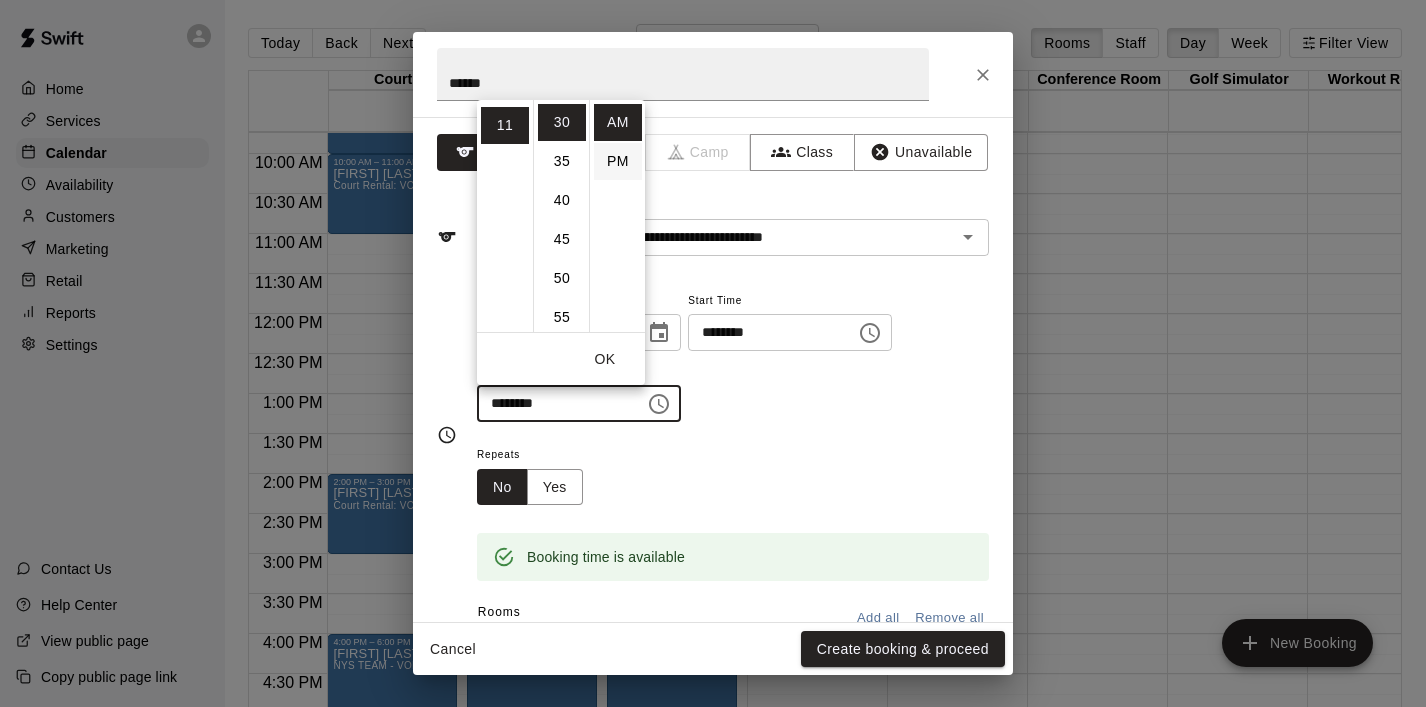 click on "PM" at bounding box center (618, 161) 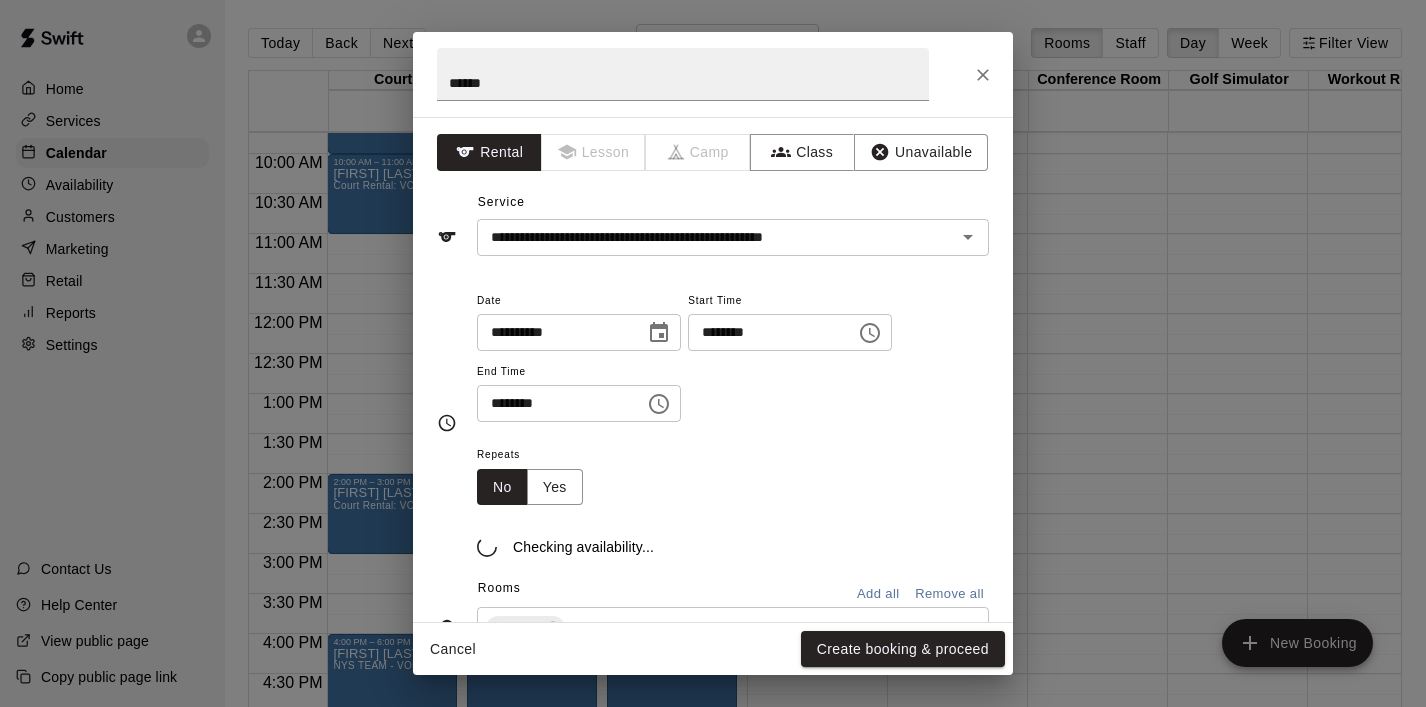 scroll, scrollTop: 36, scrollLeft: 0, axis: vertical 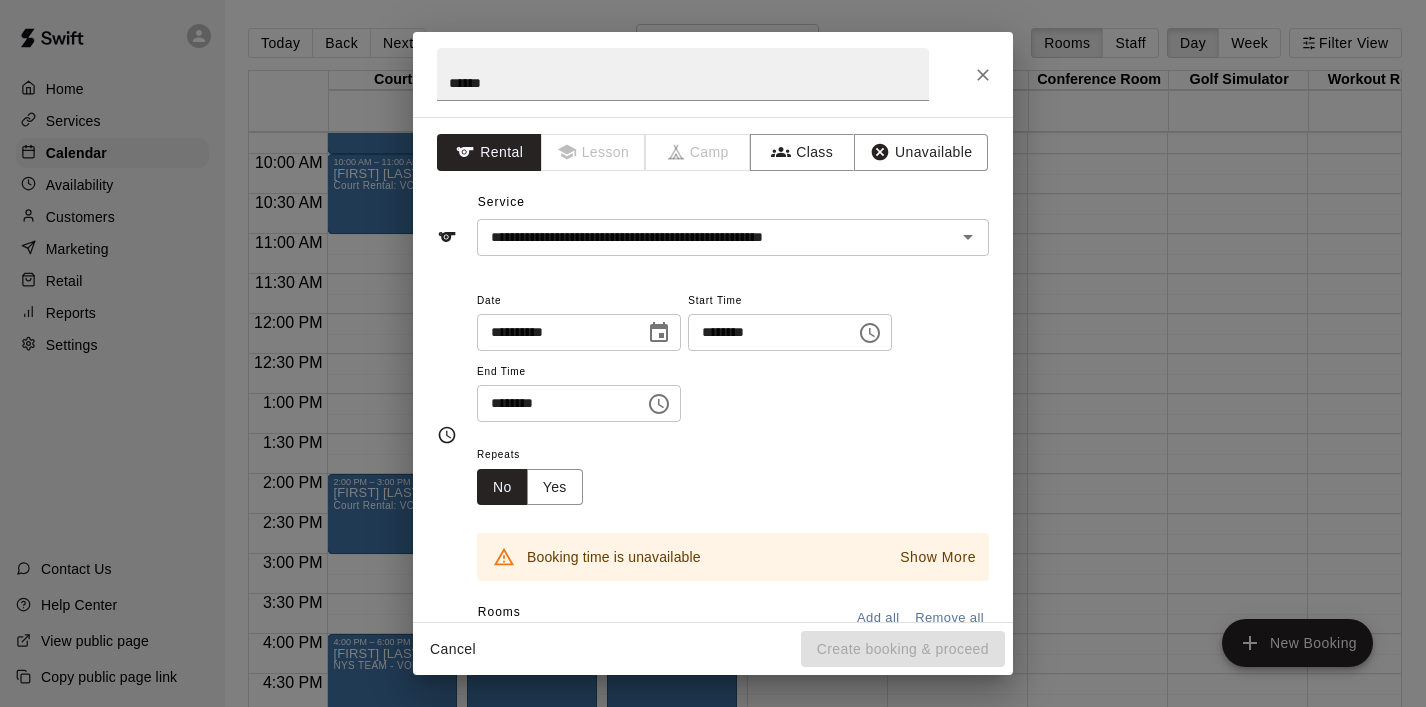 click 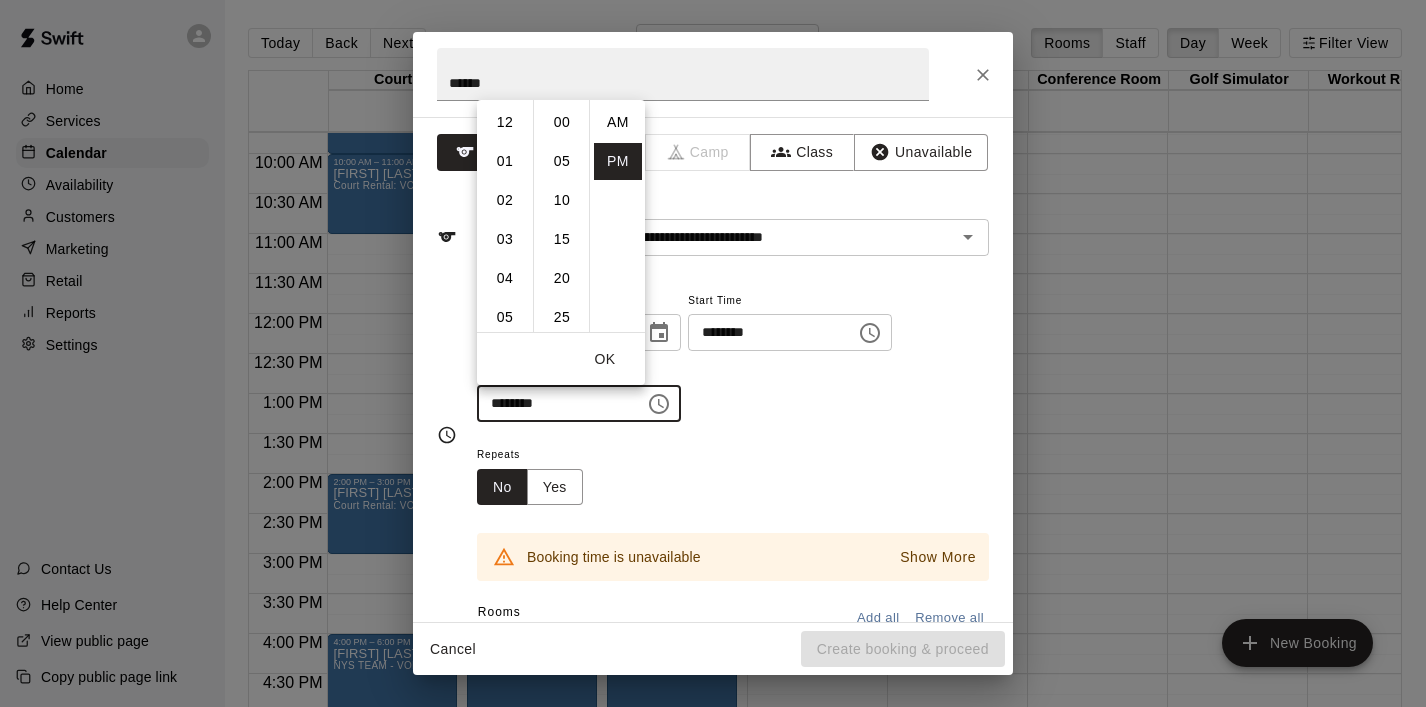scroll, scrollTop: 426, scrollLeft: 0, axis: vertical 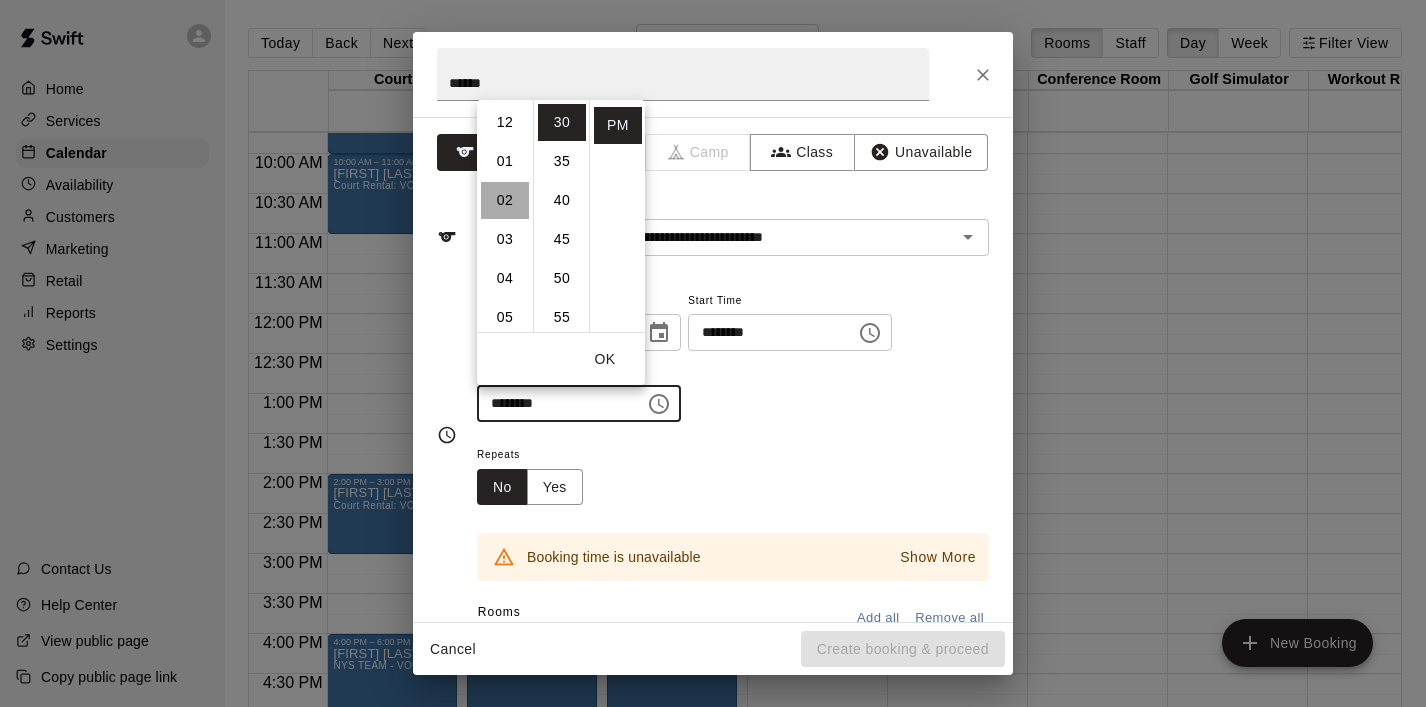 click on "02" at bounding box center [505, 200] 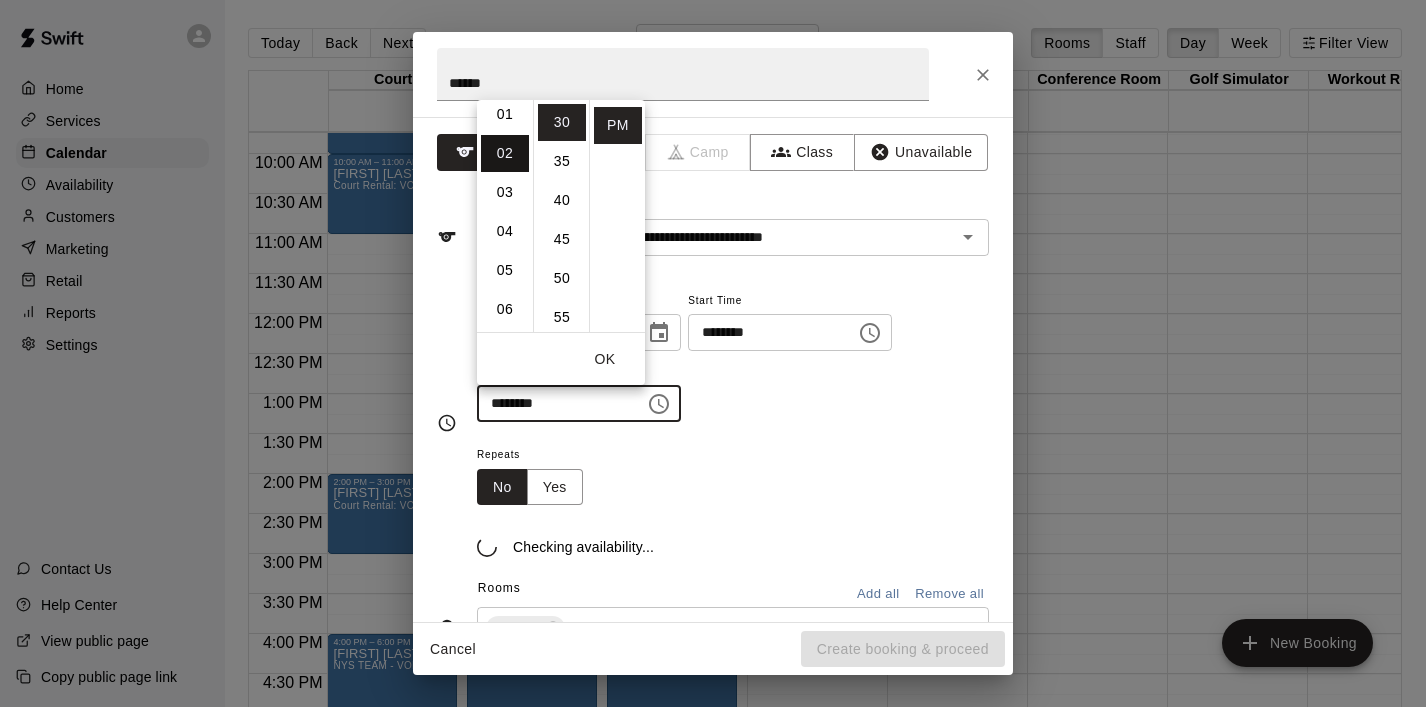 scroll, scrollTop: 78, scrollLeft: 0, axis: vertical 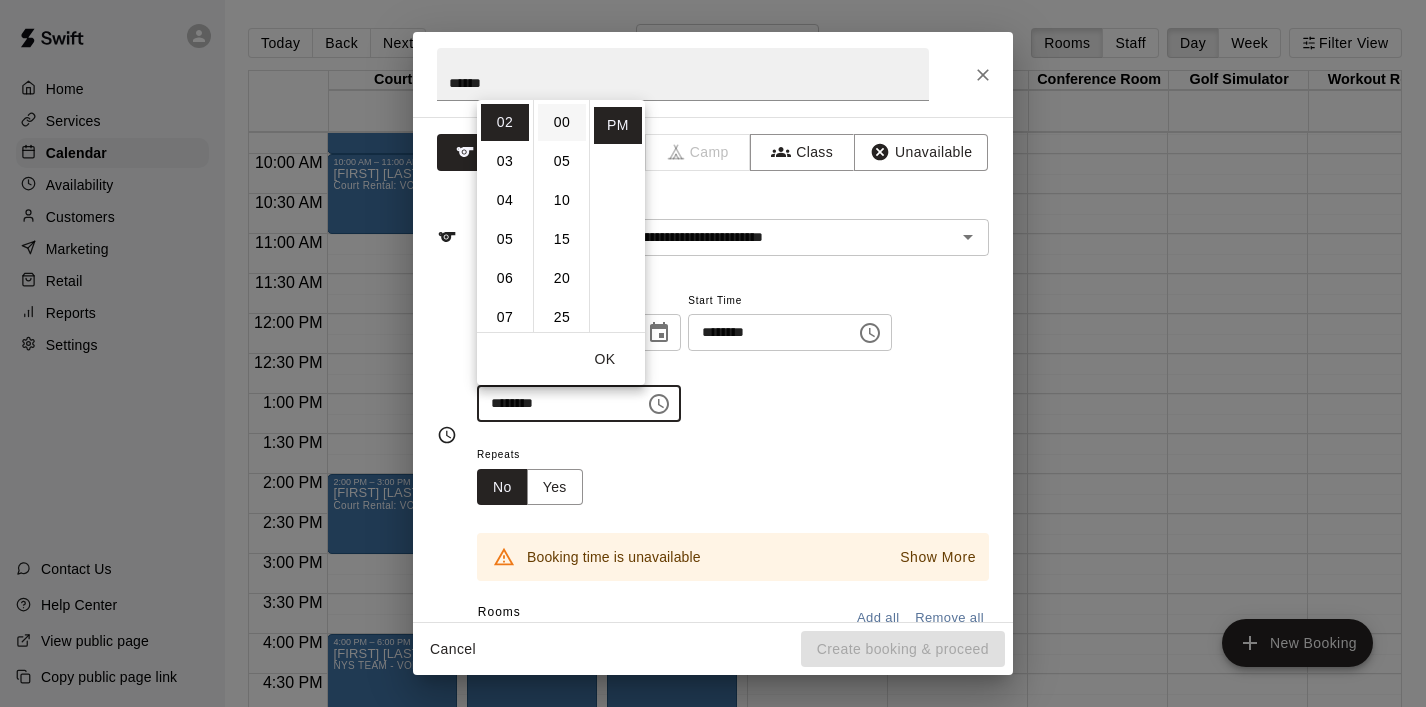 click on "00" at bounding box center [562, 122] 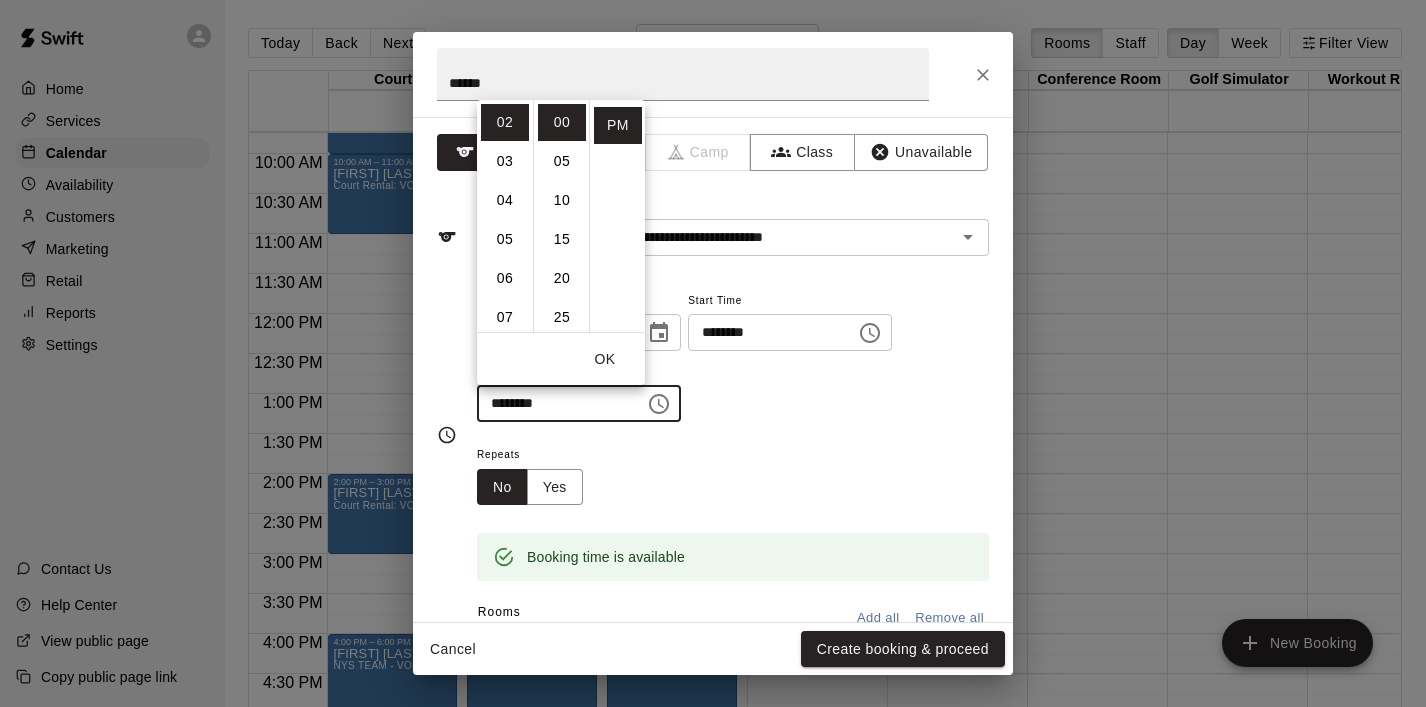 click on "OK" at bounding box center [605, 359] 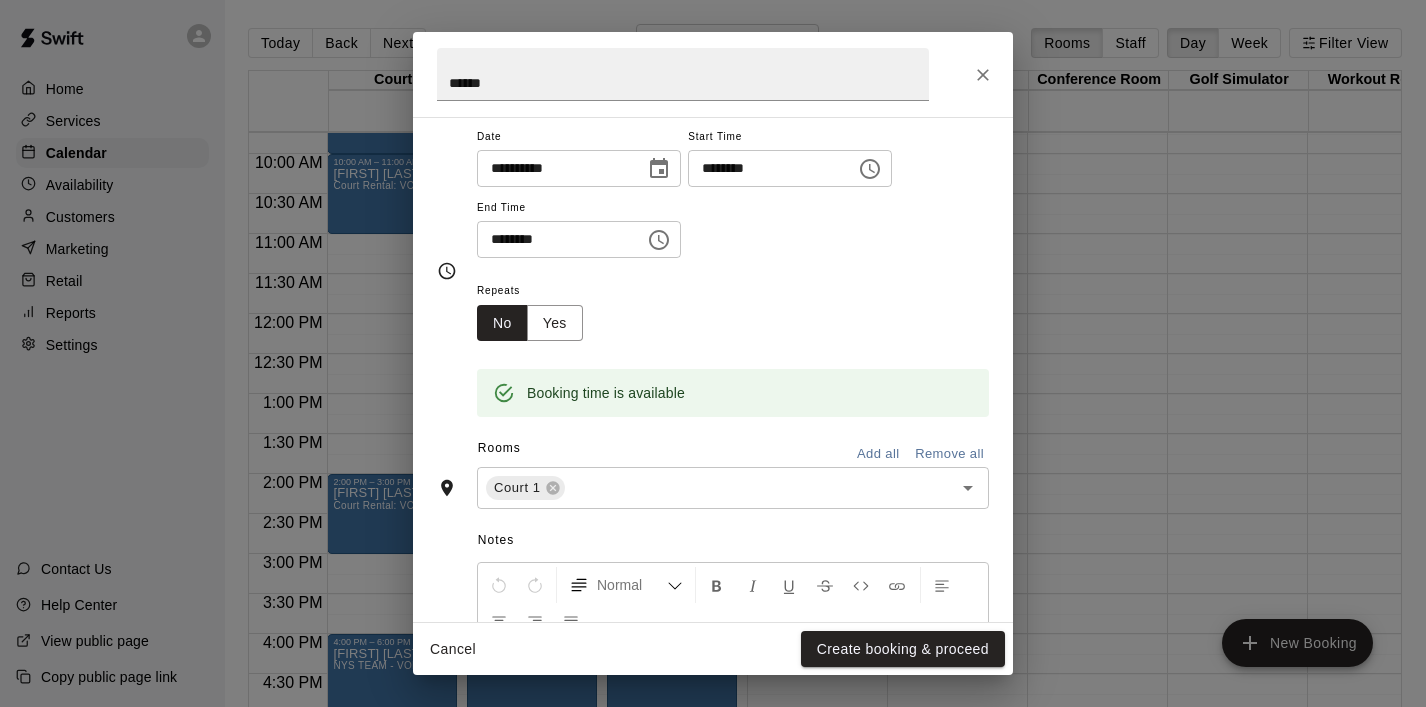 scroll, scrollTop: 165, scrollLeft: 0, axis: vertical 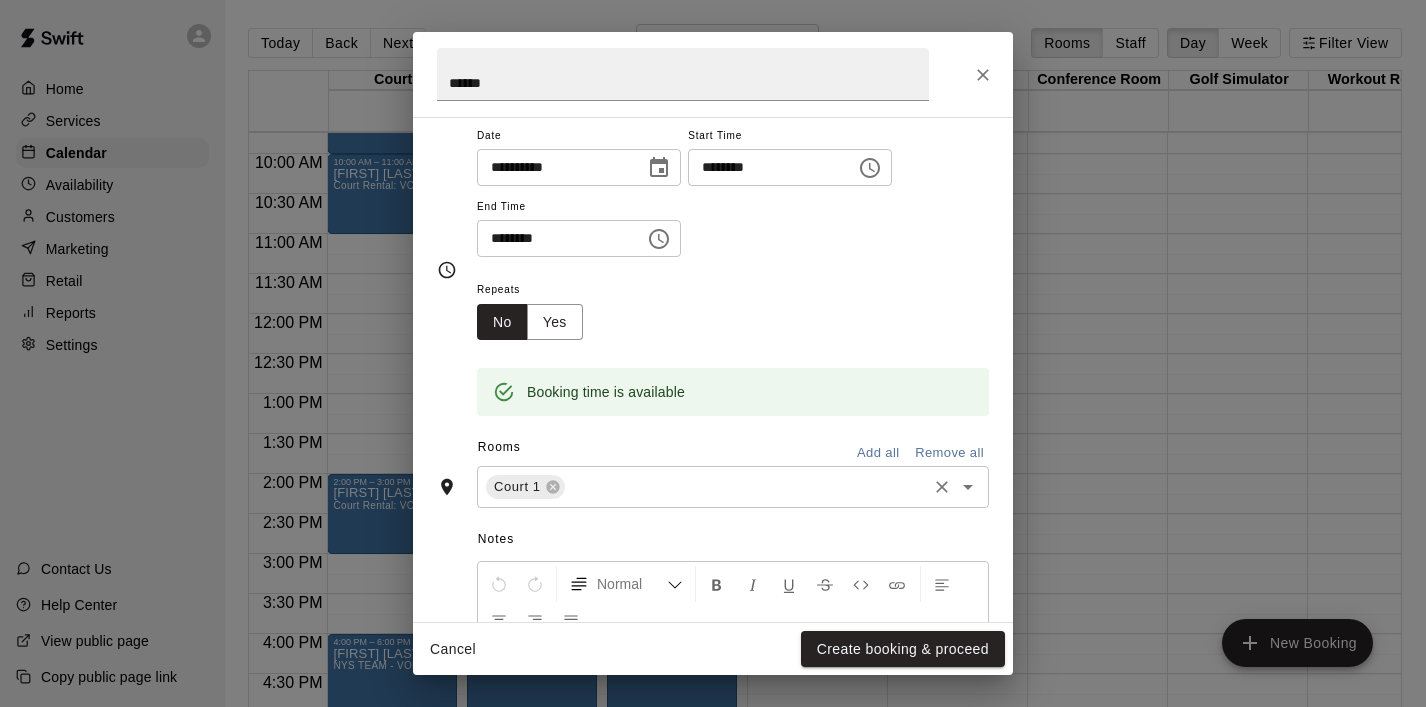 click 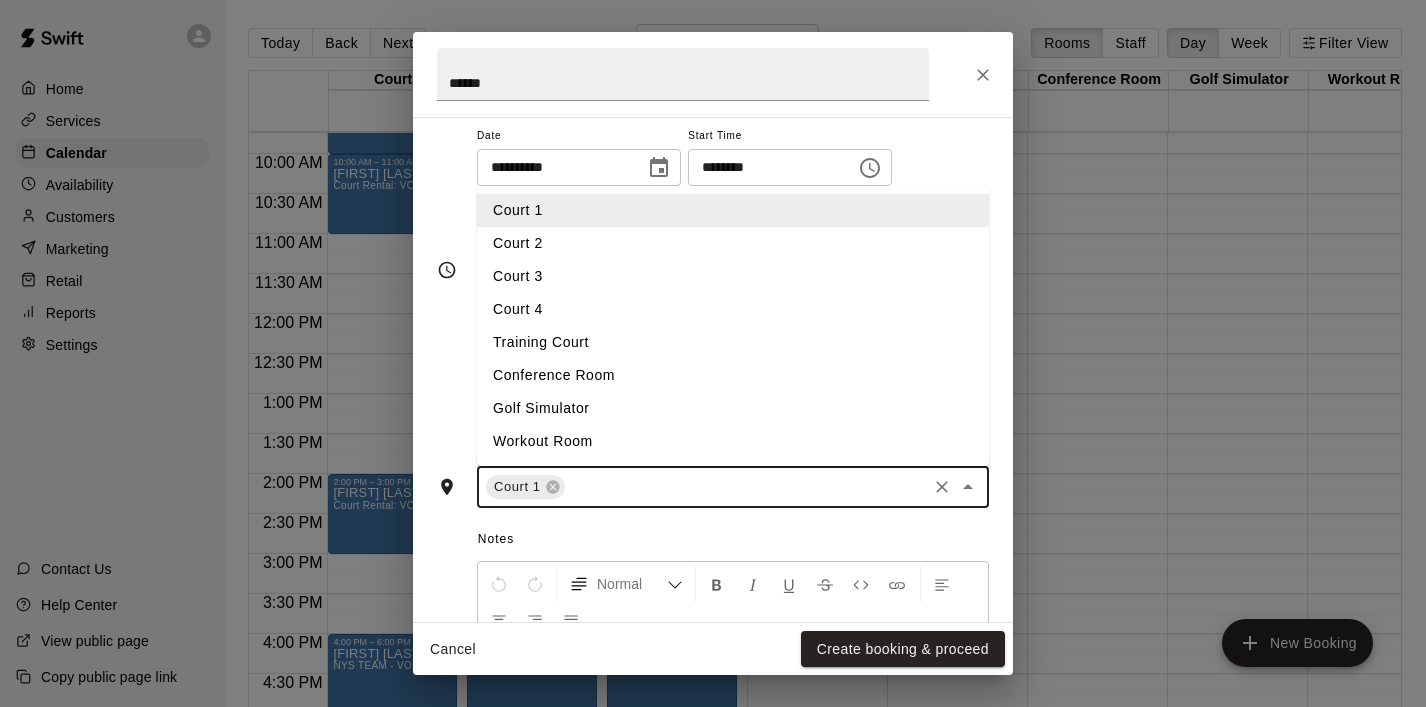 click on "Court 2" at bounding box center [733, 243] 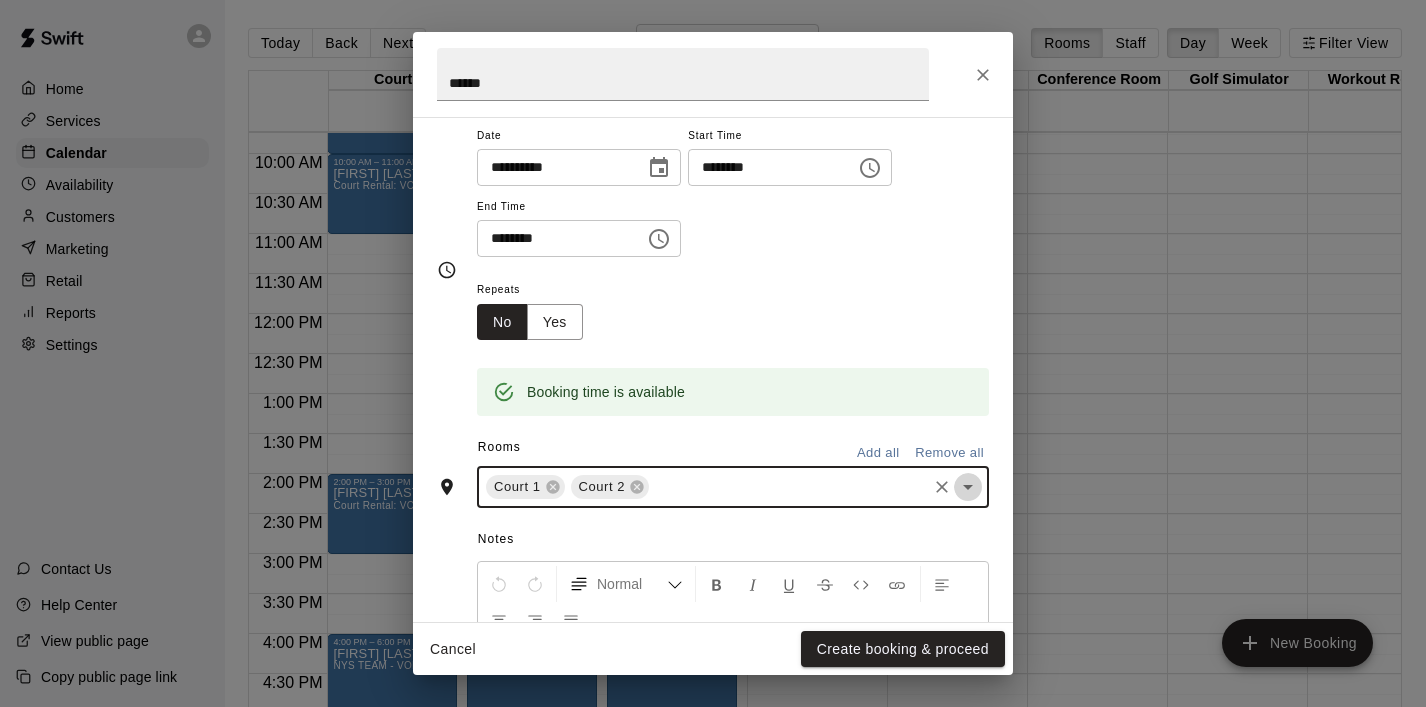 click 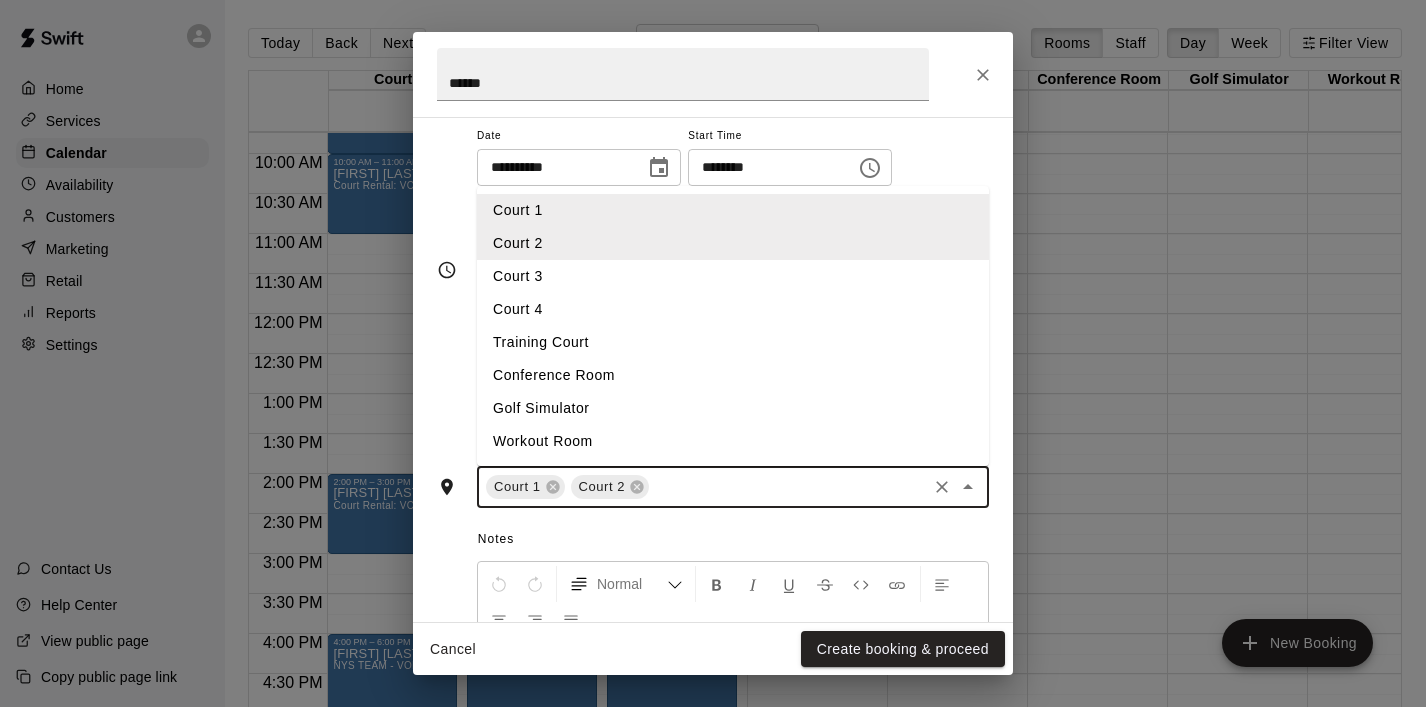 click on "Court 3" at bounding box center (733, 276) 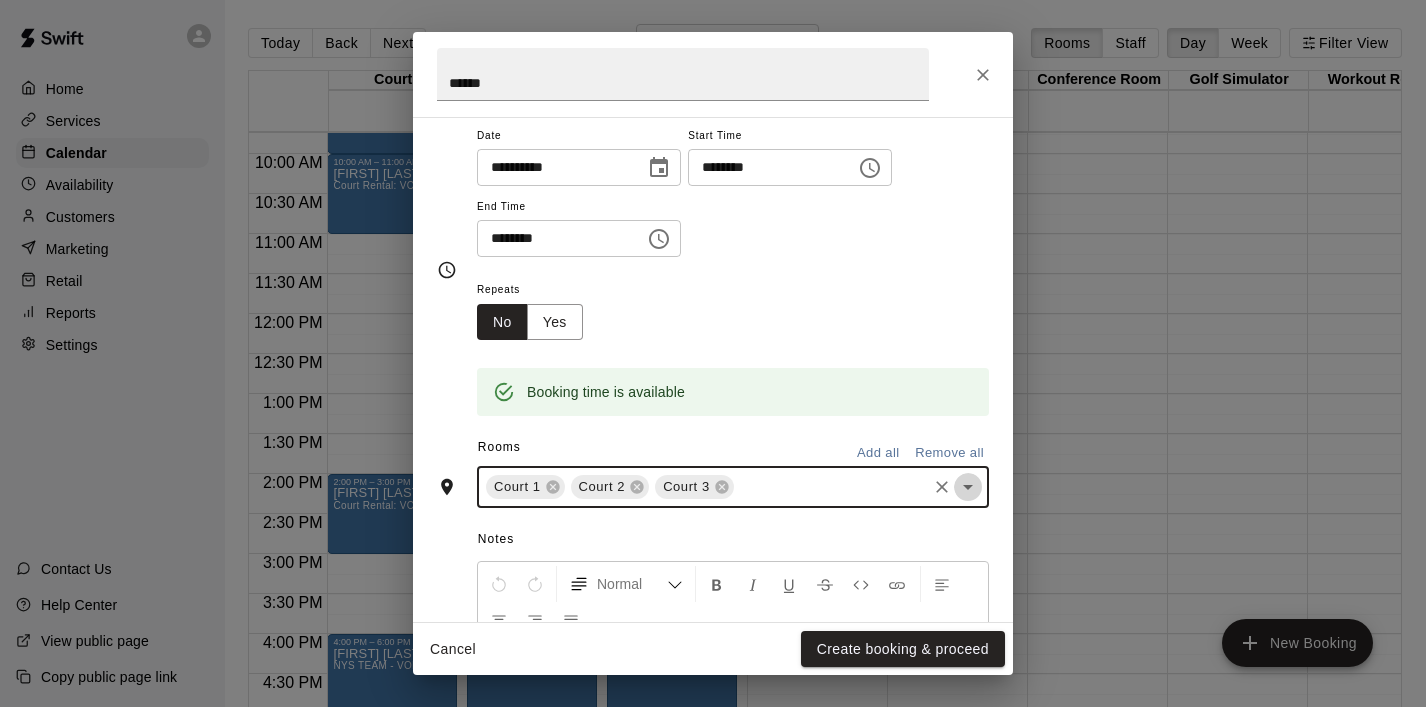 click 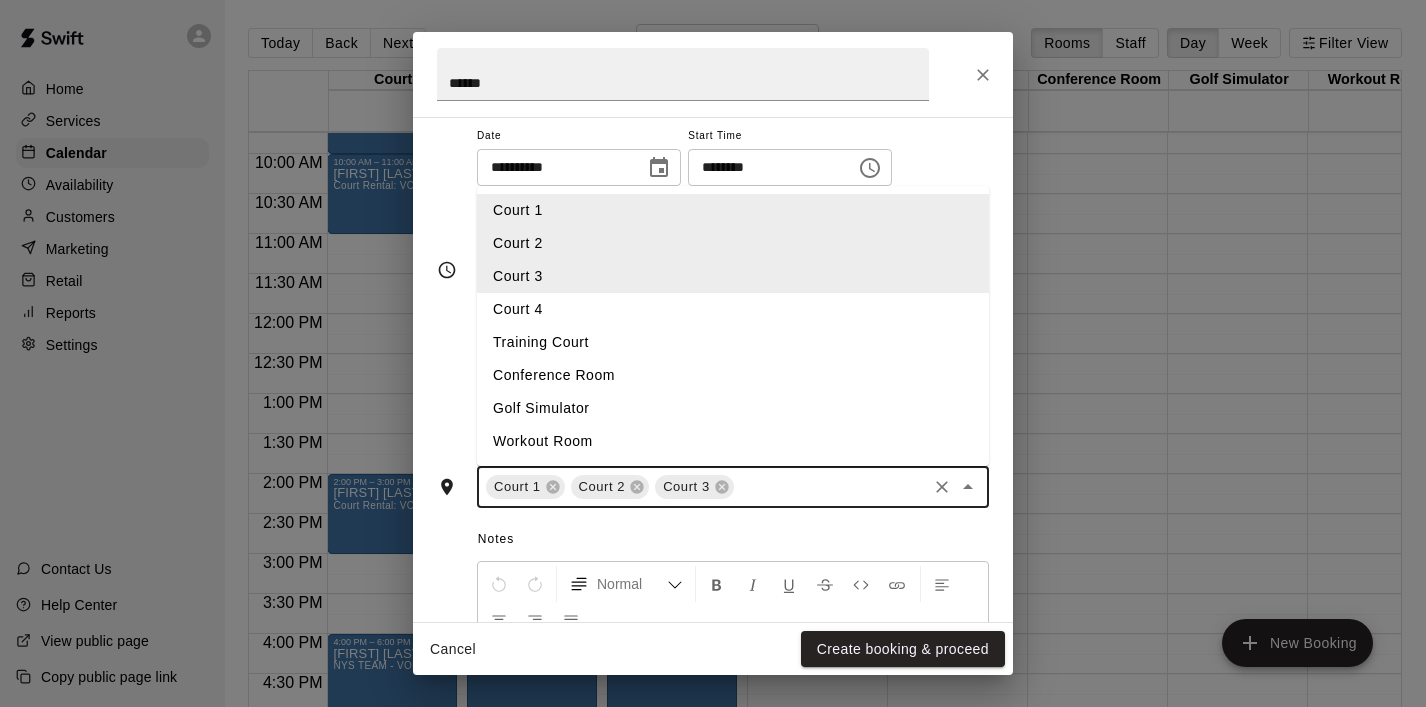 click on "Court 4" at bounding box center (733, 309) 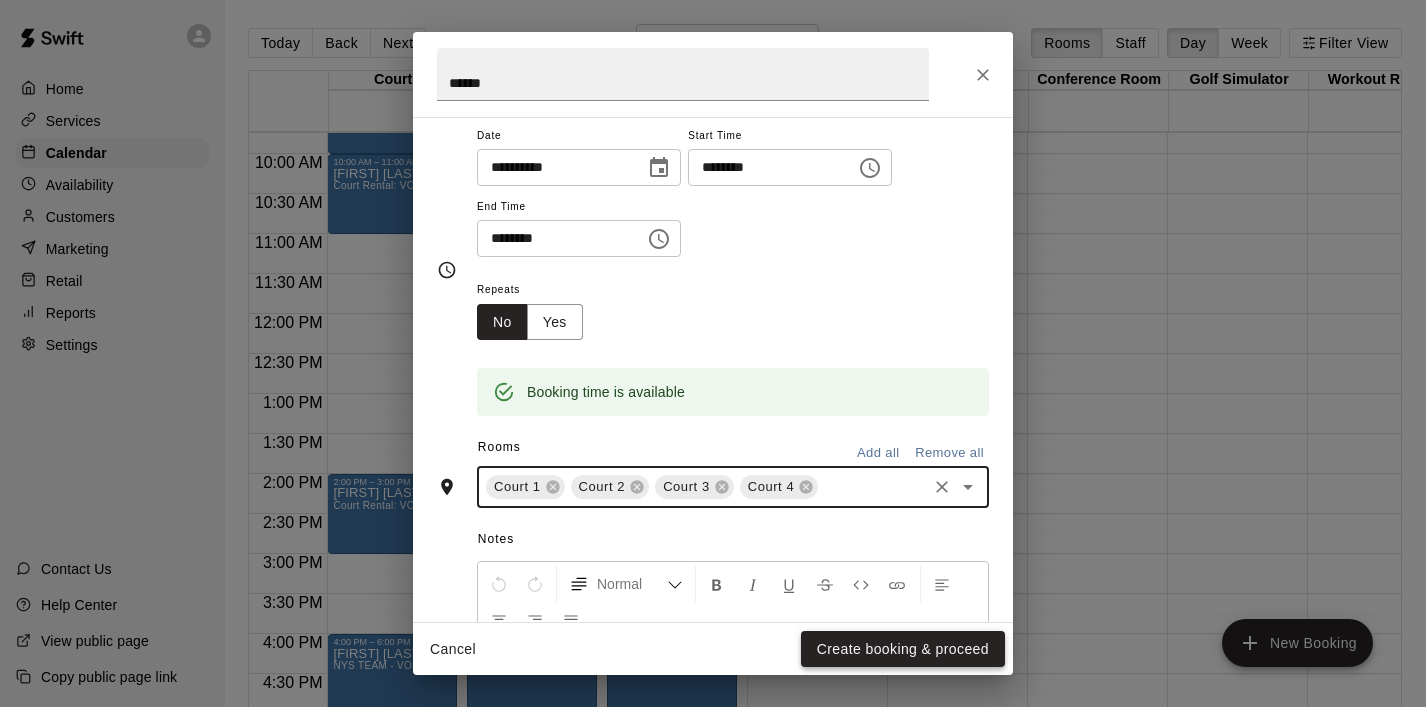 click on "Create booking & proceed" at bounding box center [903, 649] 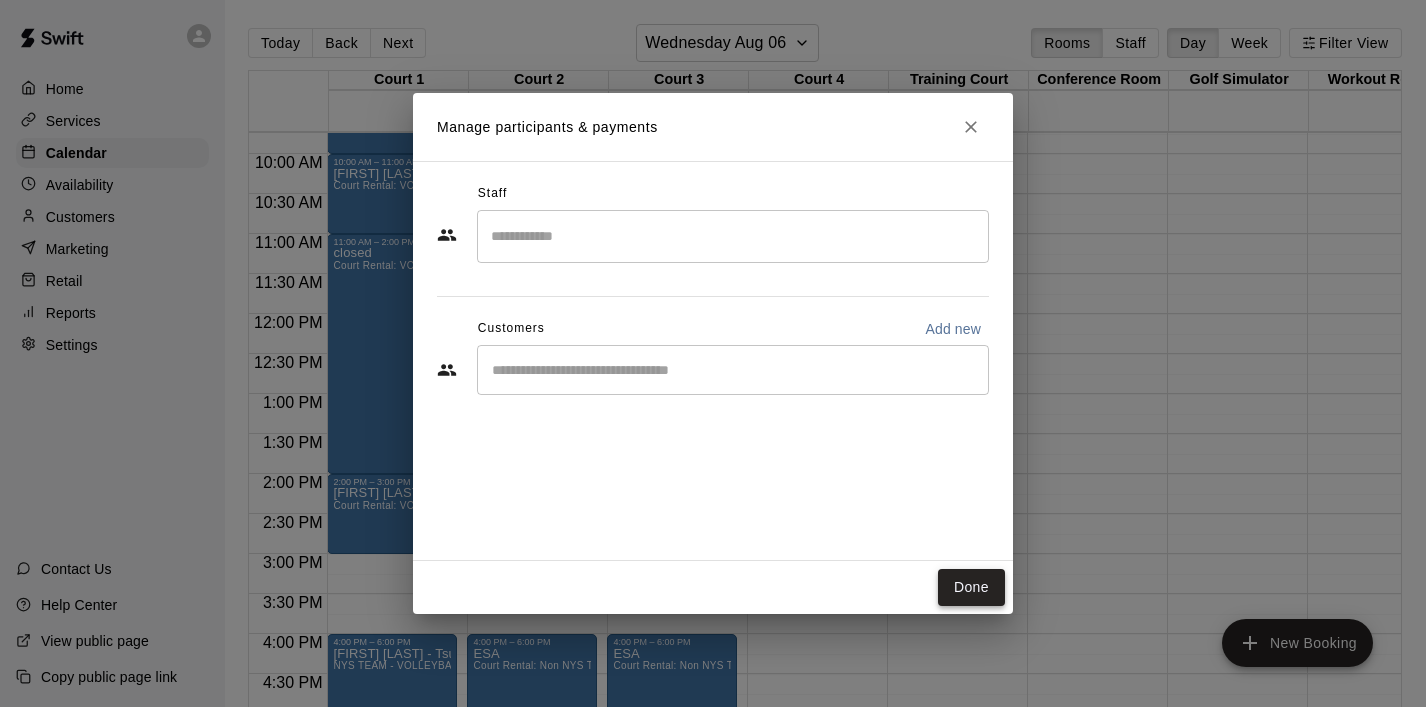 click on "Done" at bounding box center [971, 587] 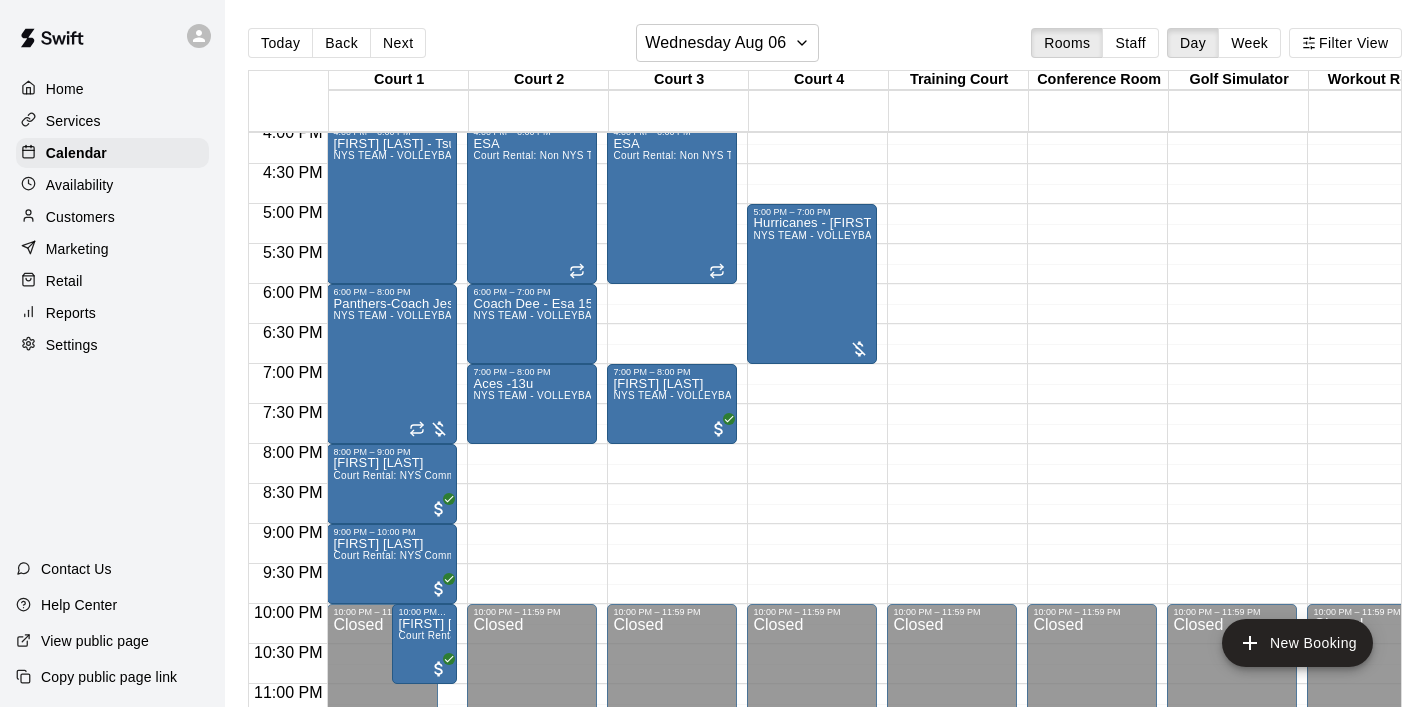 scroll, scrollTop: 1324, scrollLeft: 0, axis: vertical 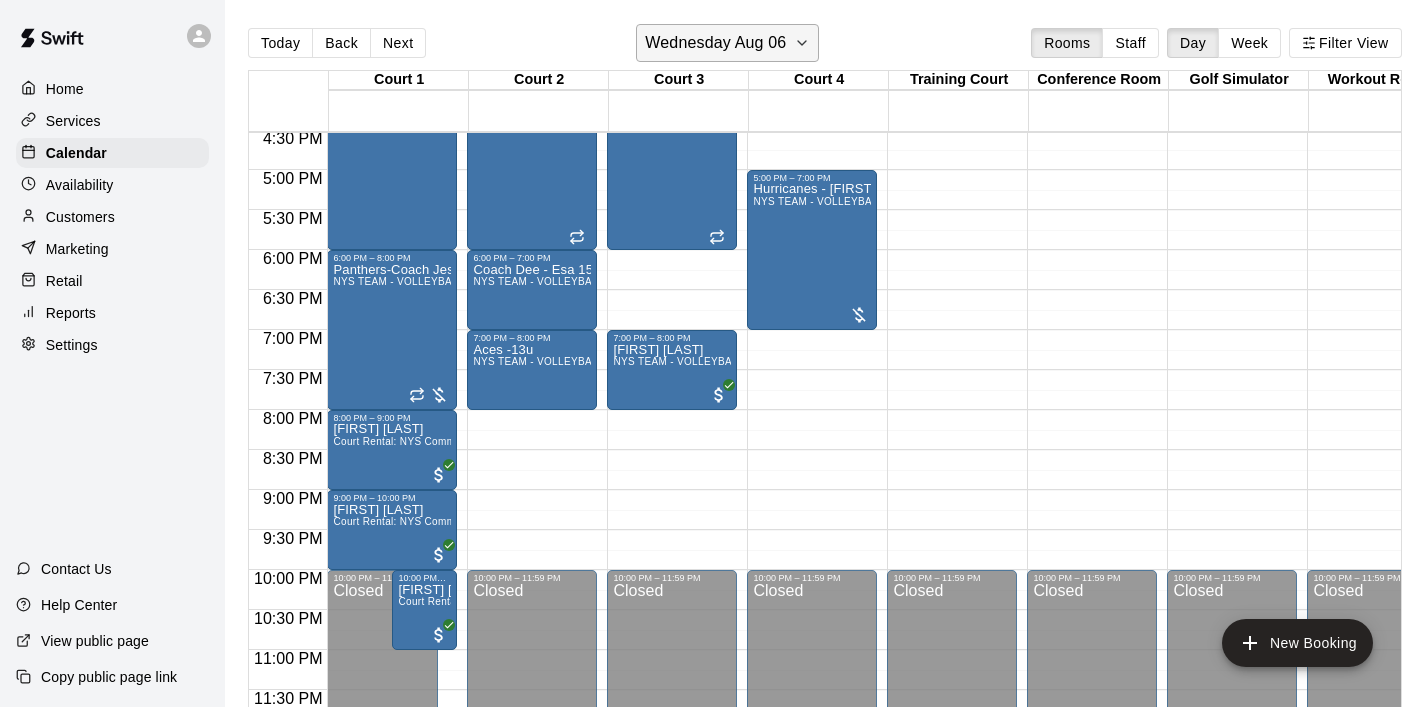 click 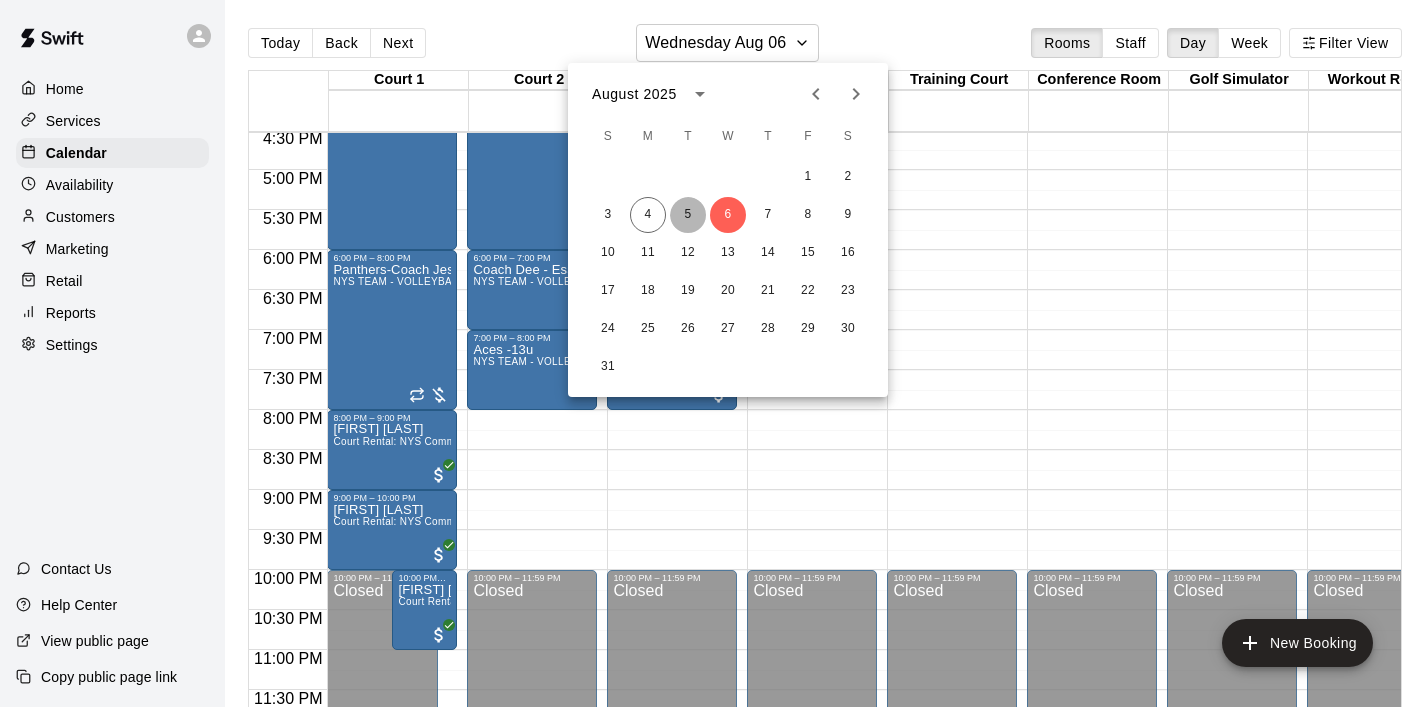 click on "5" at bounding box center (688, 215) 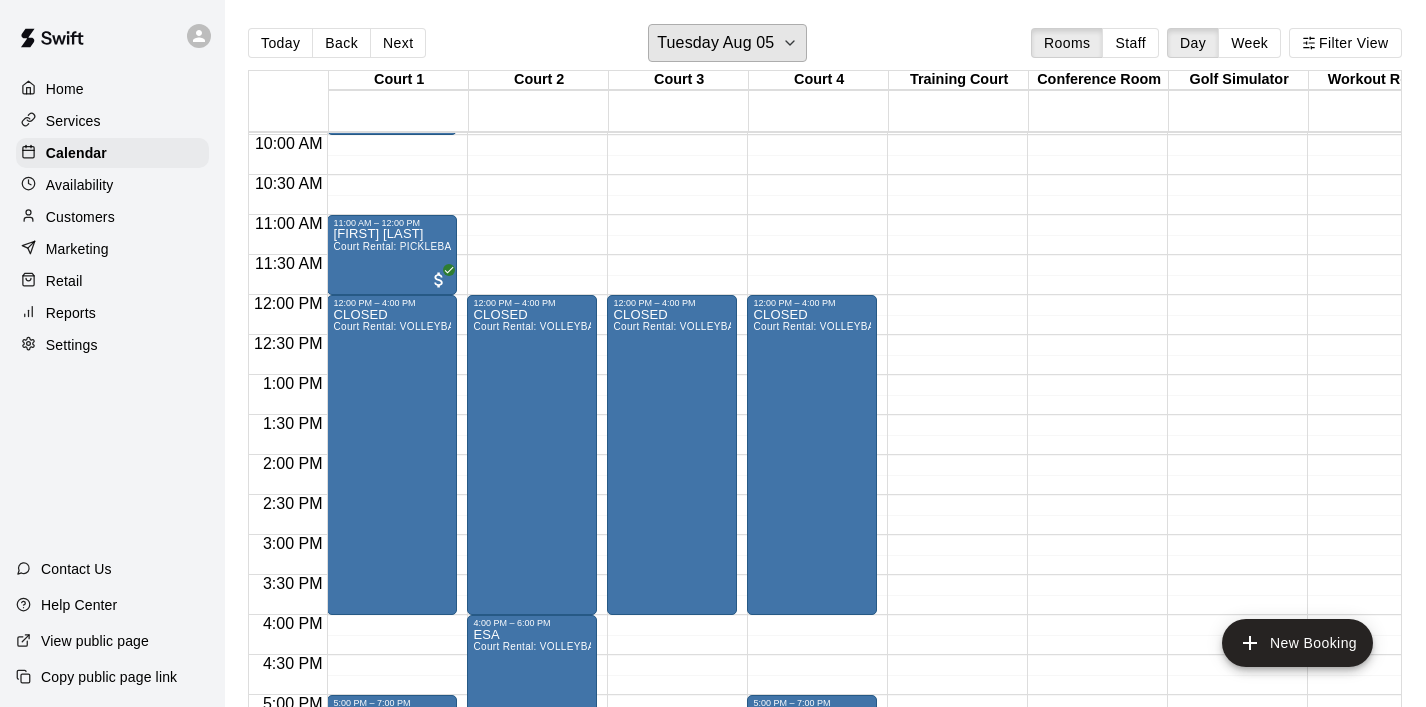 scroll, scrollTop: 802, scrollLeft: 0, axis: vertical 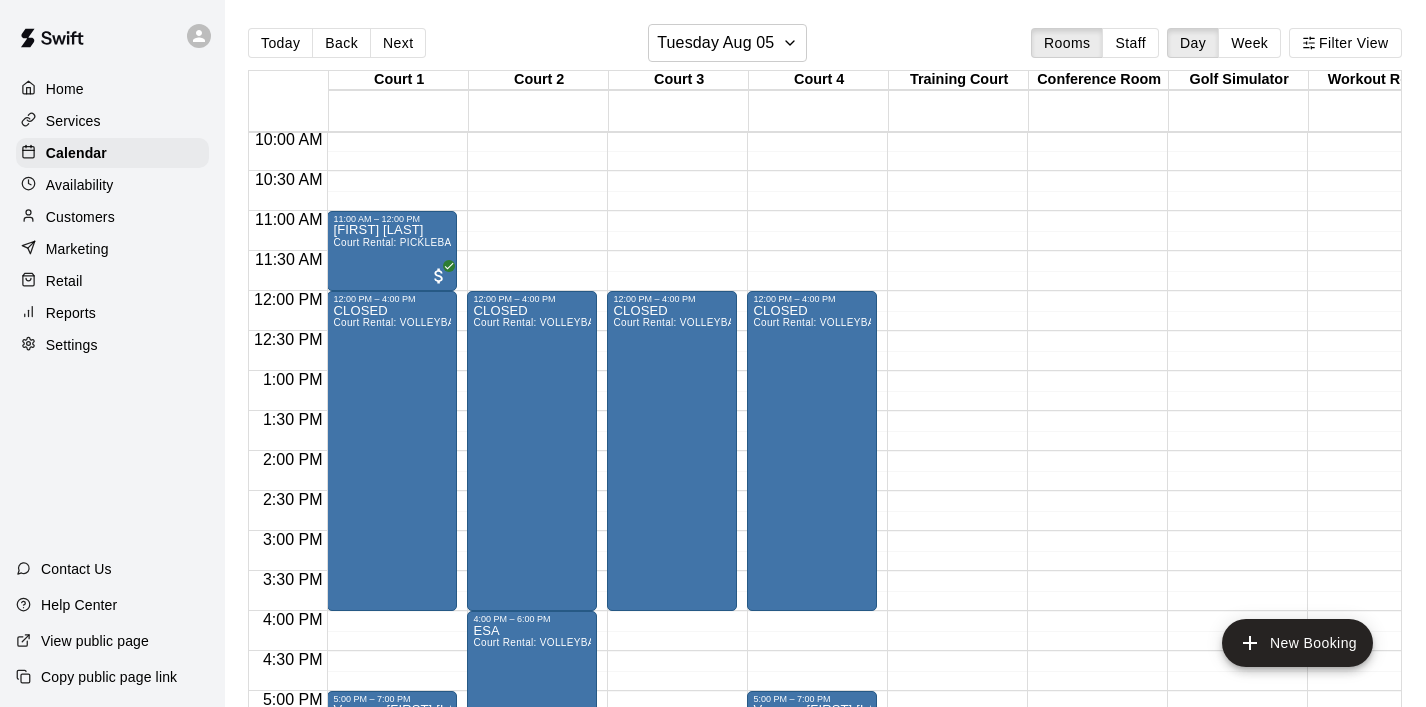 click on "12:00 AM – 8:00 AM Closed 12:00 PM – 4:00 PM CLOSED Court Rental: VOLLEYBALL (Monday - Friday 8 am - 3 pm) 6:00 PM – 7:00 PM [FIRST] [LAST] NYS TEAM - VOLLEYBALL (After 3 pm) 7:00 PM – 9:00 PM The Dorks League Session # 2 Court Rental: NYS Community Club / League Volleyball (After 3 pm) 10:00 PM – 11:59 PM Closed" at bounding box center (672, 291) 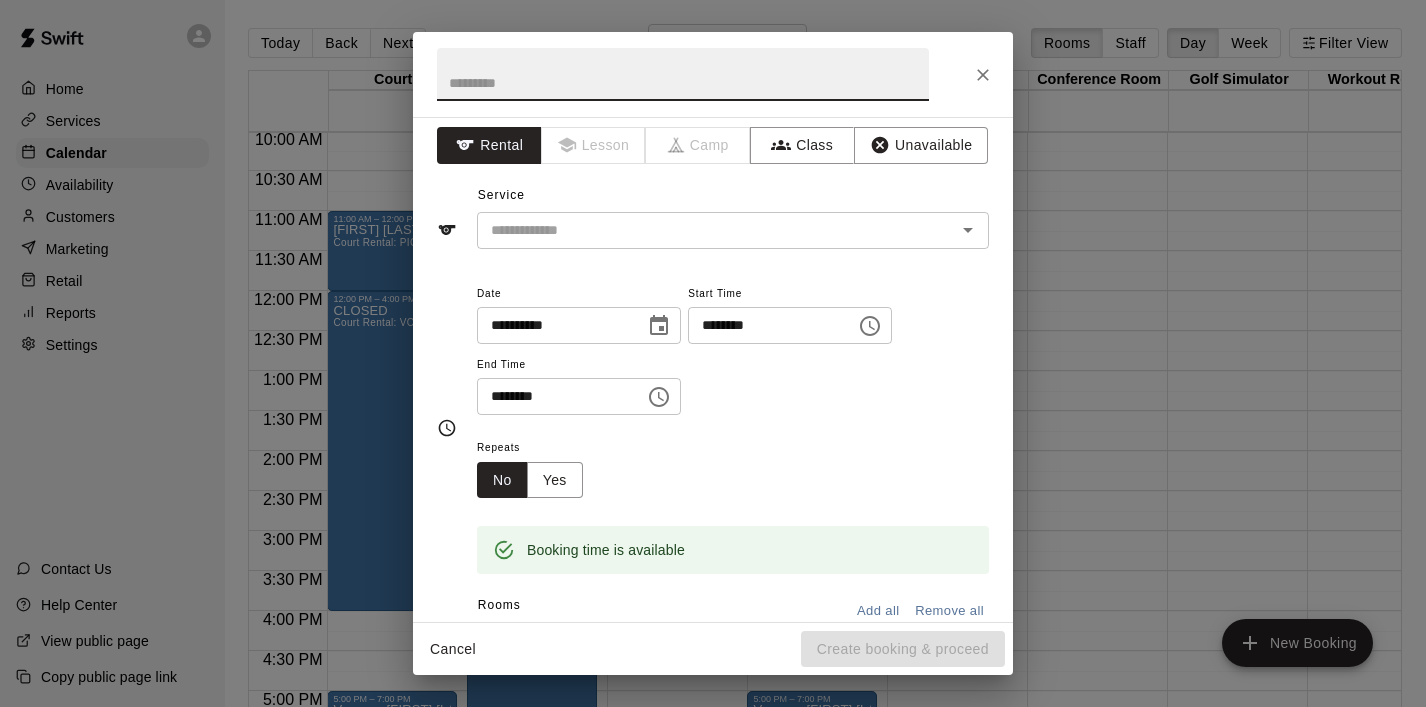scroll, scrollTop: 10, scrollLeft: 0, axis: vertical 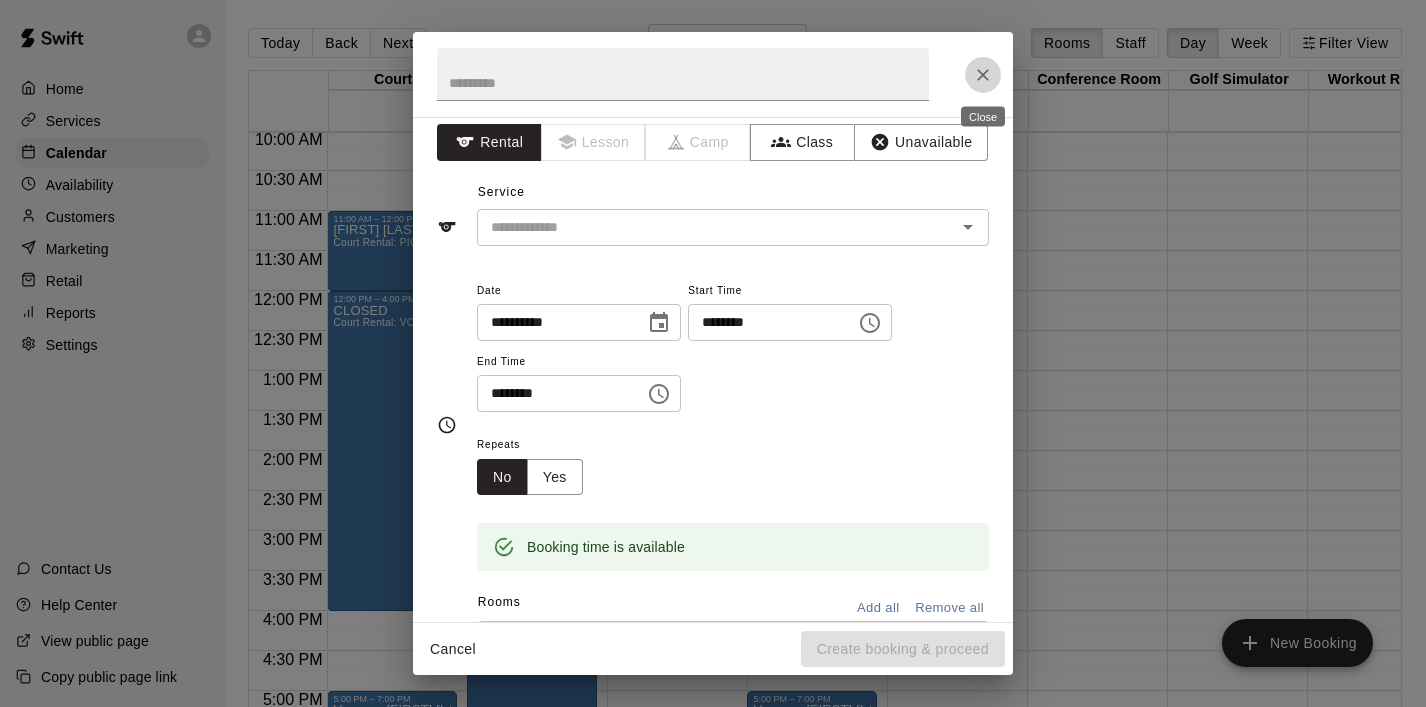 click at bounding box center (983, 75) 